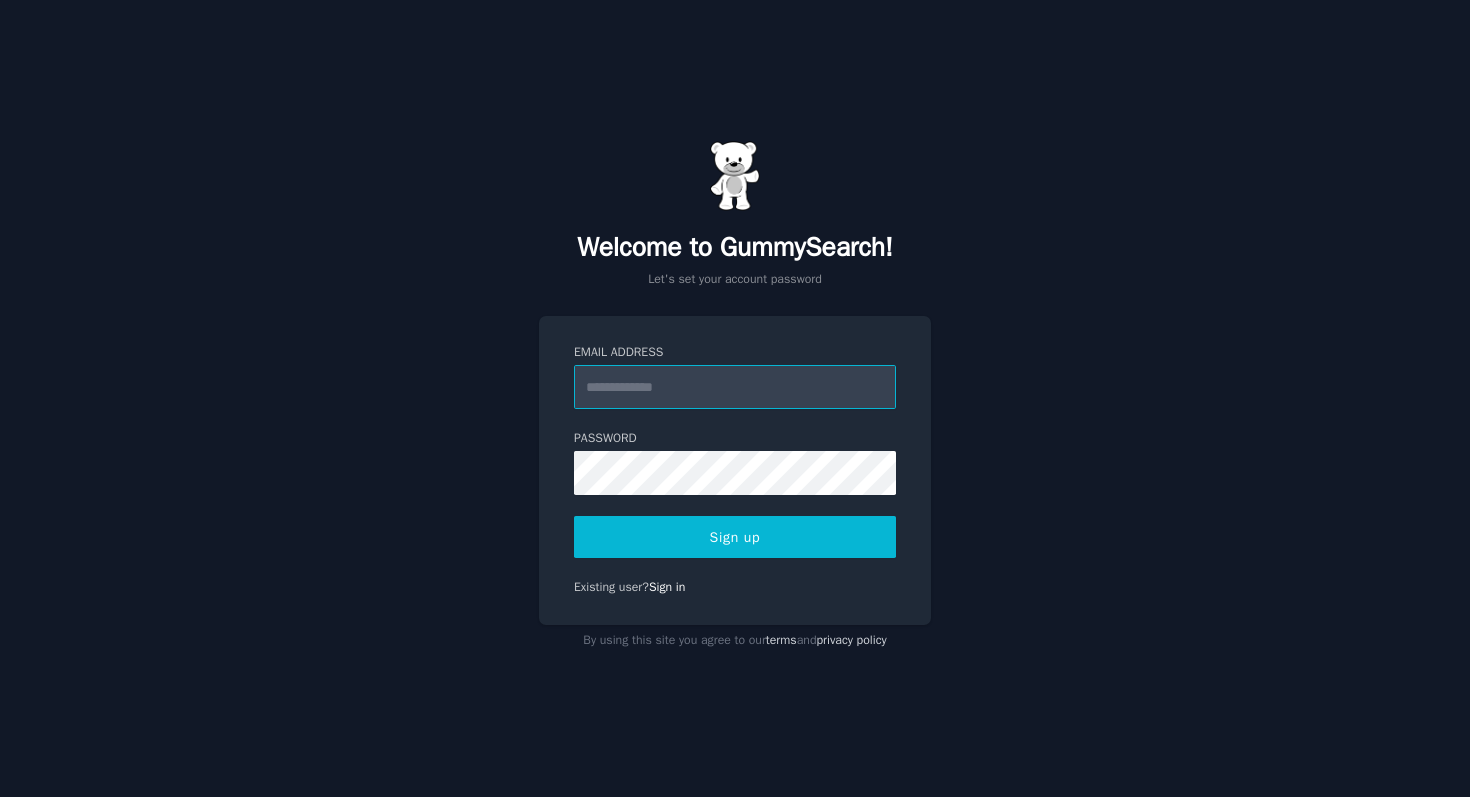 scroll, scrollTop: 0, scrollLeft: 0, axis: both 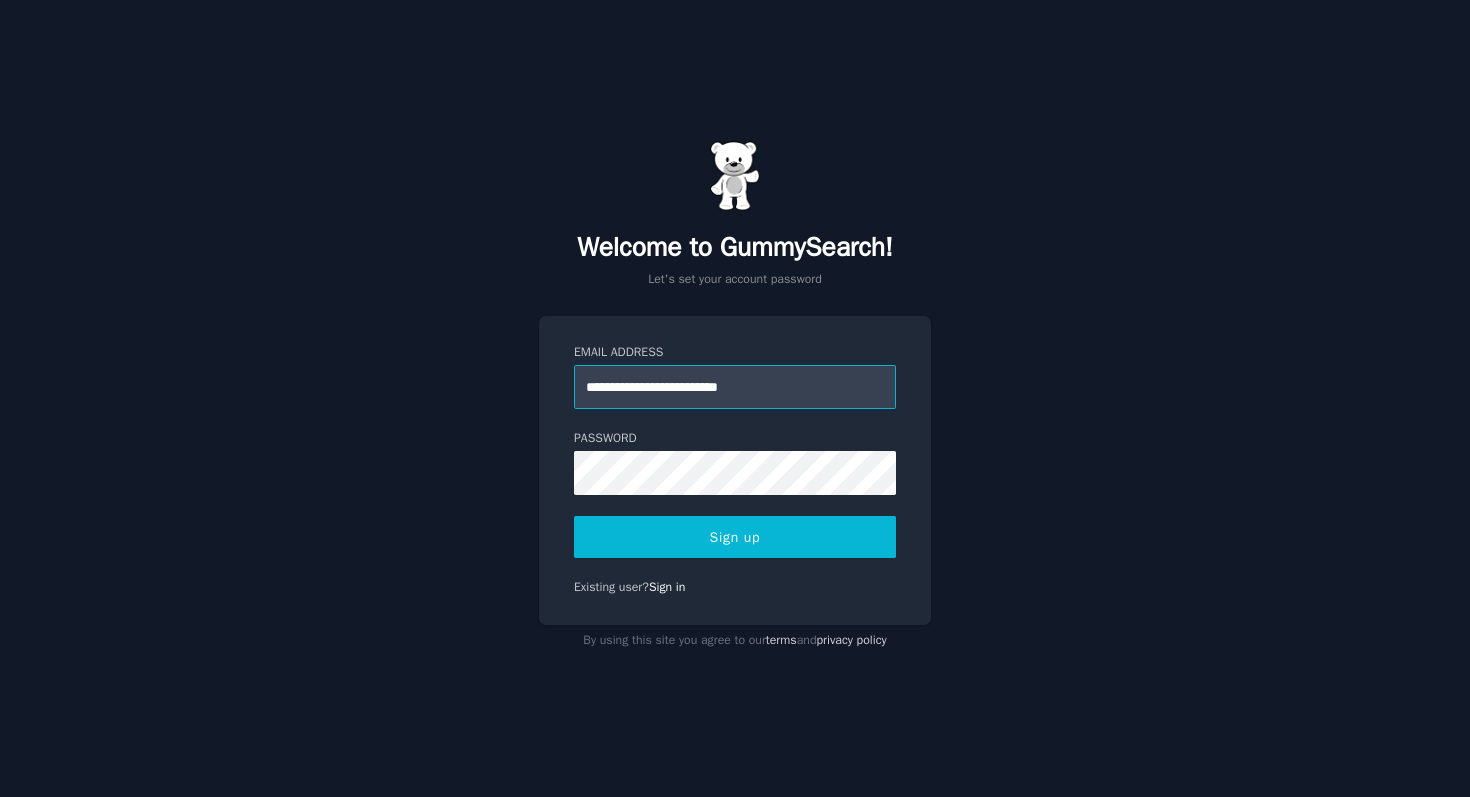 type on "**********" 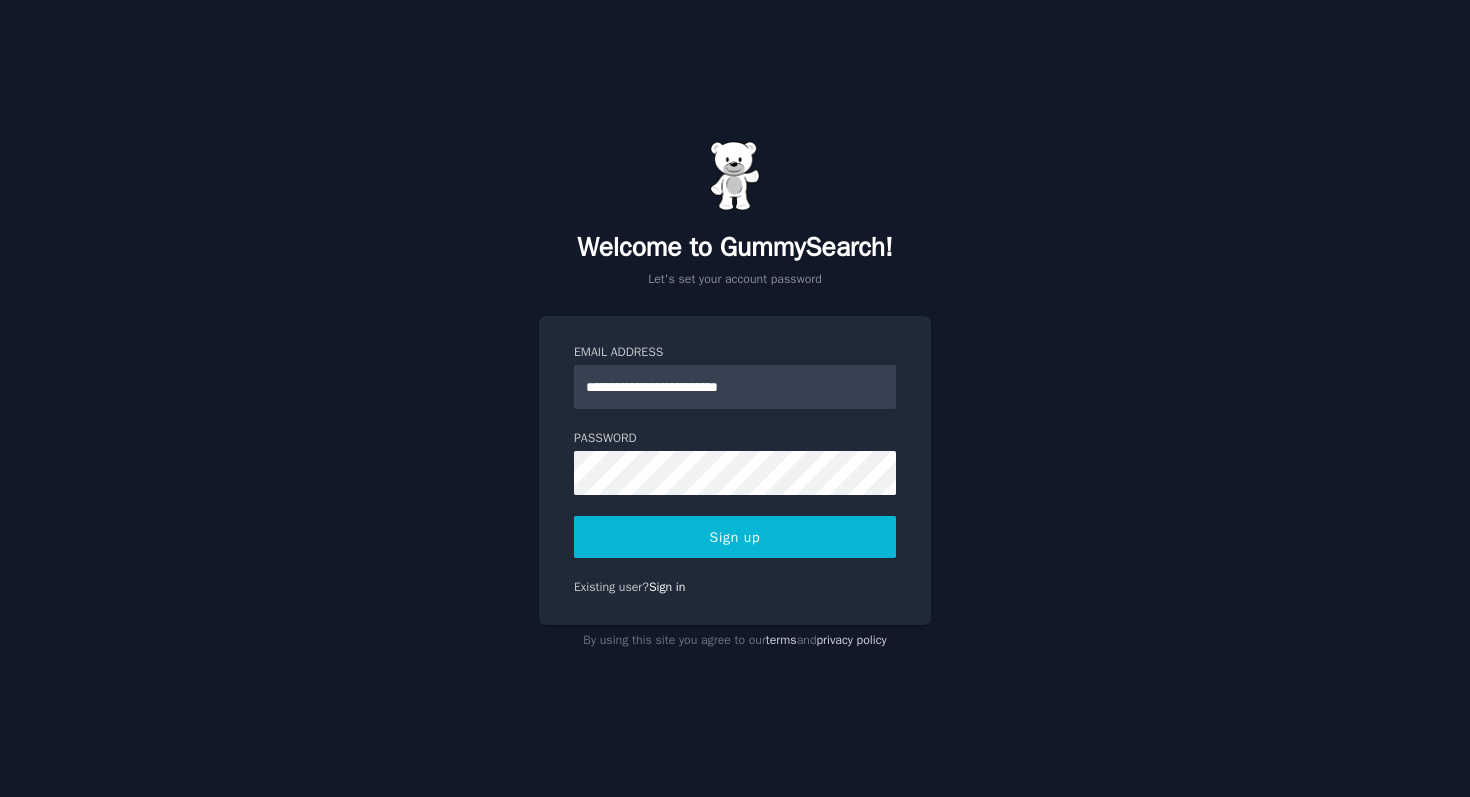 click on "**********" at bounding box center [735, 470] 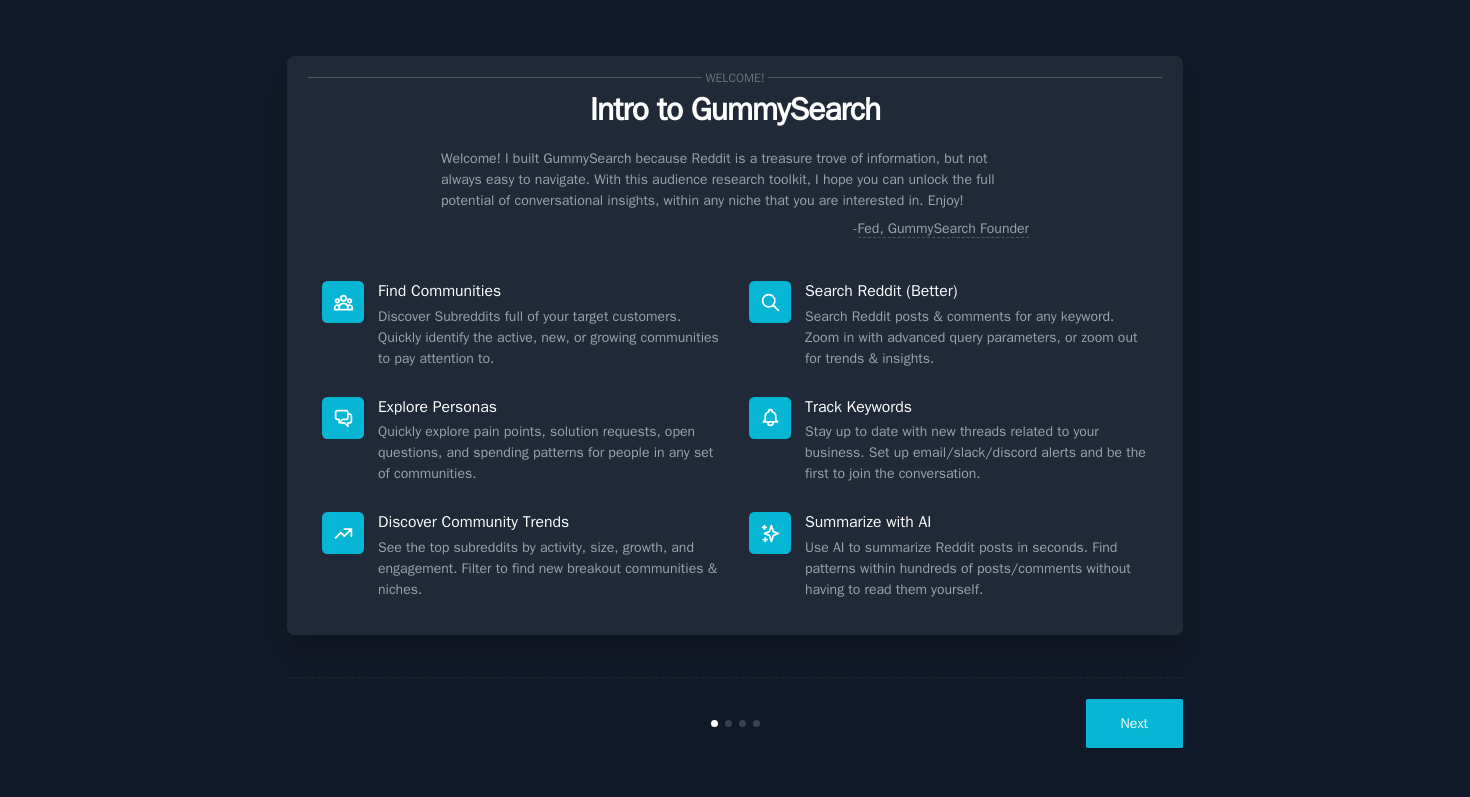 scroll, scrollTop: 0, scrollLeft: 0, axis: both 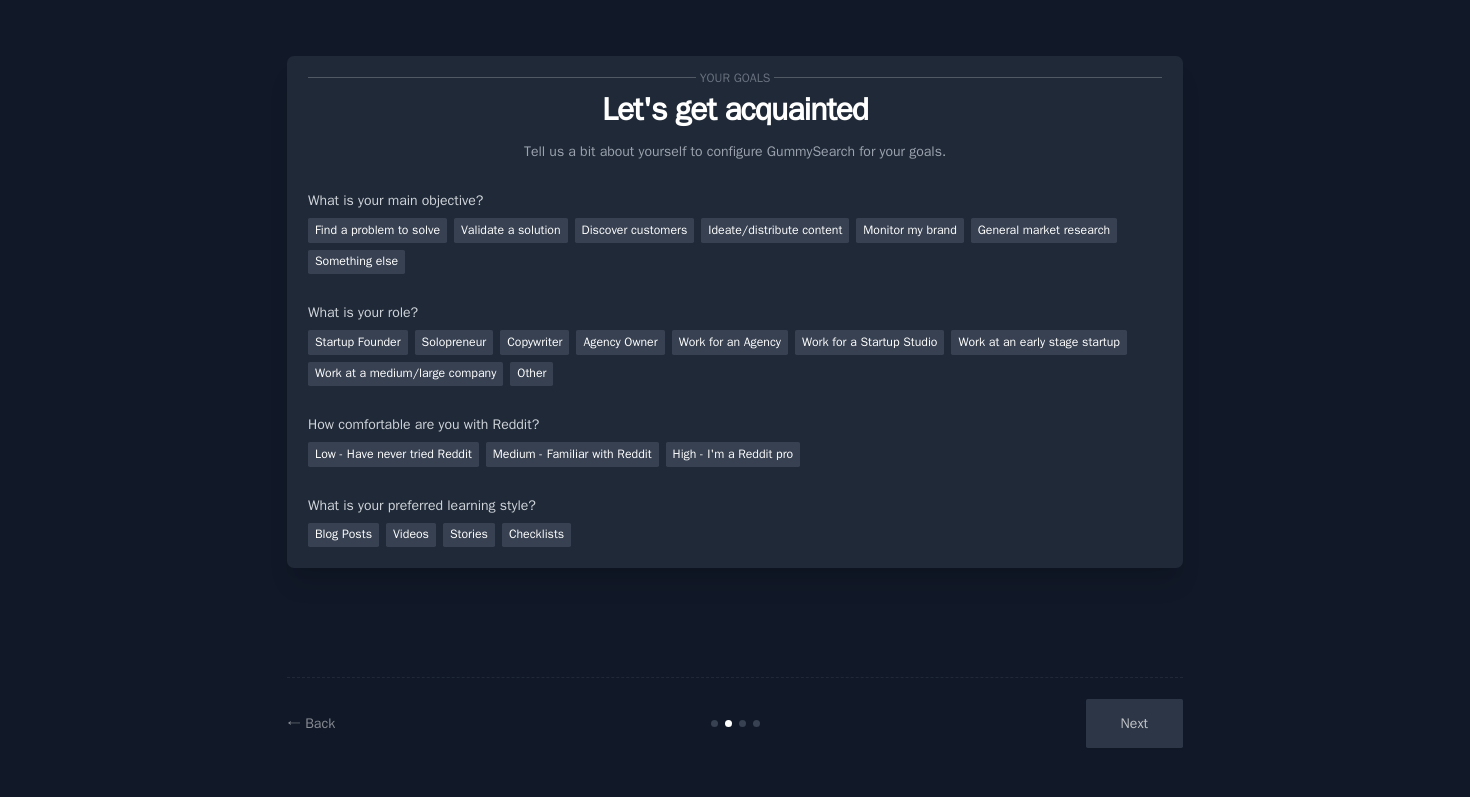 click on "Next" at bounding box center (1033, 723) 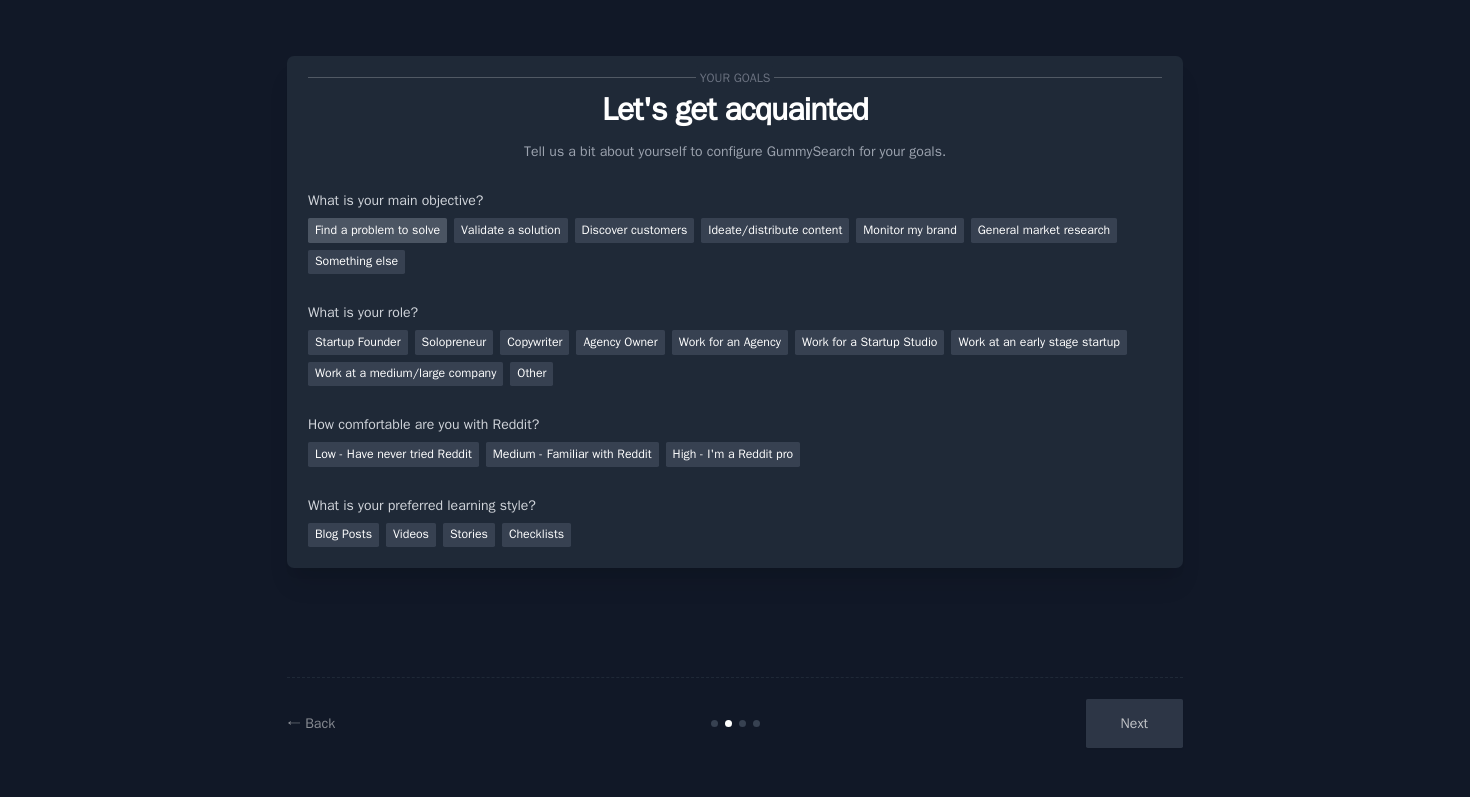 click on "Find a problem to solve" at bounding box center [377, 230] 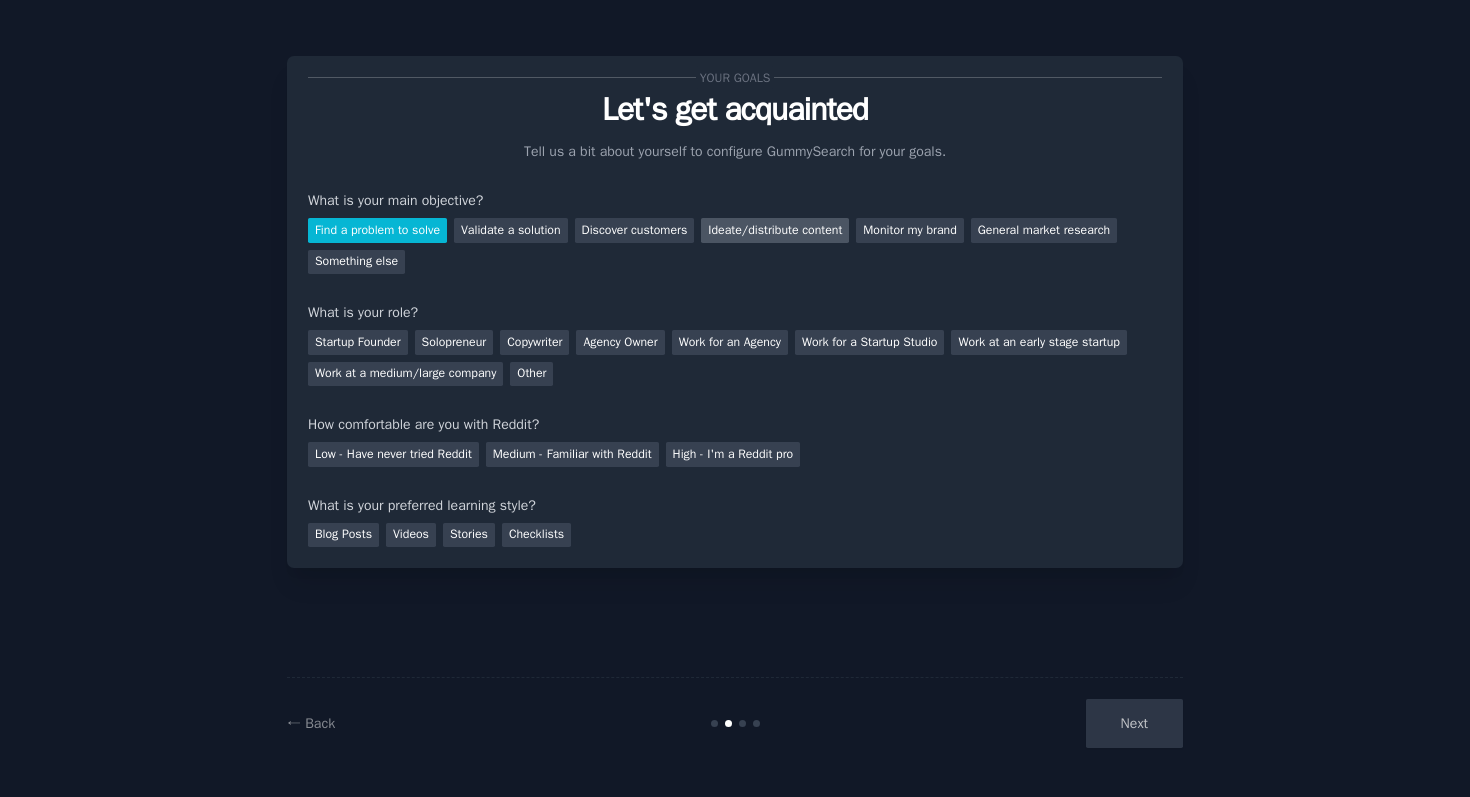 click on "Ideate/distribute content" at bounding box center [775, 230] 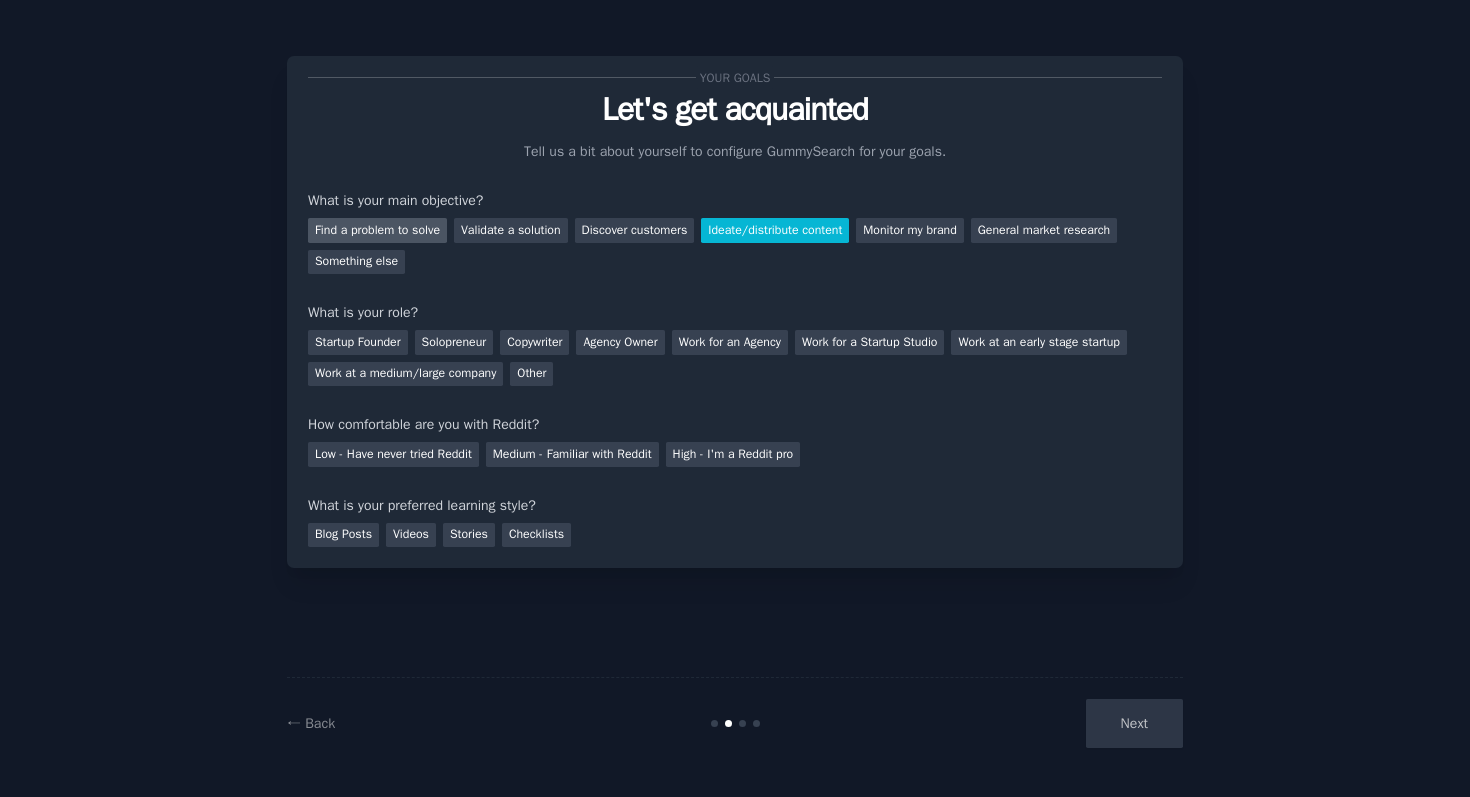 click on "Find a problem to solve" at bounding box center [377, 230] 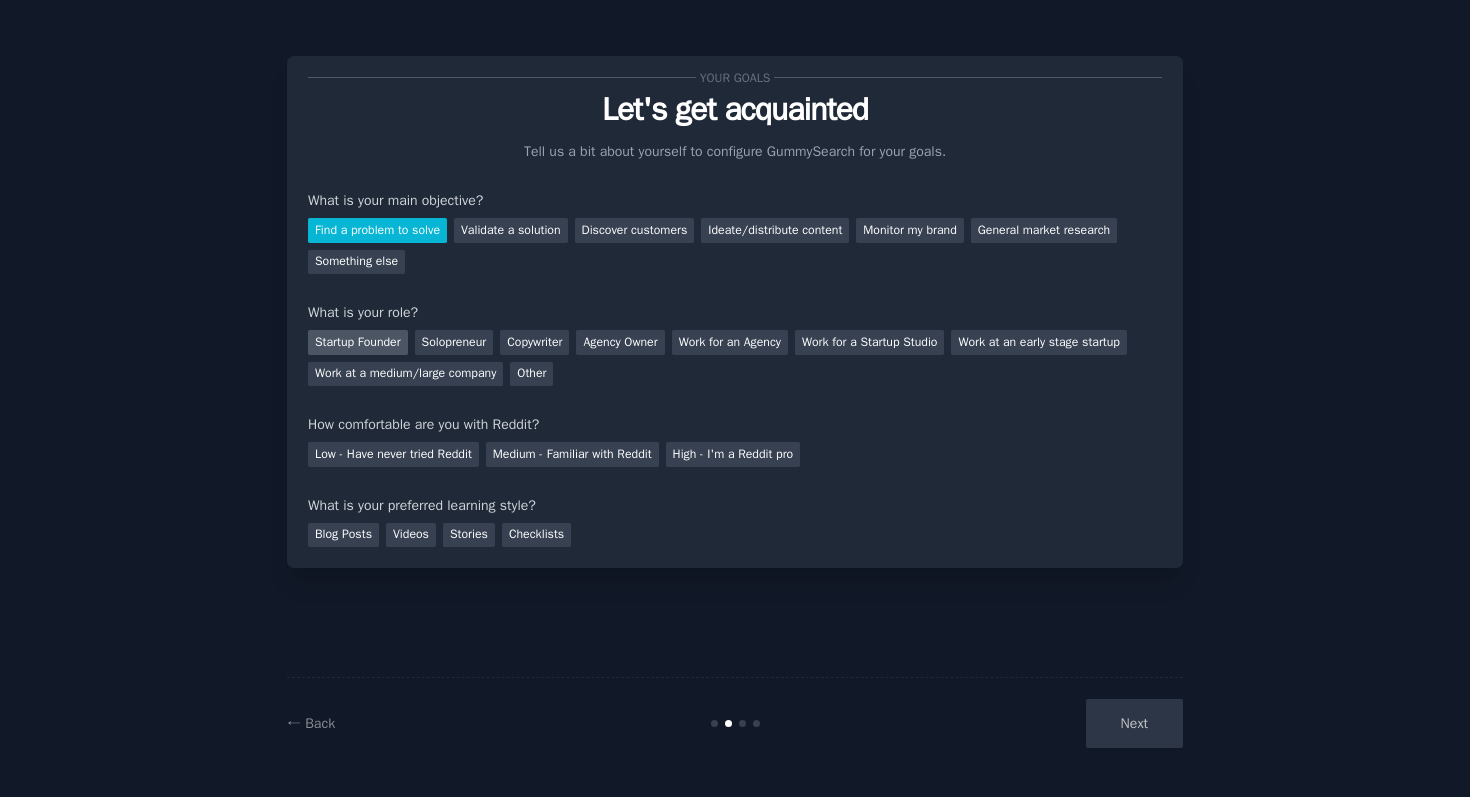 click on "Startup Founder" at bounding box center [358, 342] 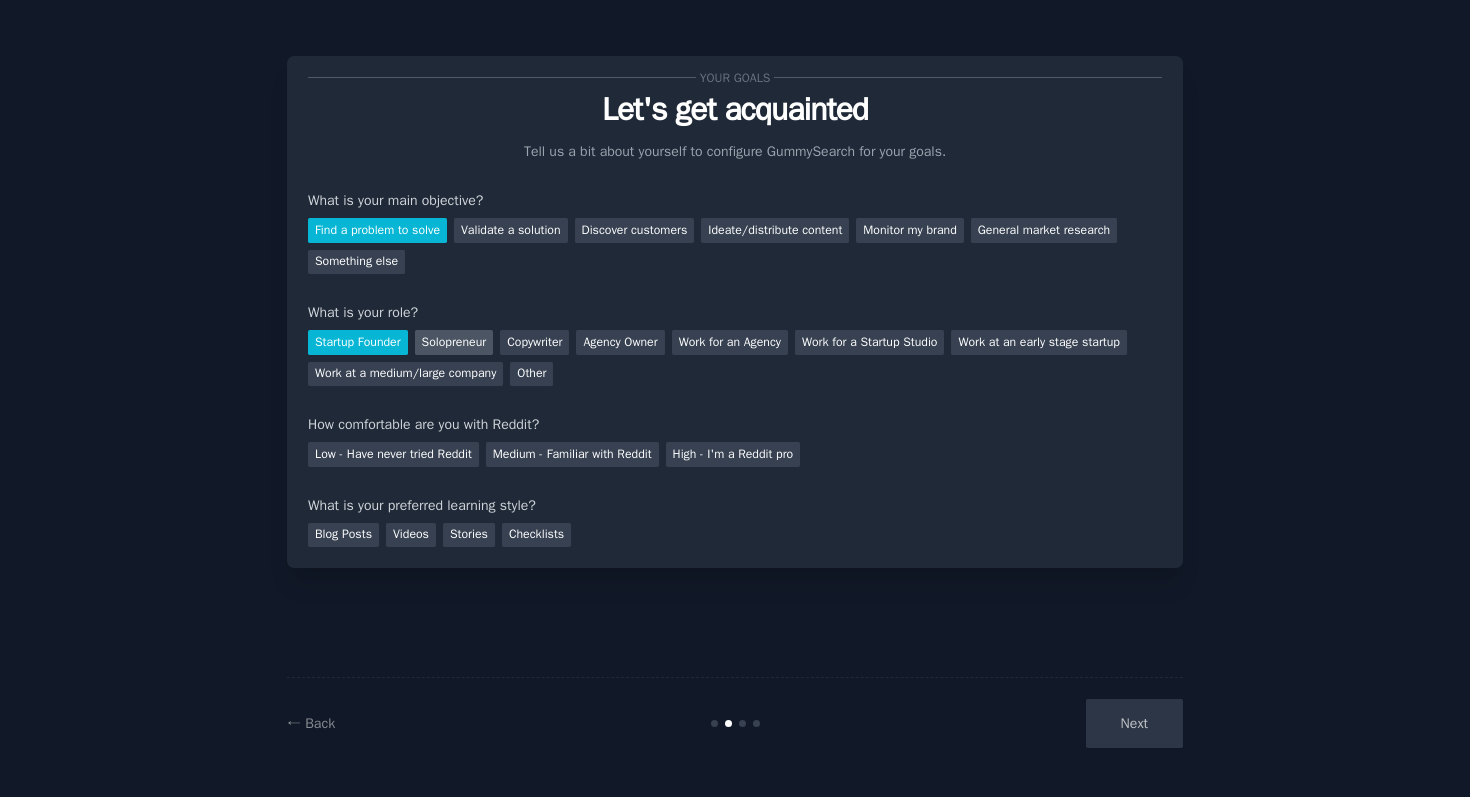 click on "Solopreneur" at bounding box center [454, 342] 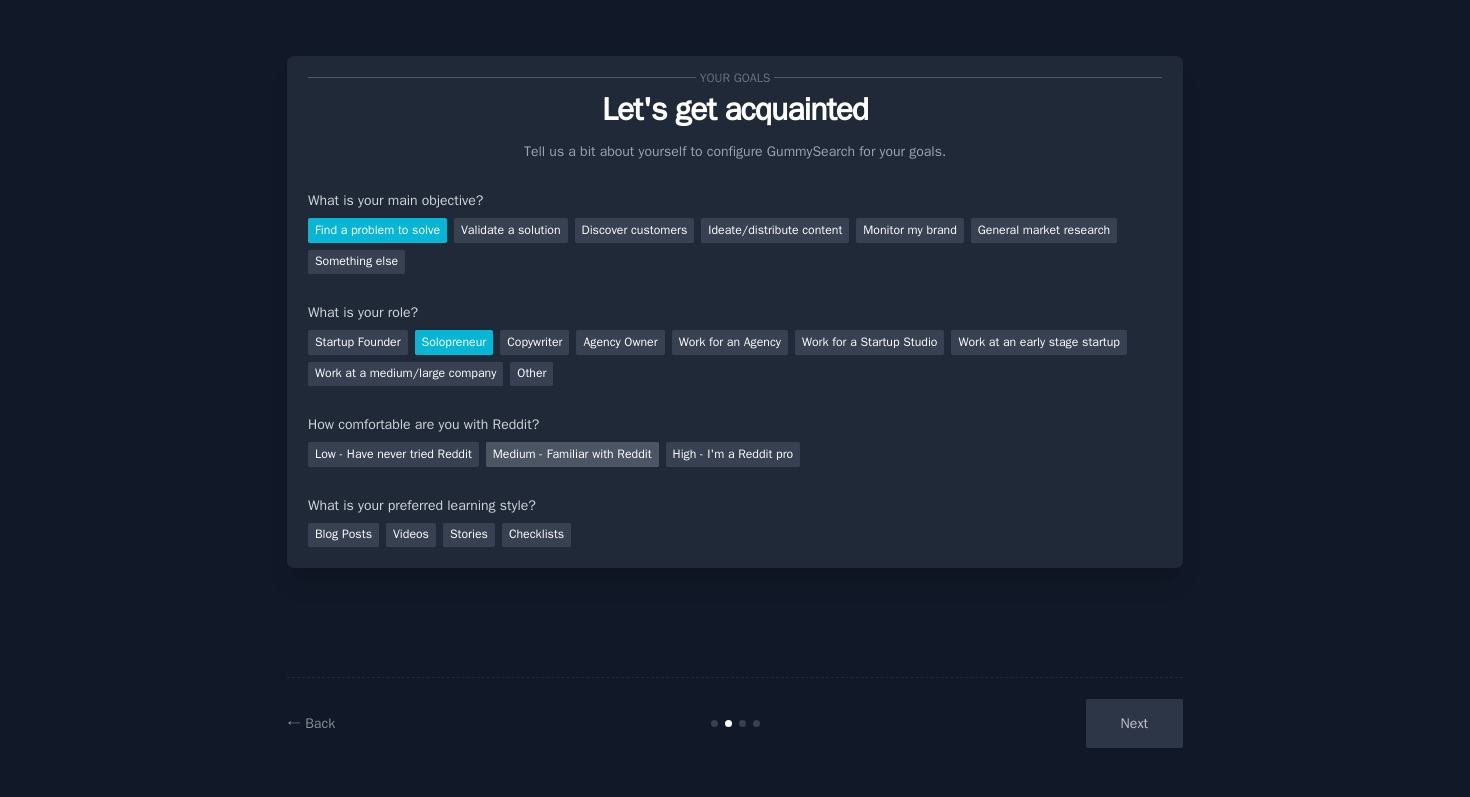 click on "Medium - Familiar with Reddit" at bounding box center (572, 454) 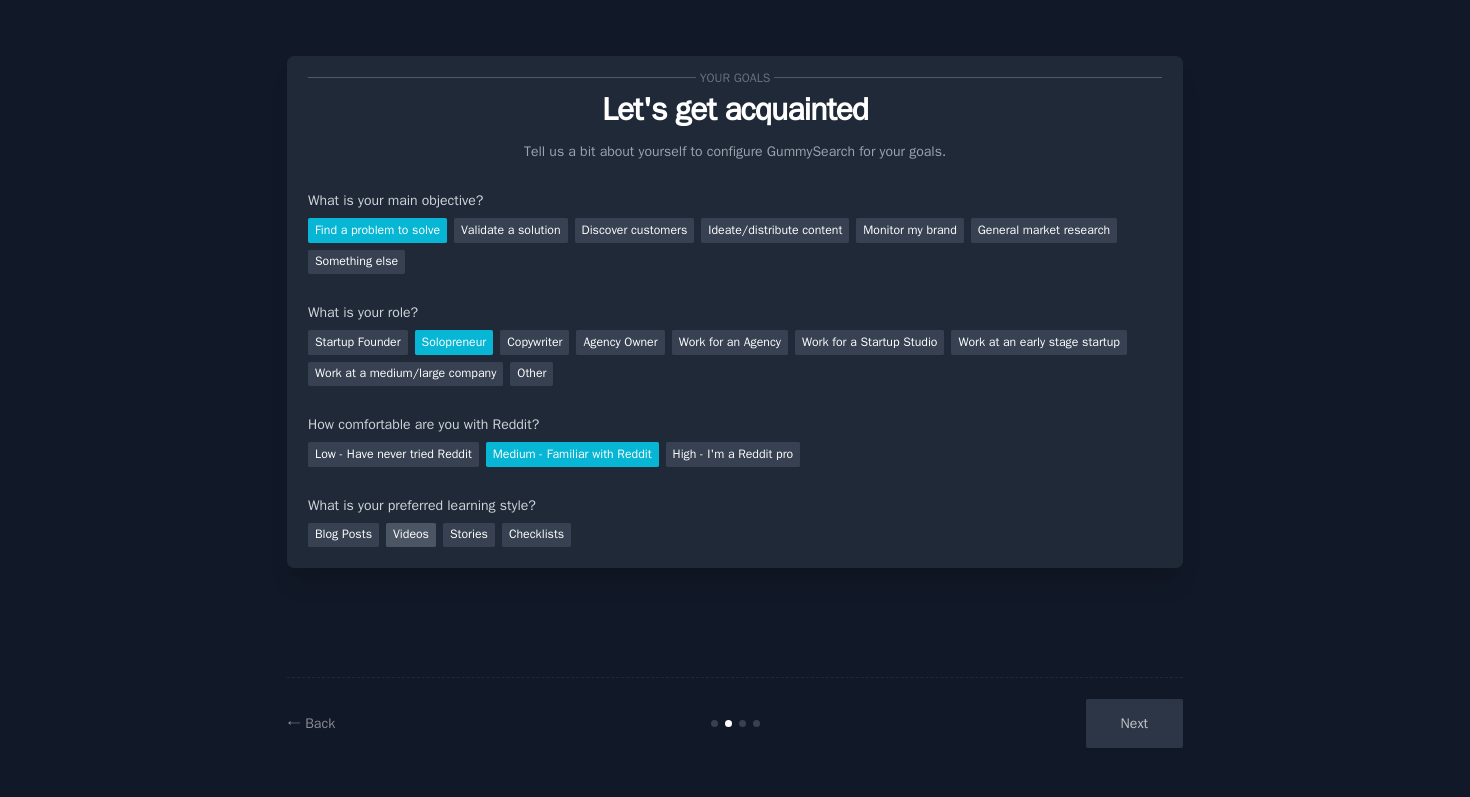 click on "Videos" at bounding box center (411, 535) 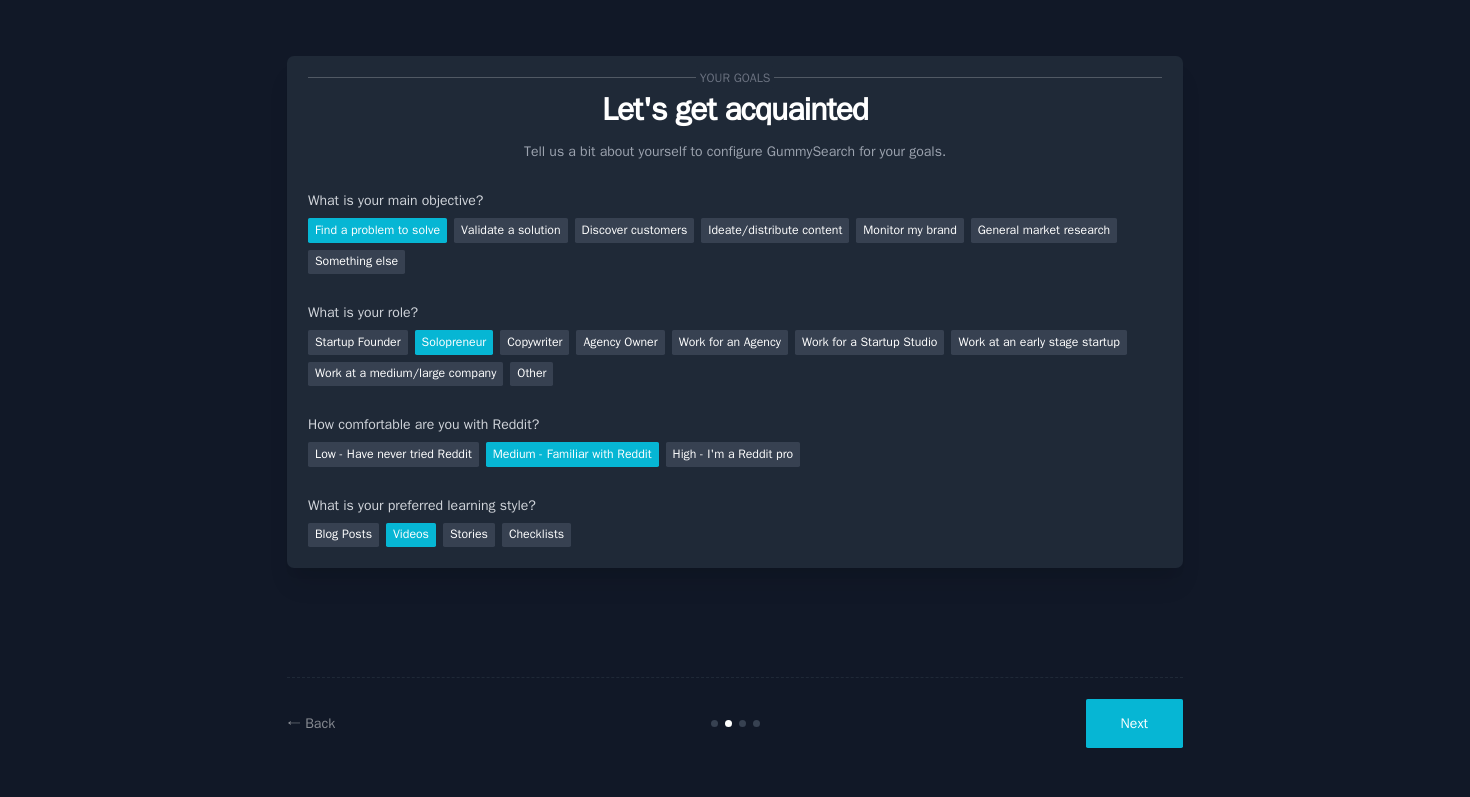 click on "Next" at bounding box center (1134, 723) 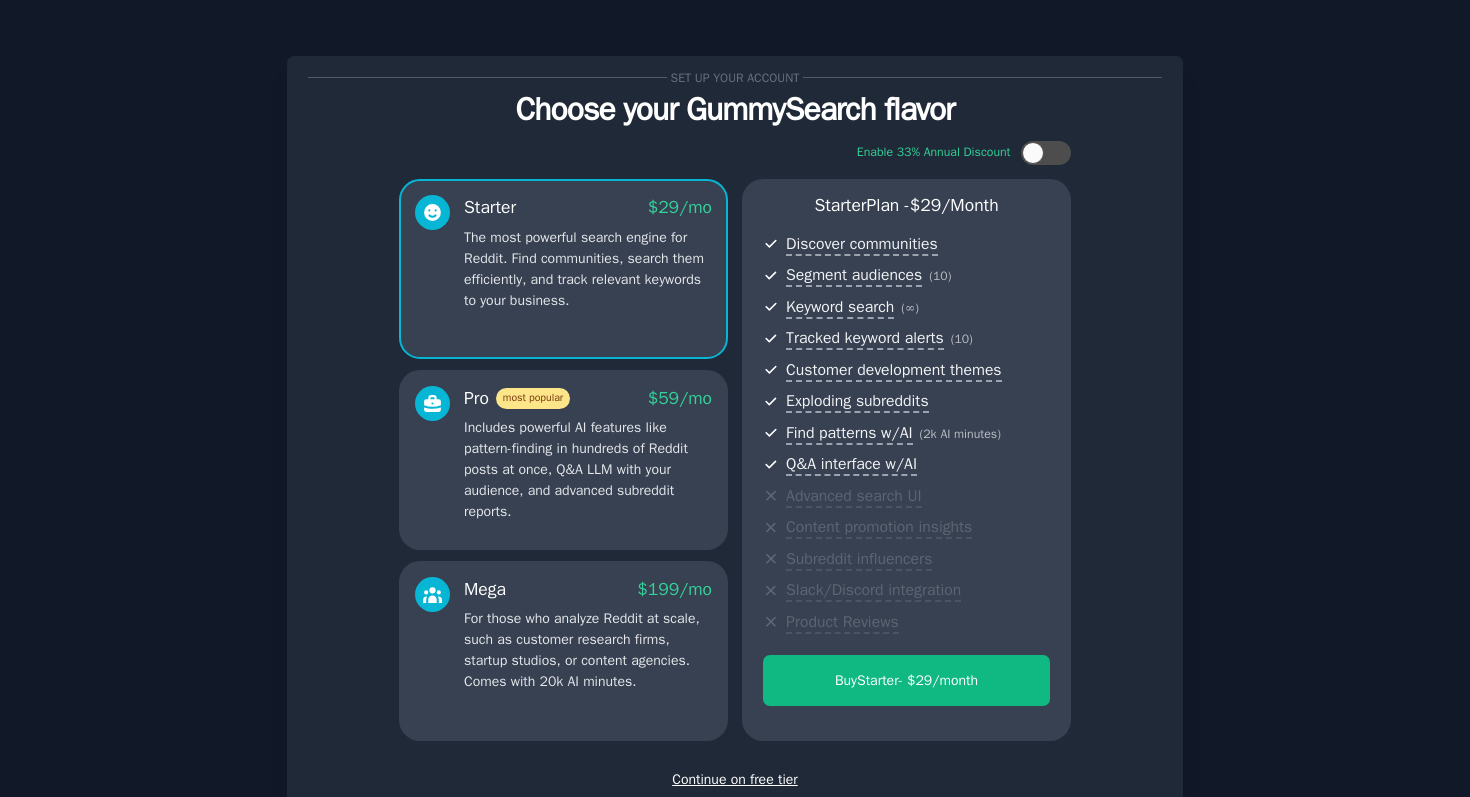 click on "Includes powerful AI features like pattern-finding in hundreds of Reddit posts at once, Q&A LLM with your audience, and advanced subreddit reports." at bounding box center (588, 469) 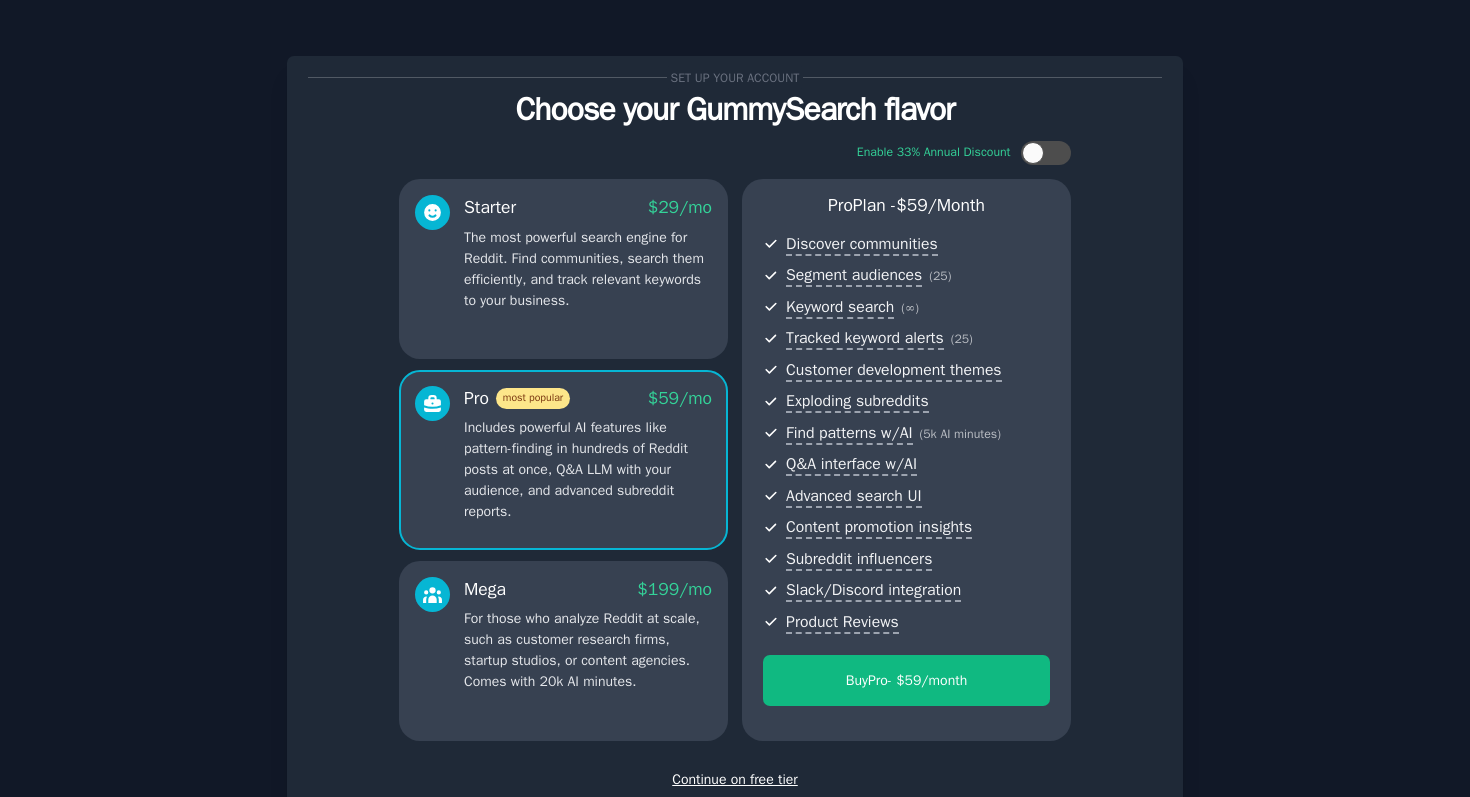 click on "The most powerful search engine for Reddit. Find communities, search them efficiently, and track relevant keywords to your business." at bounding box center (588, 269) 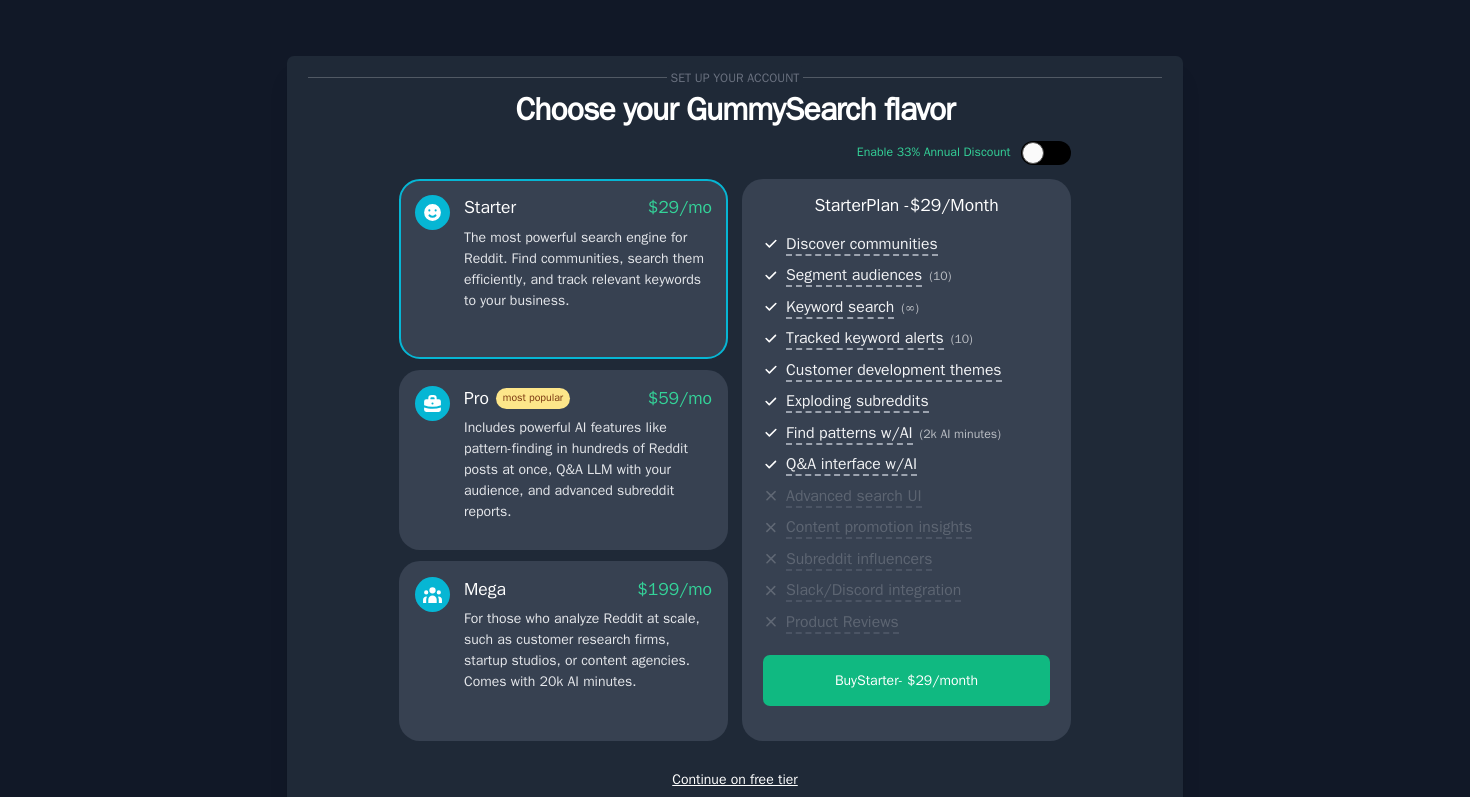 scroll, scrollTop: 134, scrollLeft: 0, axis: vertical 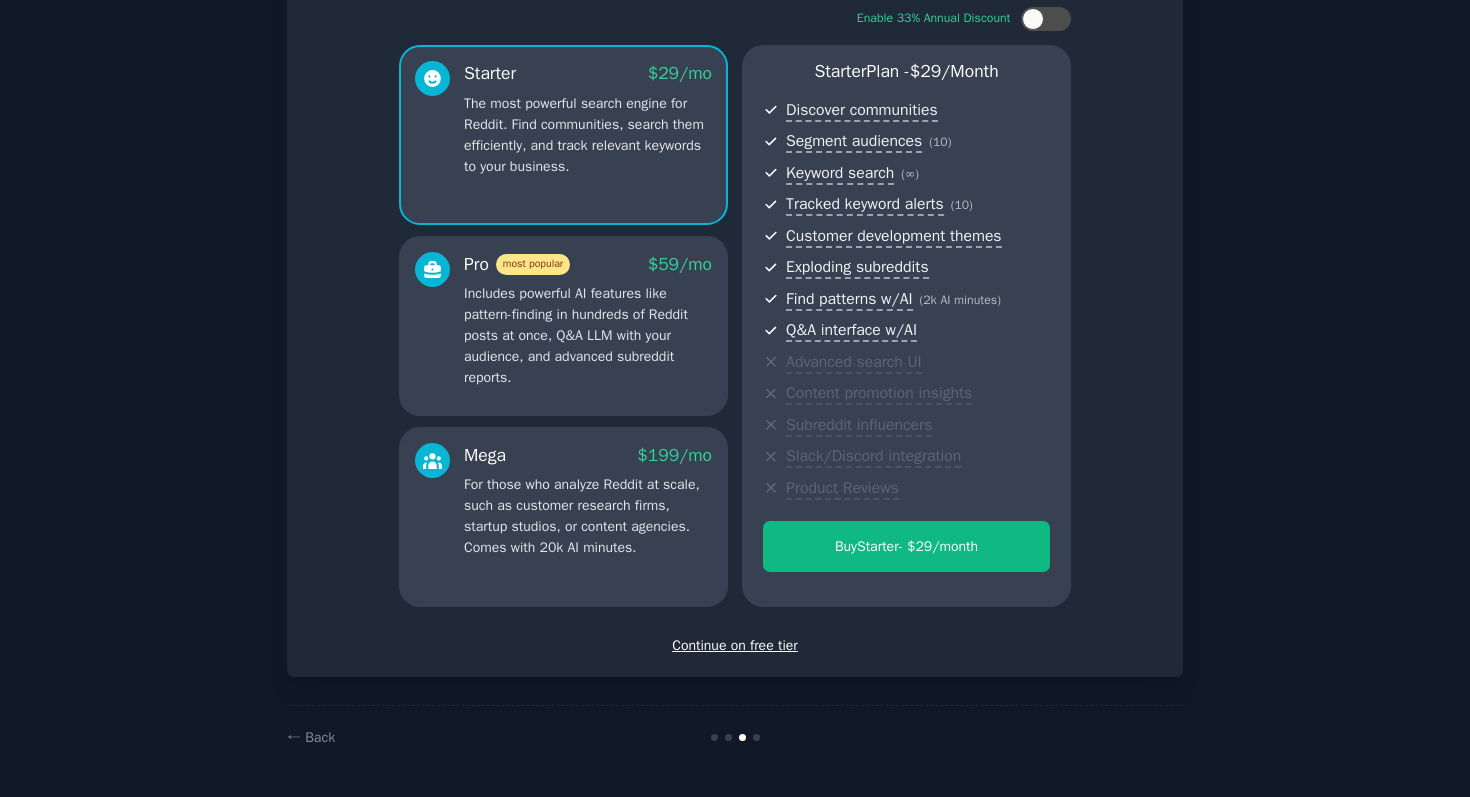 click at bounding box center (735, 737) 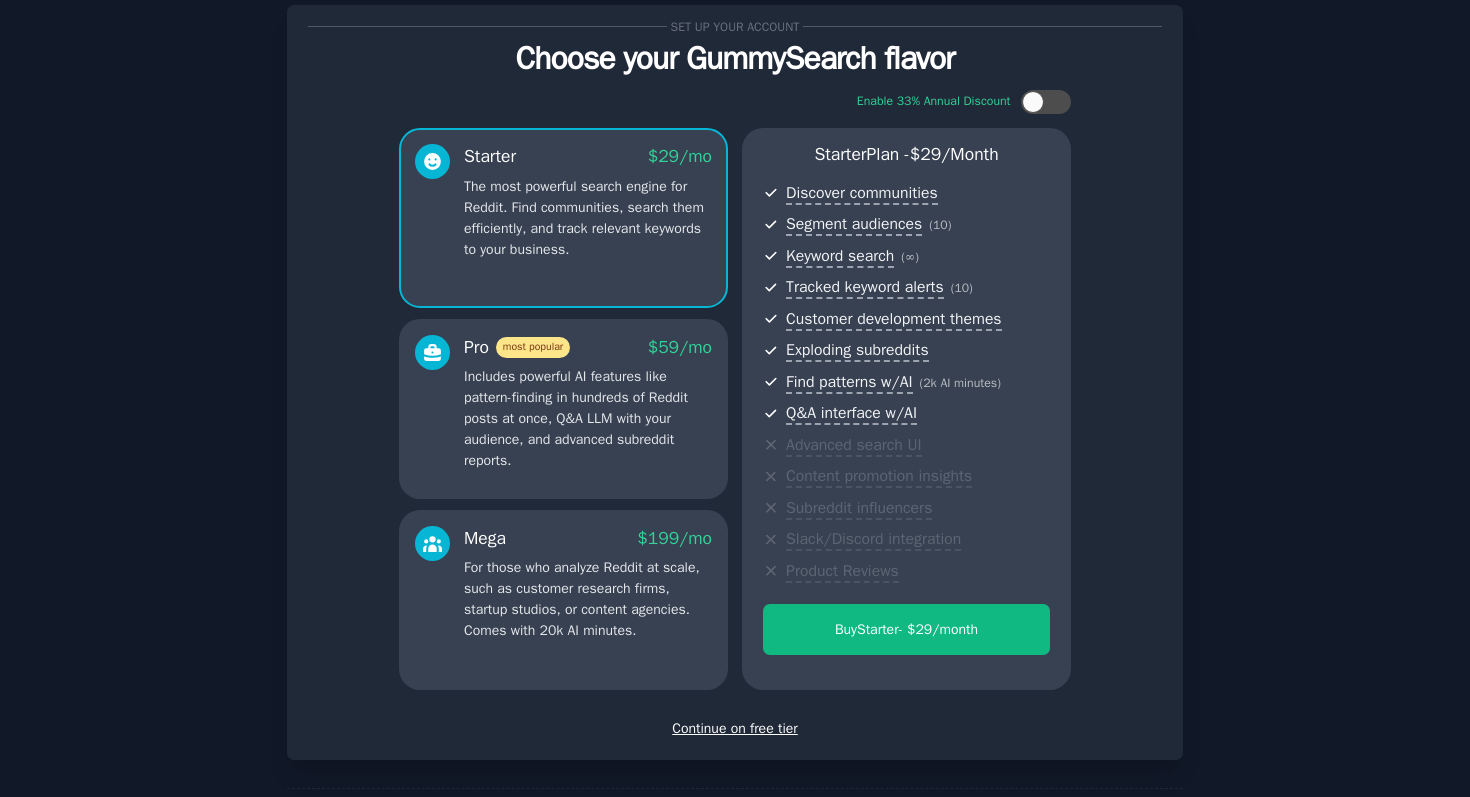 scroll, scrollTop: 0, scrollLeft: 0, axis: both 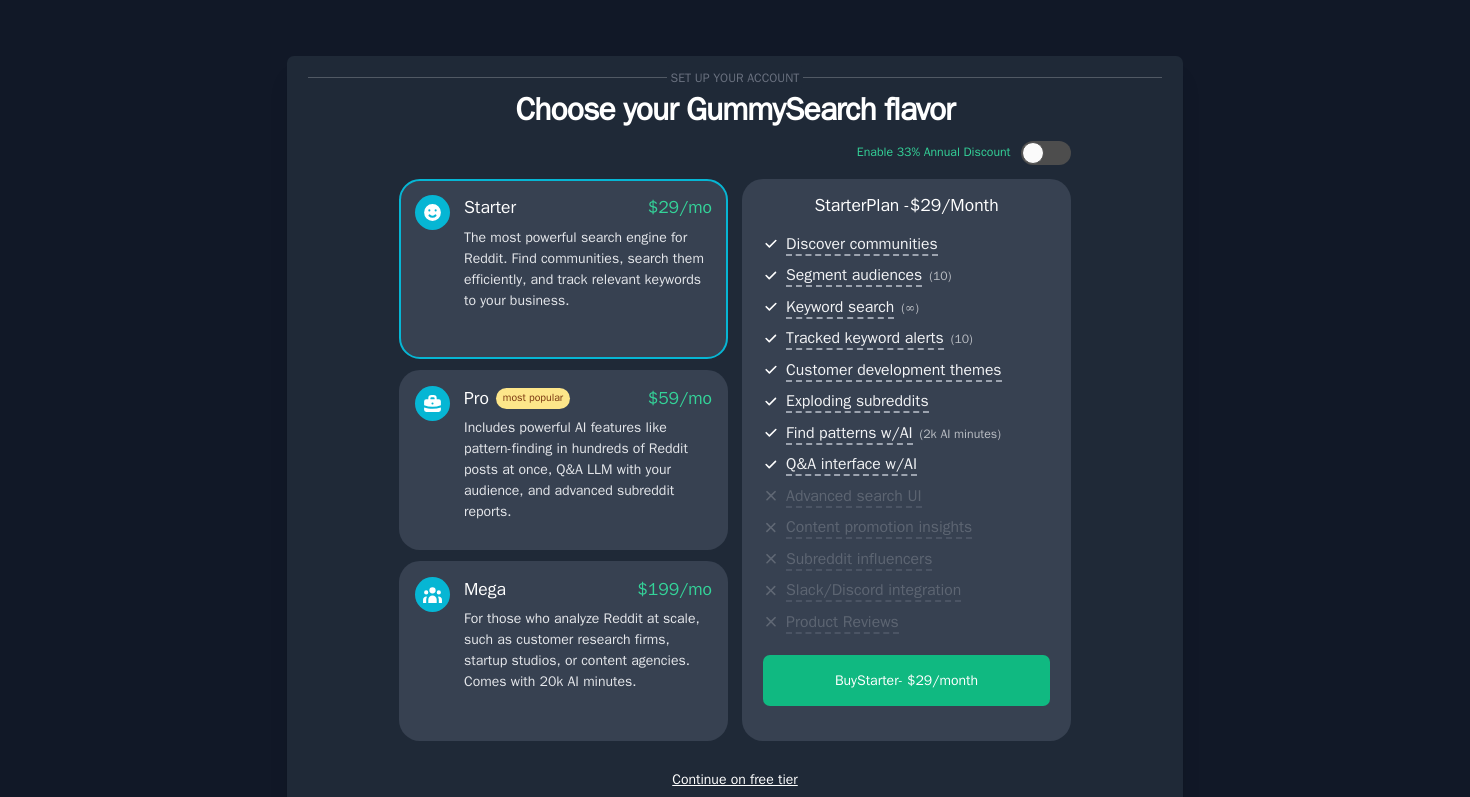 click on "Starter $ 29 /mo The most powerful search engine for Reddit. Find communities, search them efficiently, and track relevant keywords to your business. Pro most popular $ 59 /mo Includes powerful AI features like pattern-finding in hundreds of Reddit posts at once, Q&A LLM with your audience, and advanced subreddit reports. Mega $ 199 /mo For those who analyze Reddit at scale, such as customer research firms, startup studios, or content agencies. Comes with 20k AI minutes. Starter Plan - $ 29 /month Discover communities Segment audiences ( 10 ) Keyword search ( ∞ ) Tracked keyword alerts ( 10 ) Customer development themes Exploding subreddits Find patterns w/AI ( 2k AI minutes ) Q&A interface w/AI Advanced search UI Content promotion insights Subreddit influencers Slack/Discord integration Product Reviews Buy Starter - $ 29 /month" at bounding box center (735, 460) 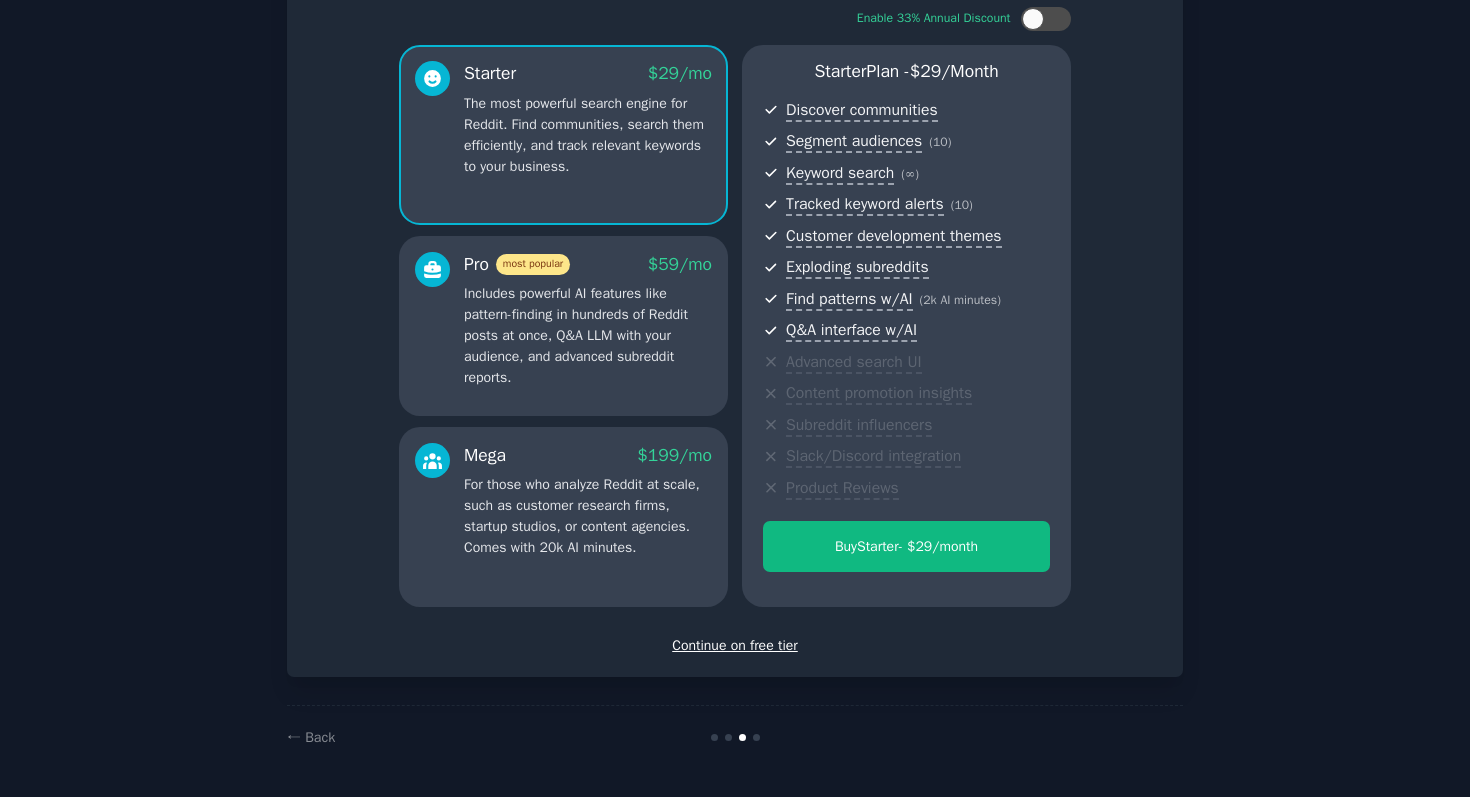click on "Continue on free tier" at bounding box center [735, 645] 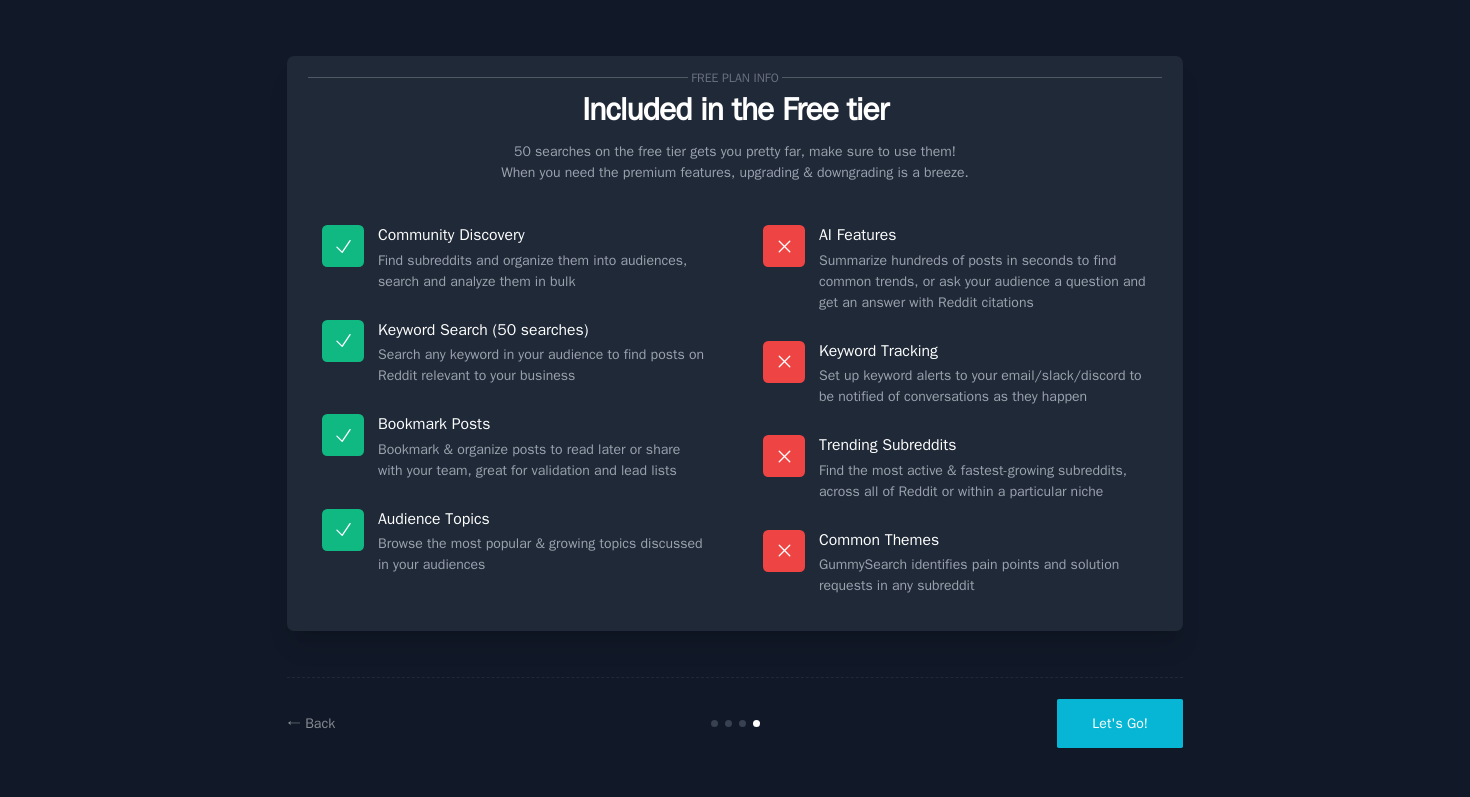 scroll, scrollTop: 0, scrollLeft: 0, axis: both 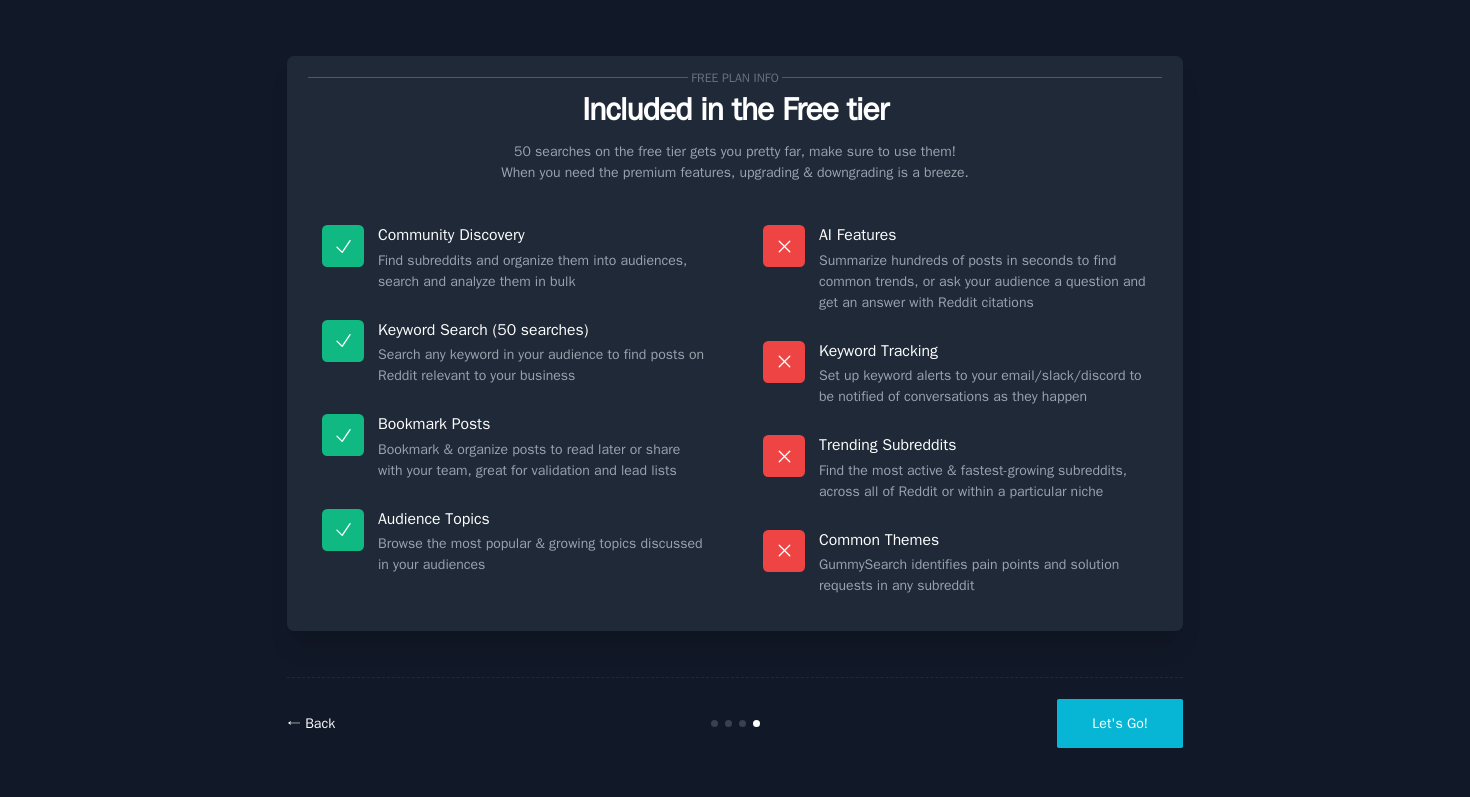 click on "← Back" at bounding box center [311, 723] 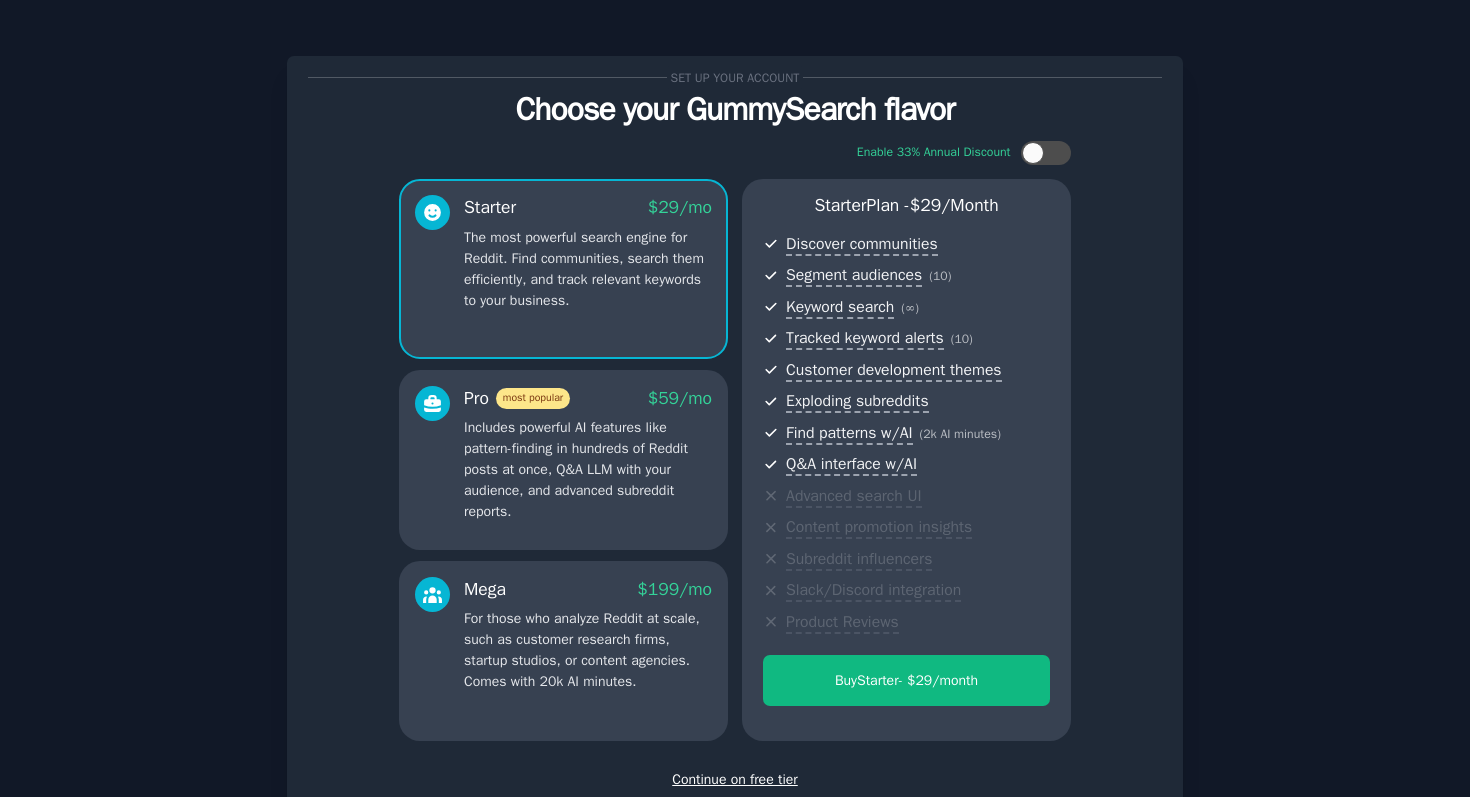click on "Continue on free tier" at bounding box center [735, 779] 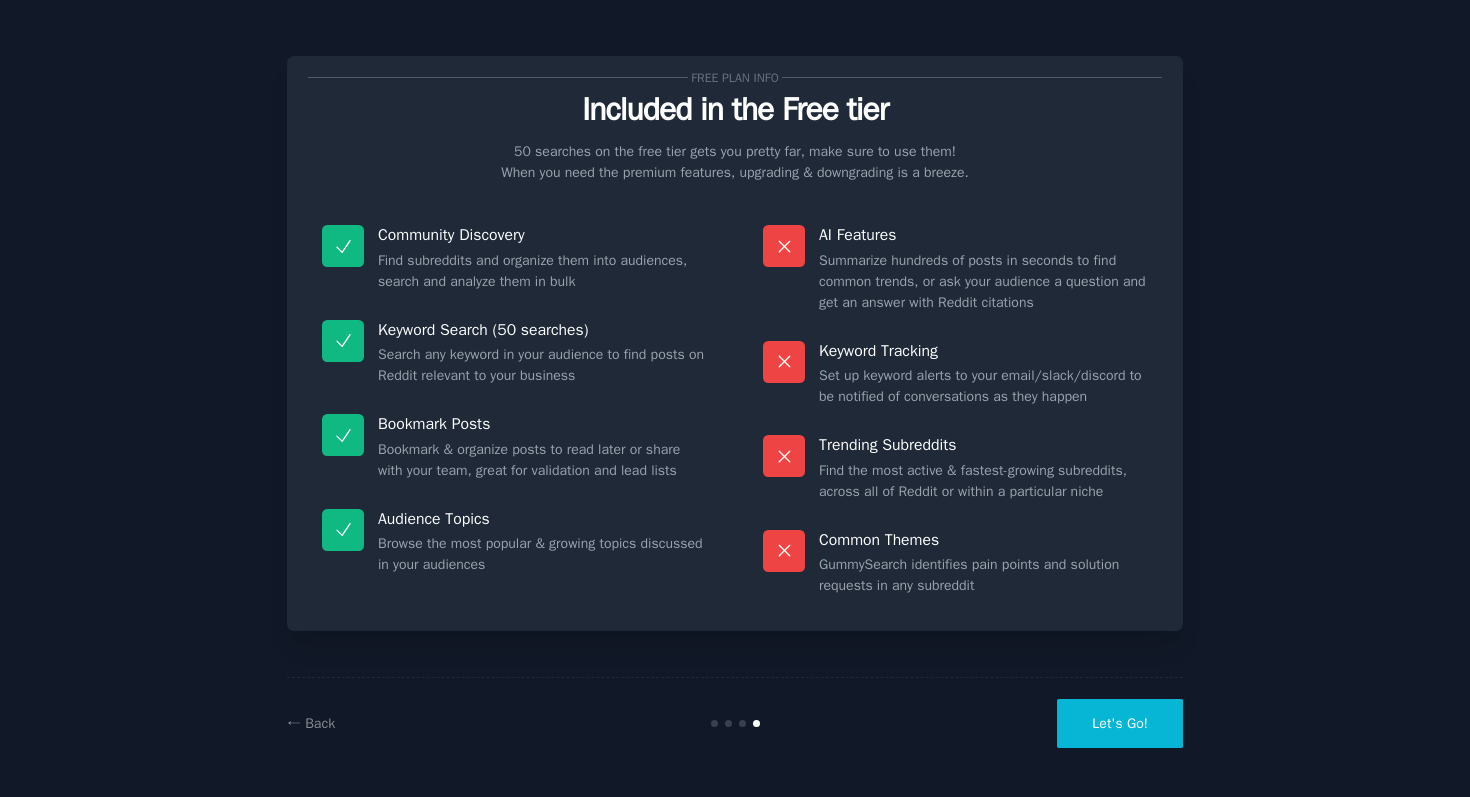 click on "Let's Go!" at bounding box center [1120, 723] 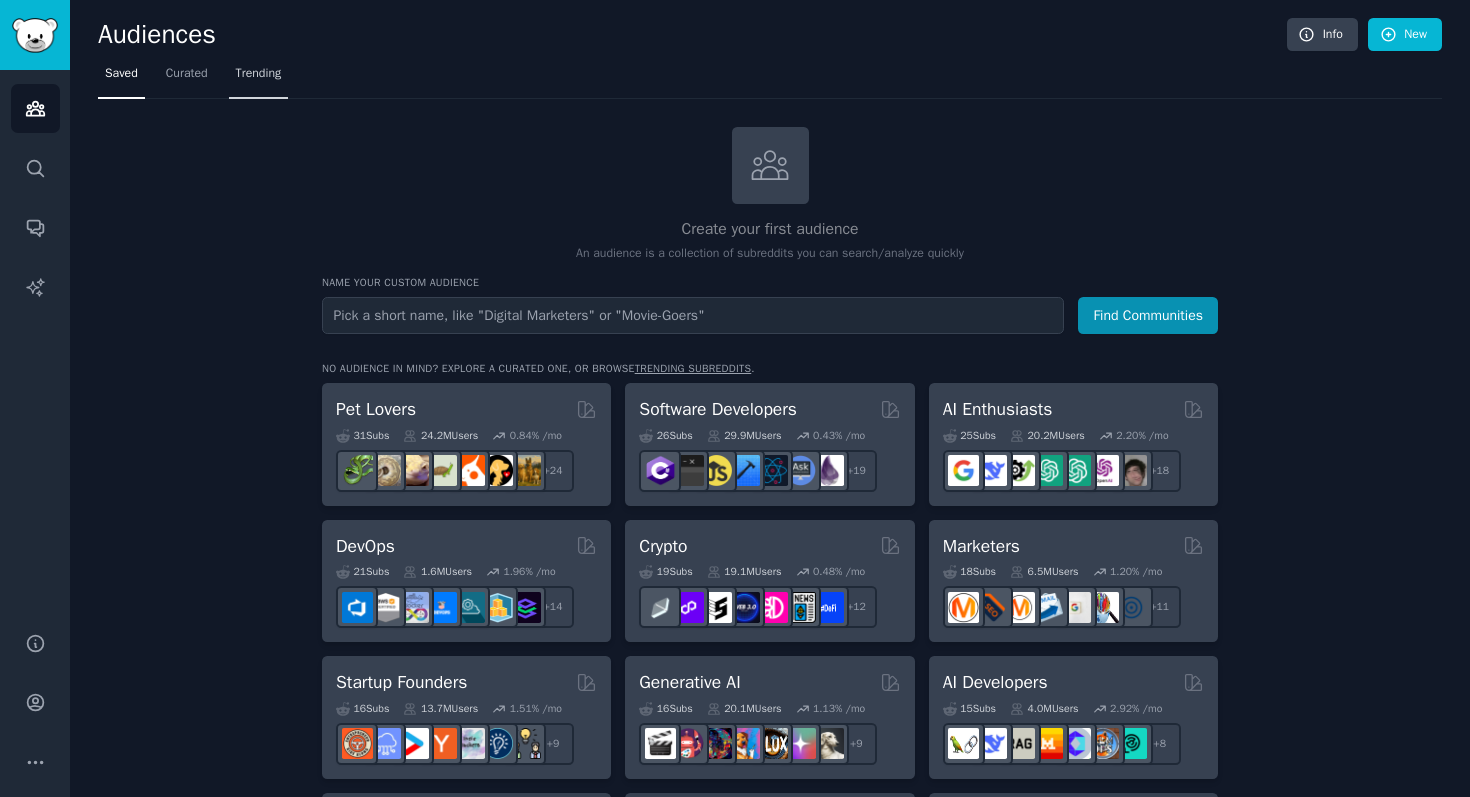click on "Trending" at bounding box center [259, 74] 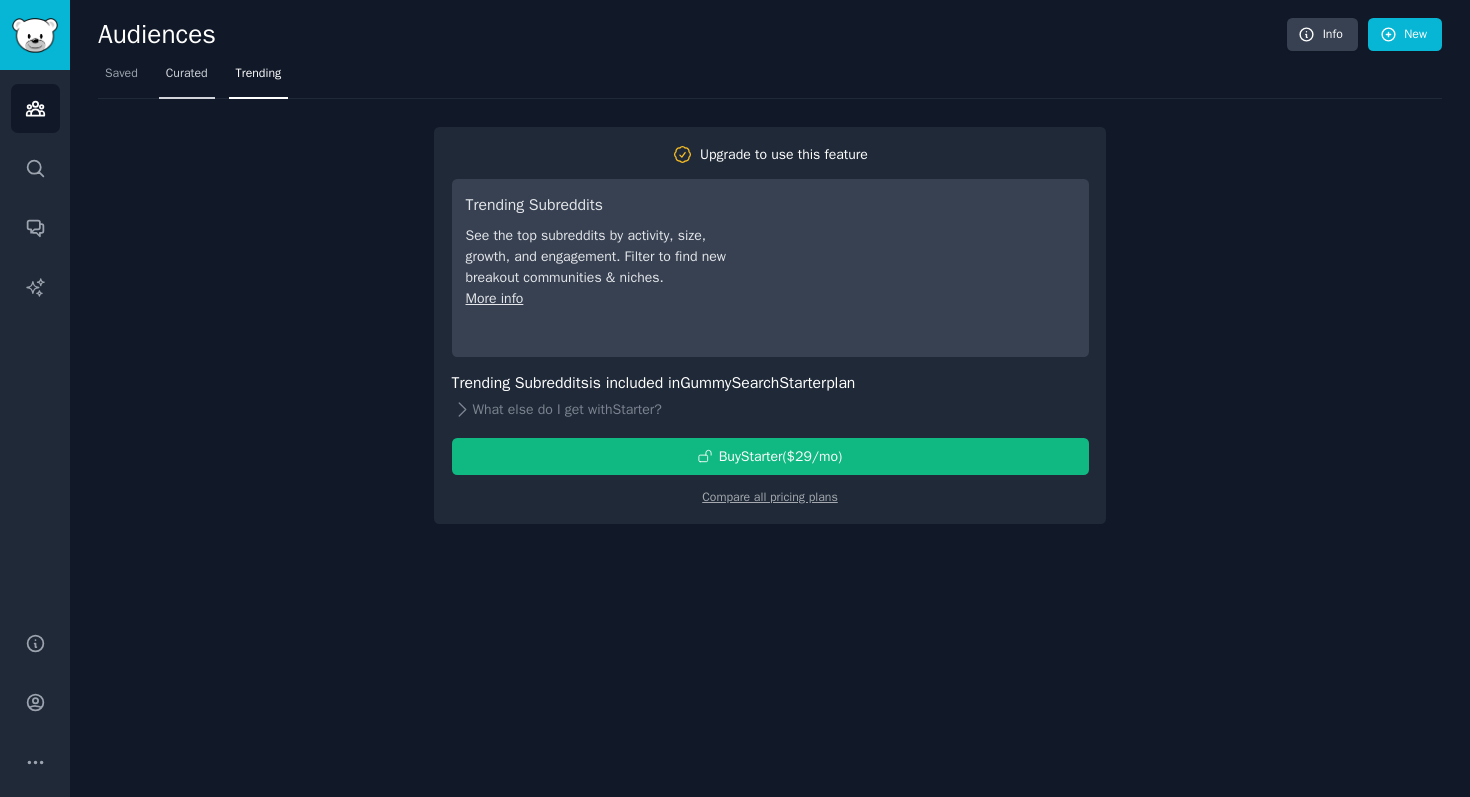 click on "Curated" at bounding box center [187, 74] 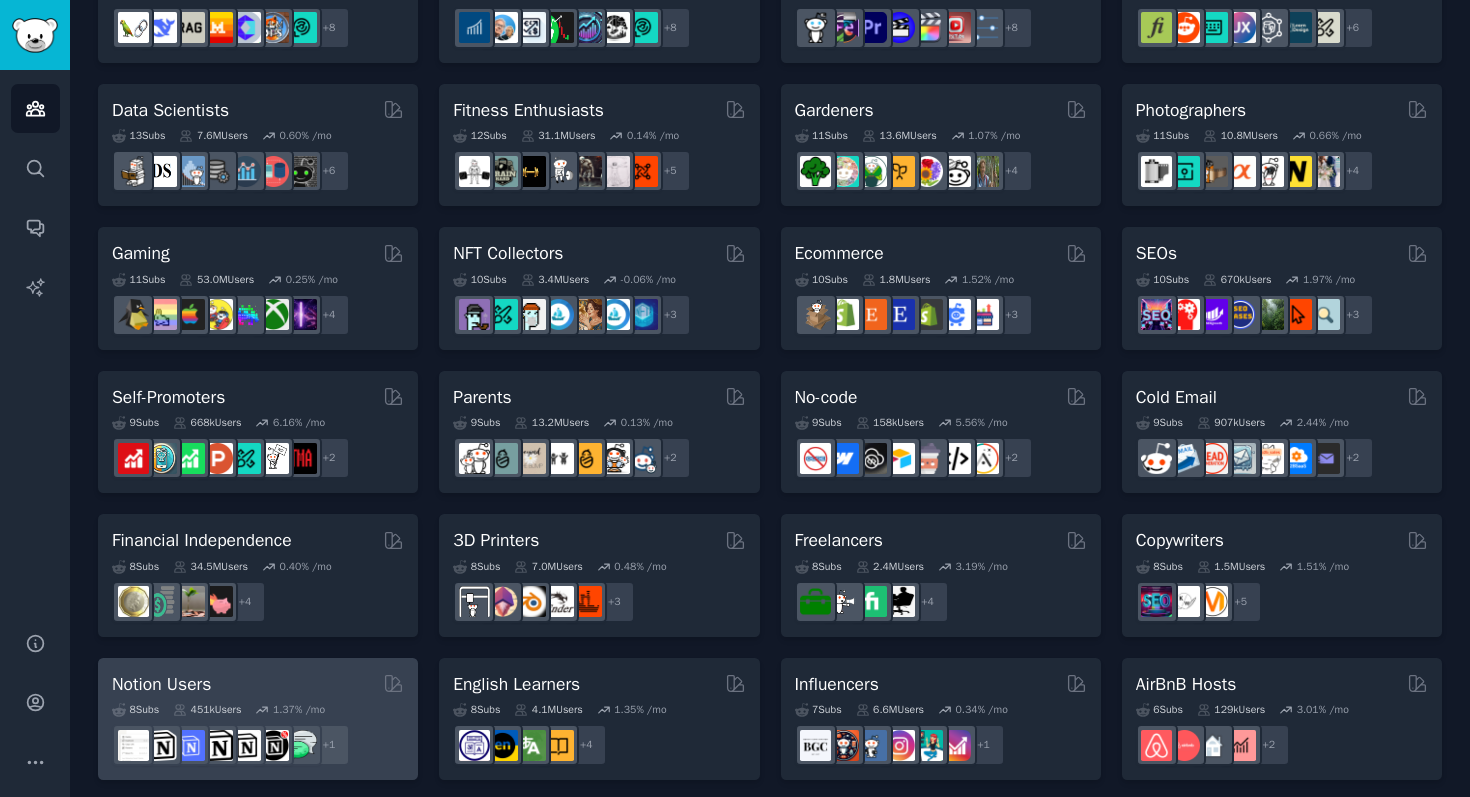 scroll, scrollTop: 0, scrollLeft: 0, axis: both 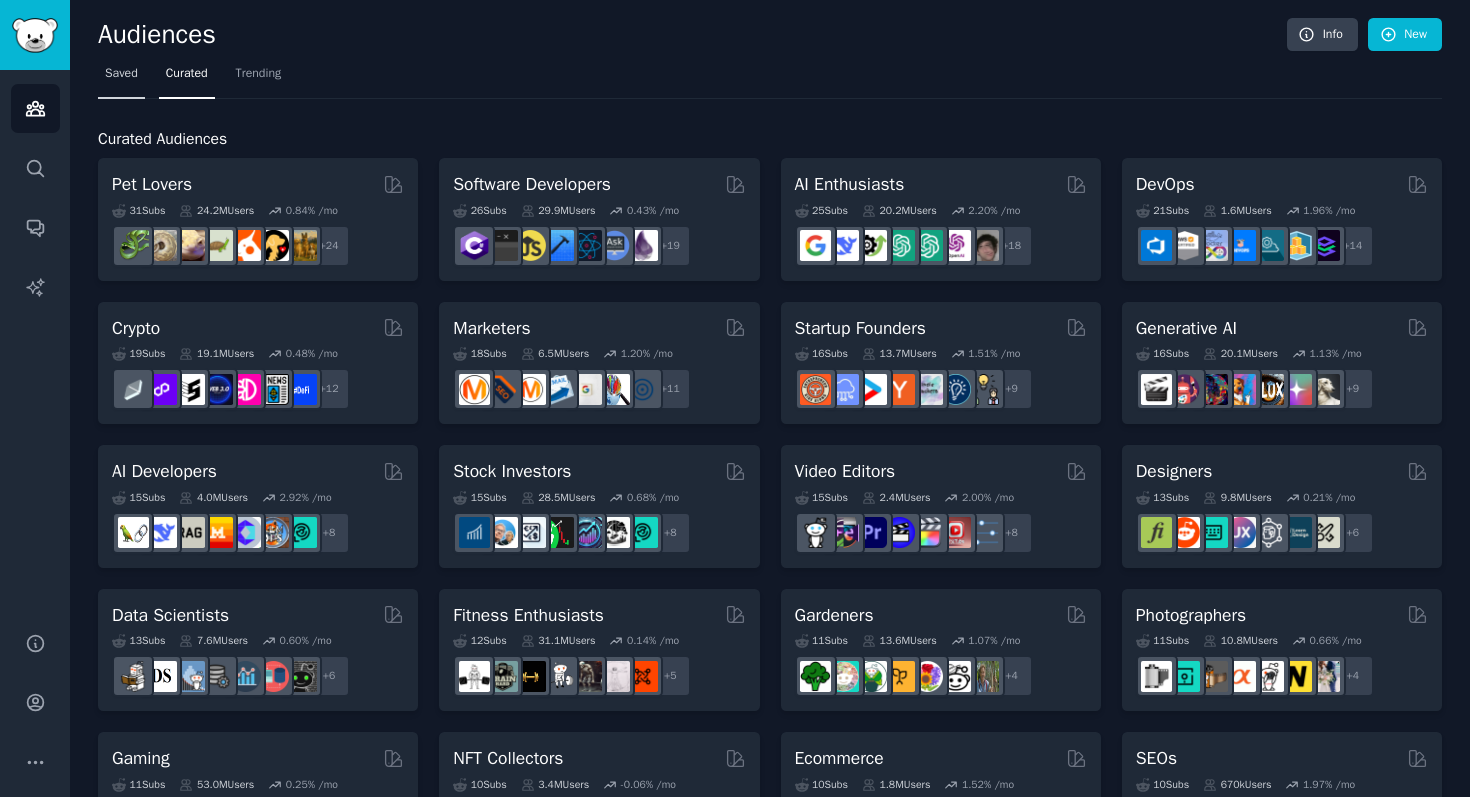 click on "Saved" at bounding box center [121, 74] 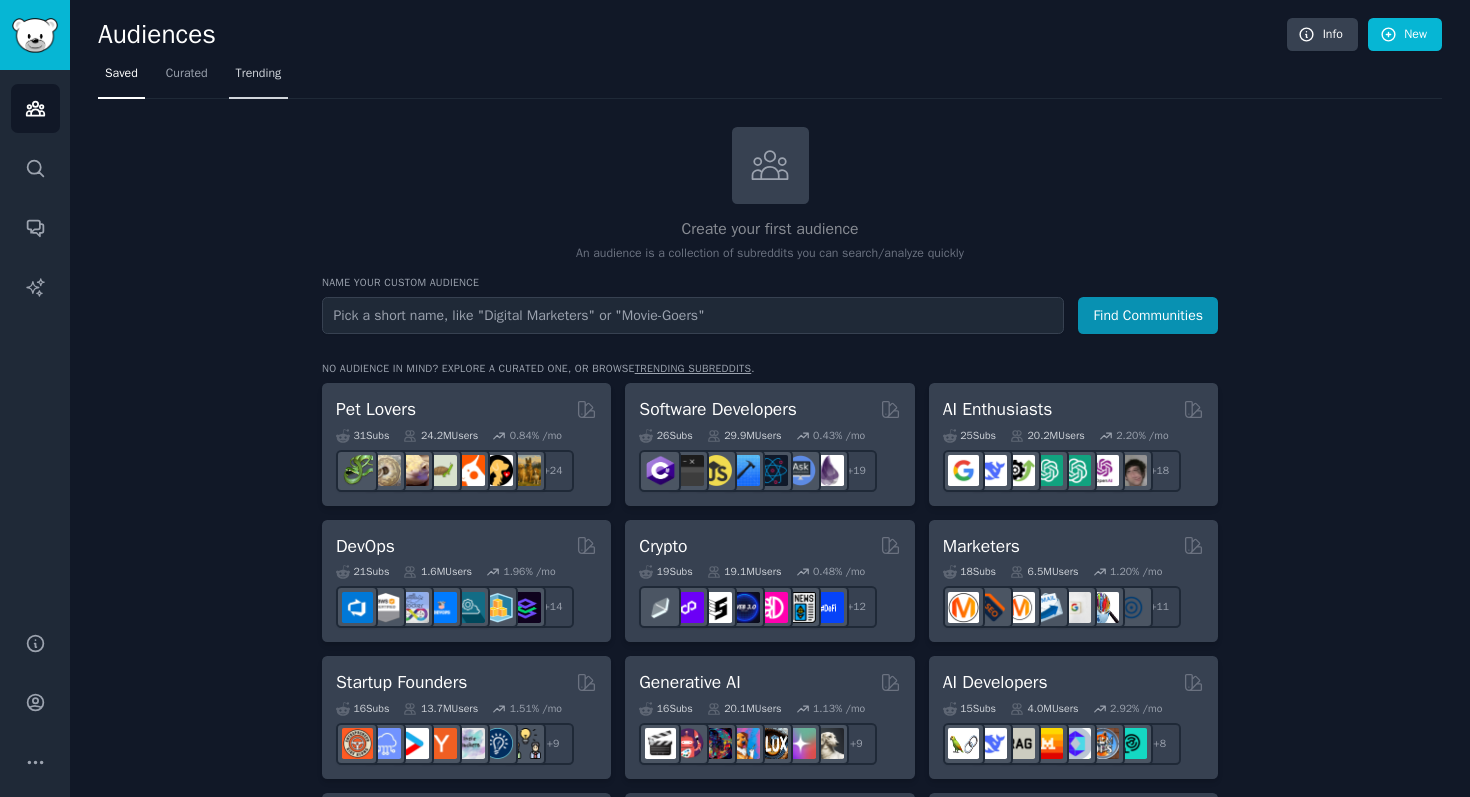 click on "Trending" at bounding box center [259, 74] 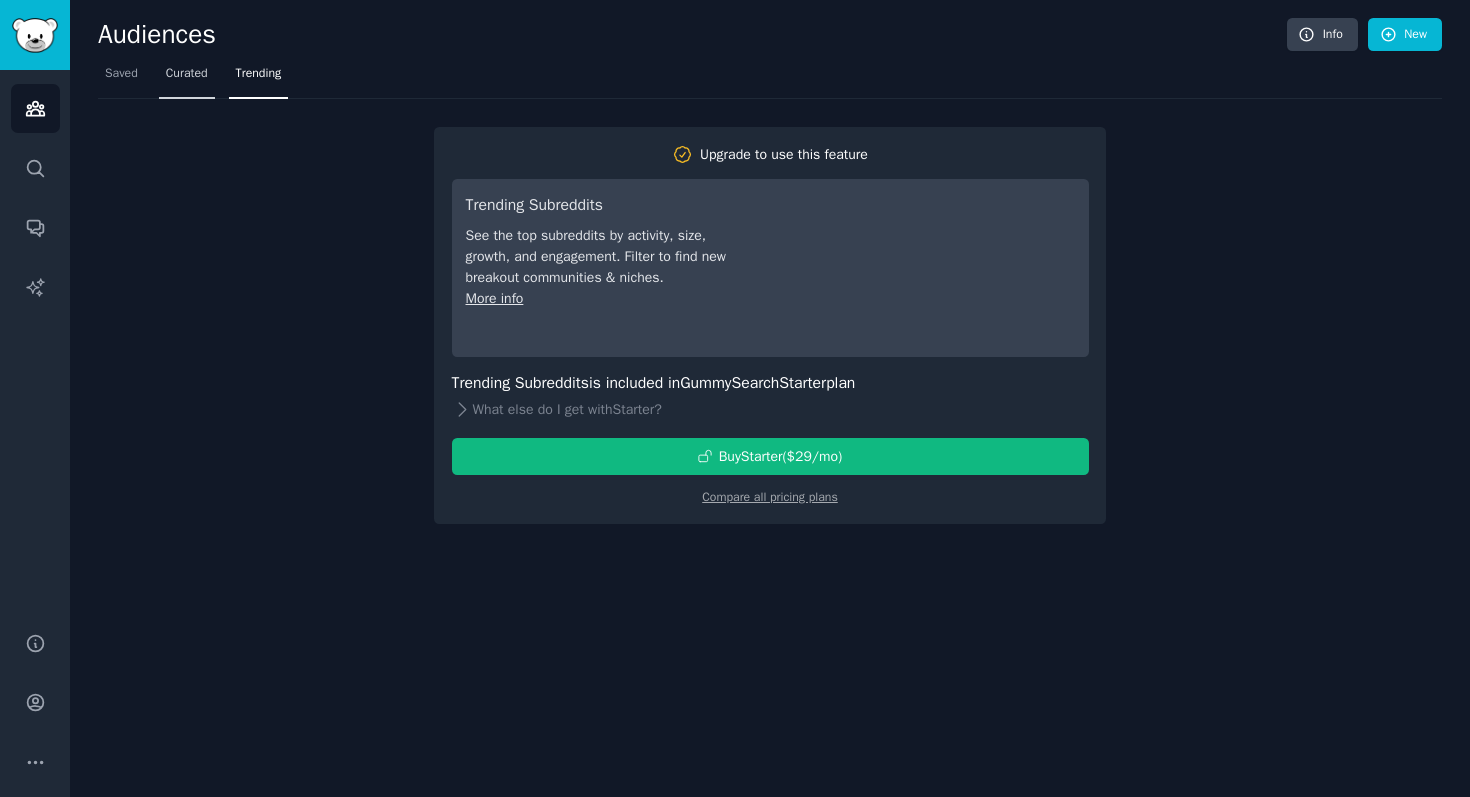 click on "Curated" at bounding box center [187, 74] 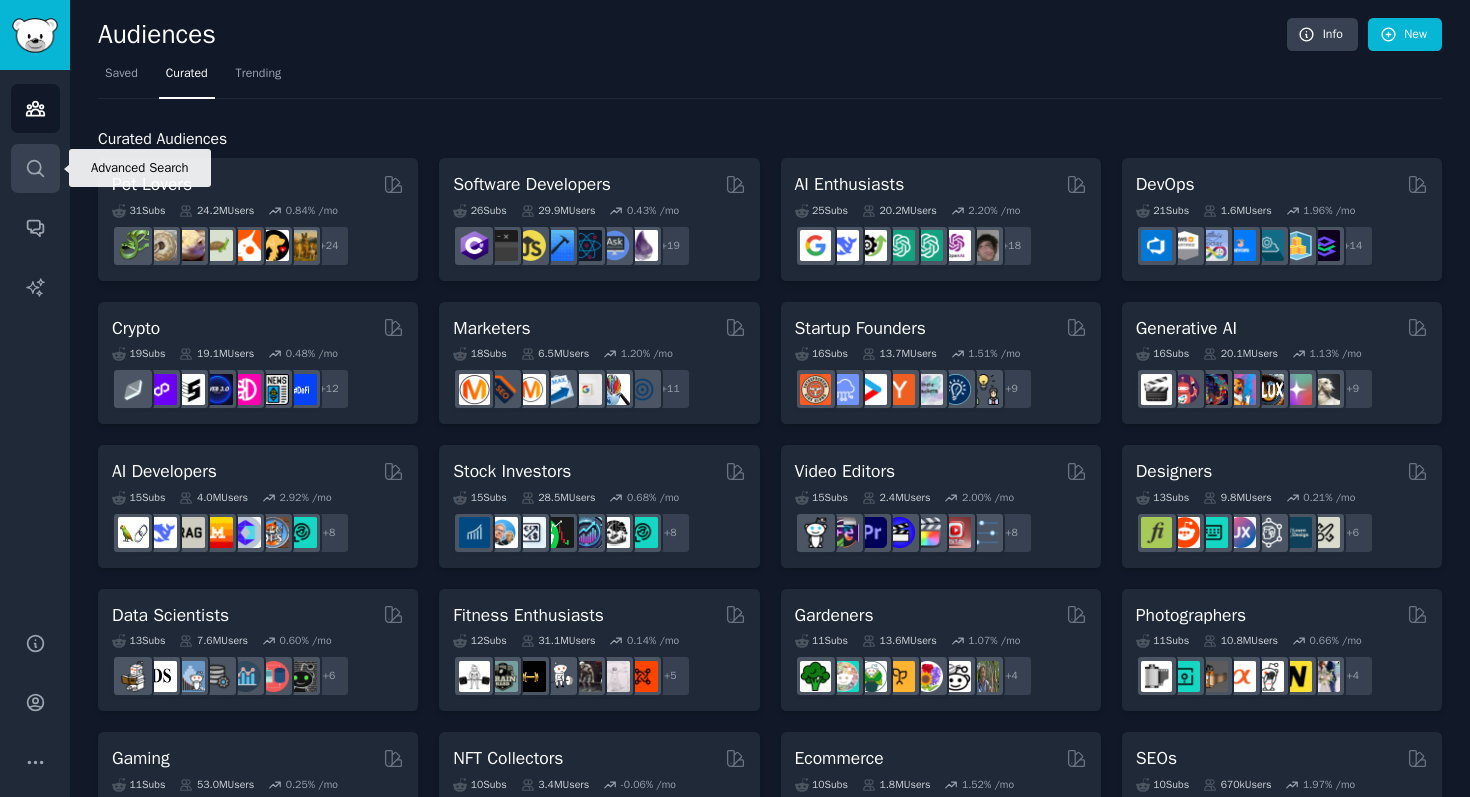 click on "Search" at bounding box center [35, 168] 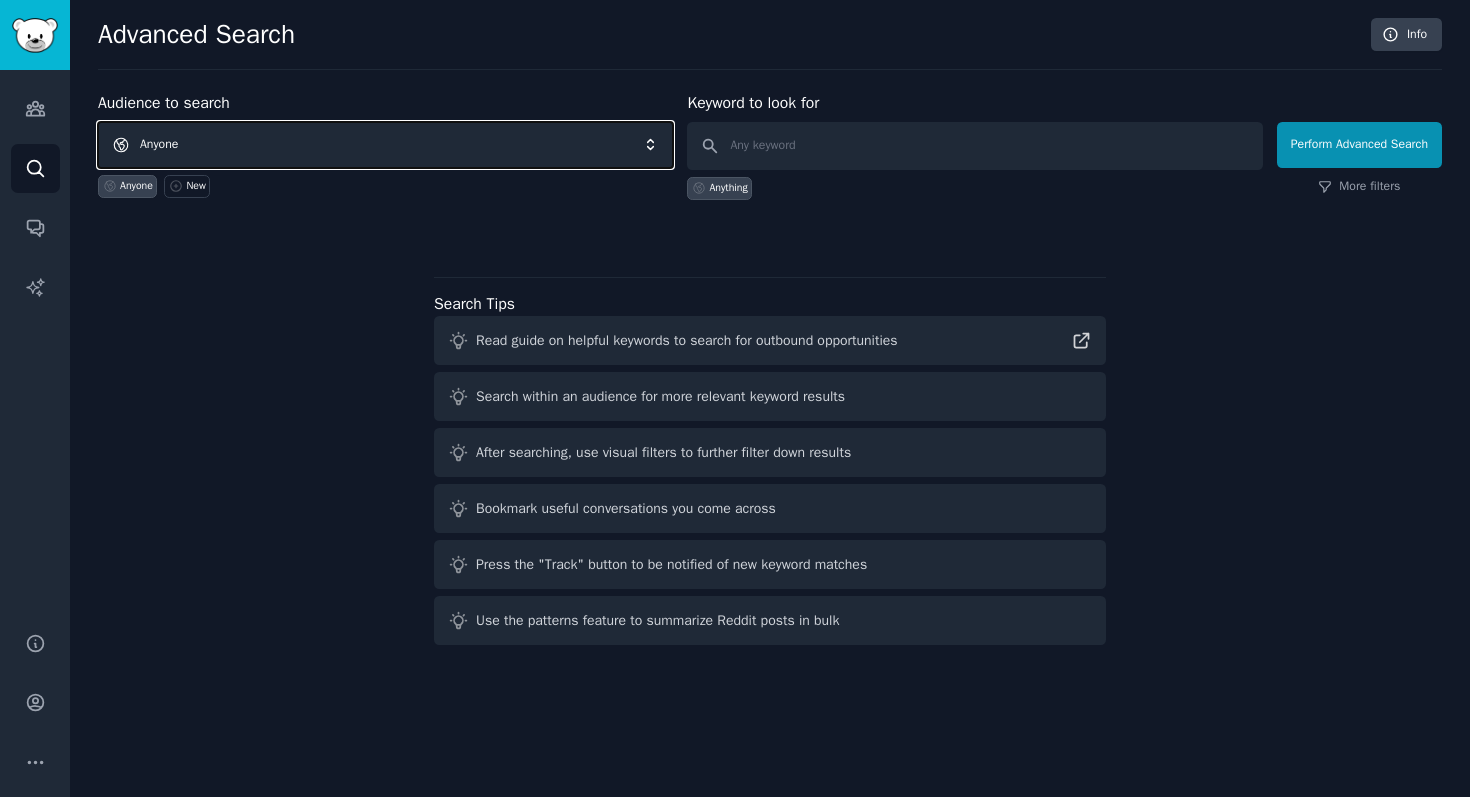 click on "Anyone" at bounding box center (385, 145) 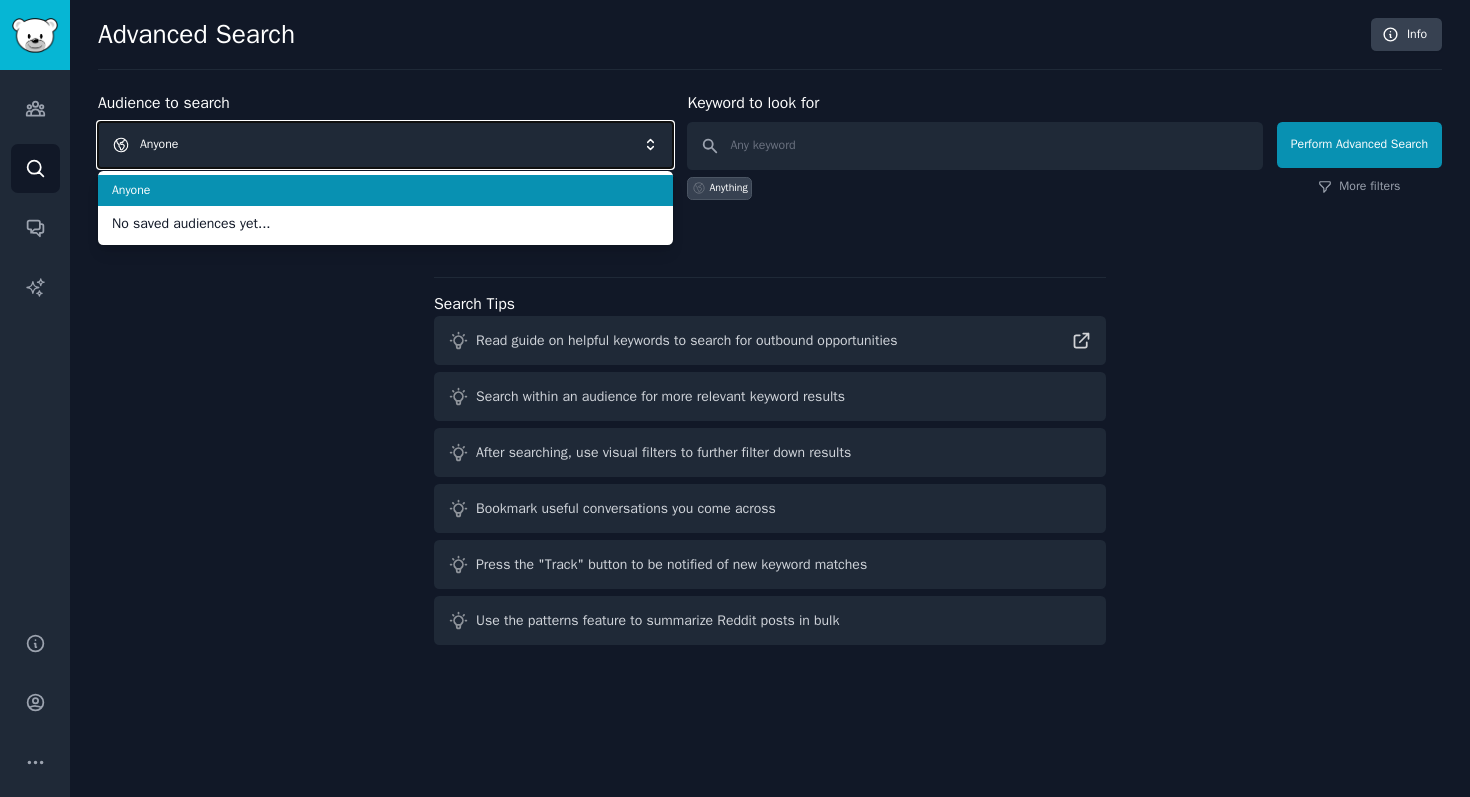 click on "Anyone" at bounding box center [385, 145] 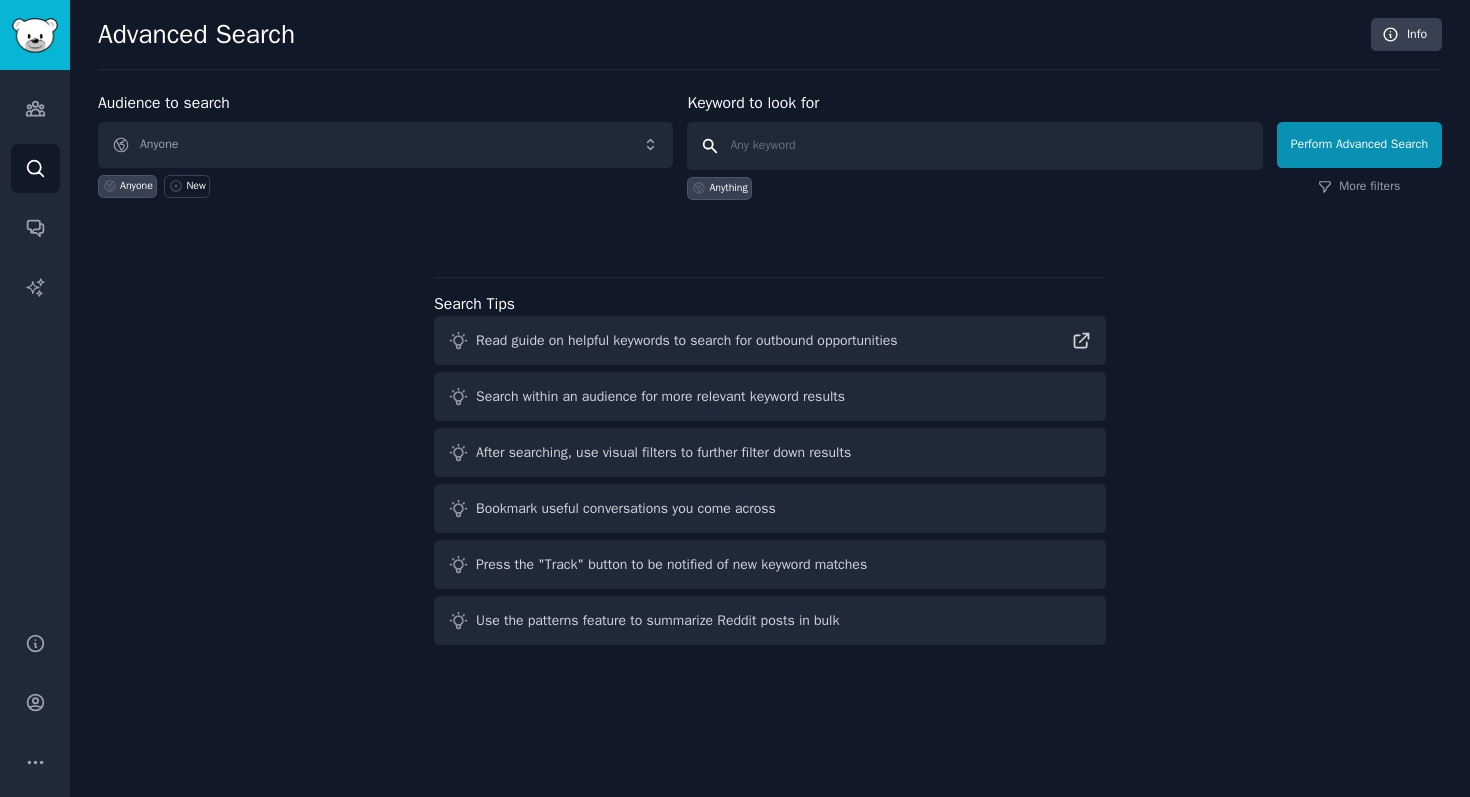 click at bounding box center (974, 146) 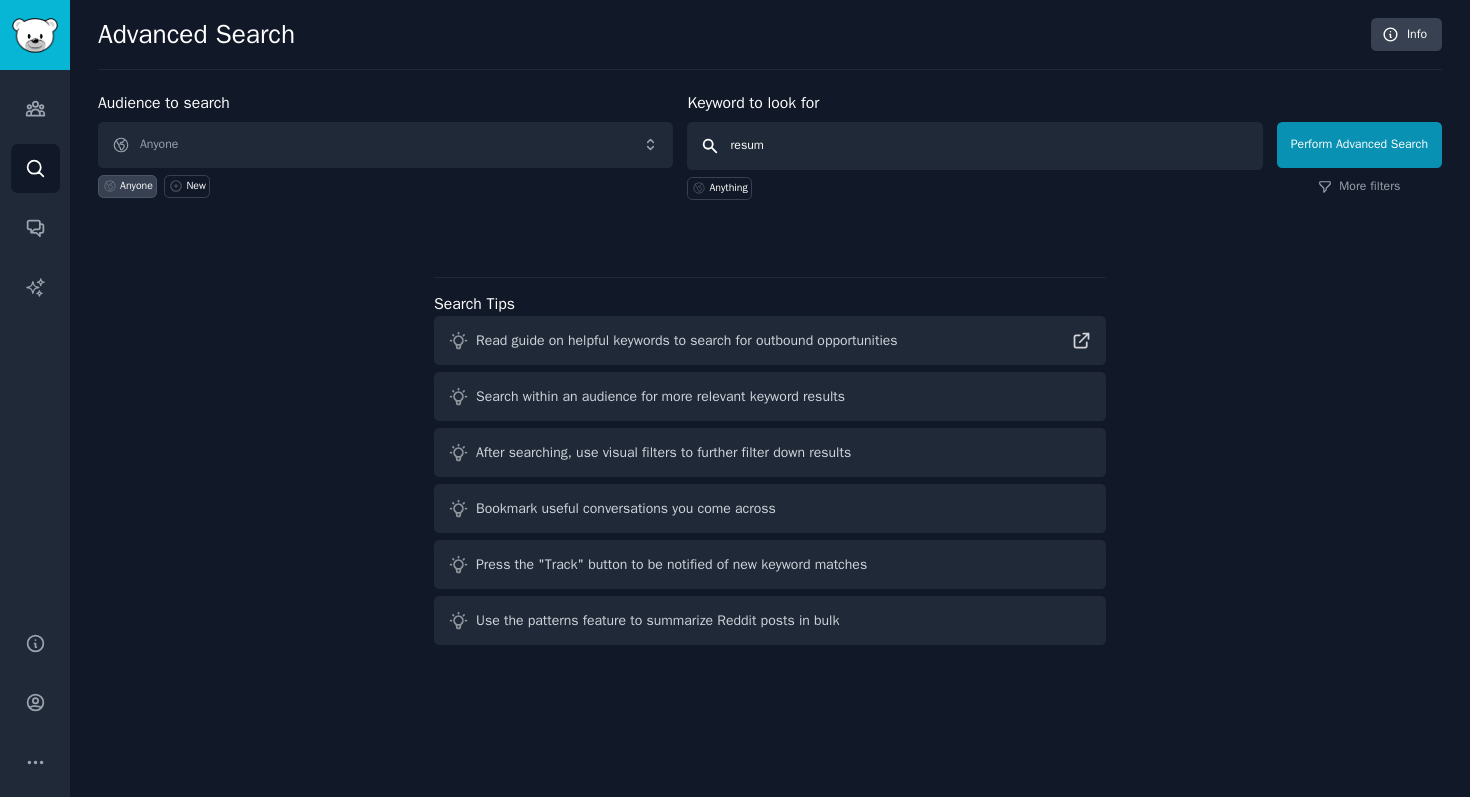 type on "resume" 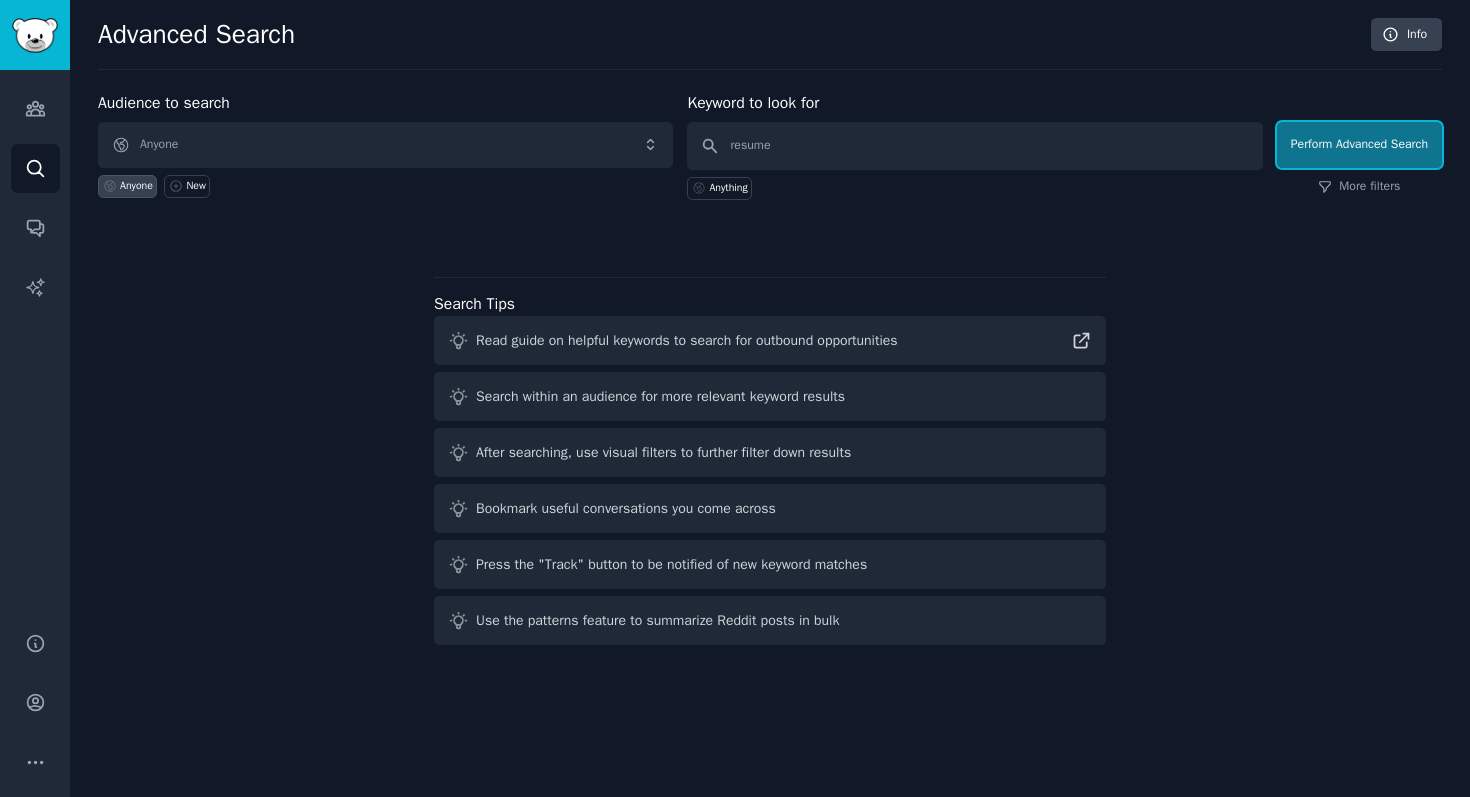 click on "Perform Advanced Search" at bounding box center (1359, 145) 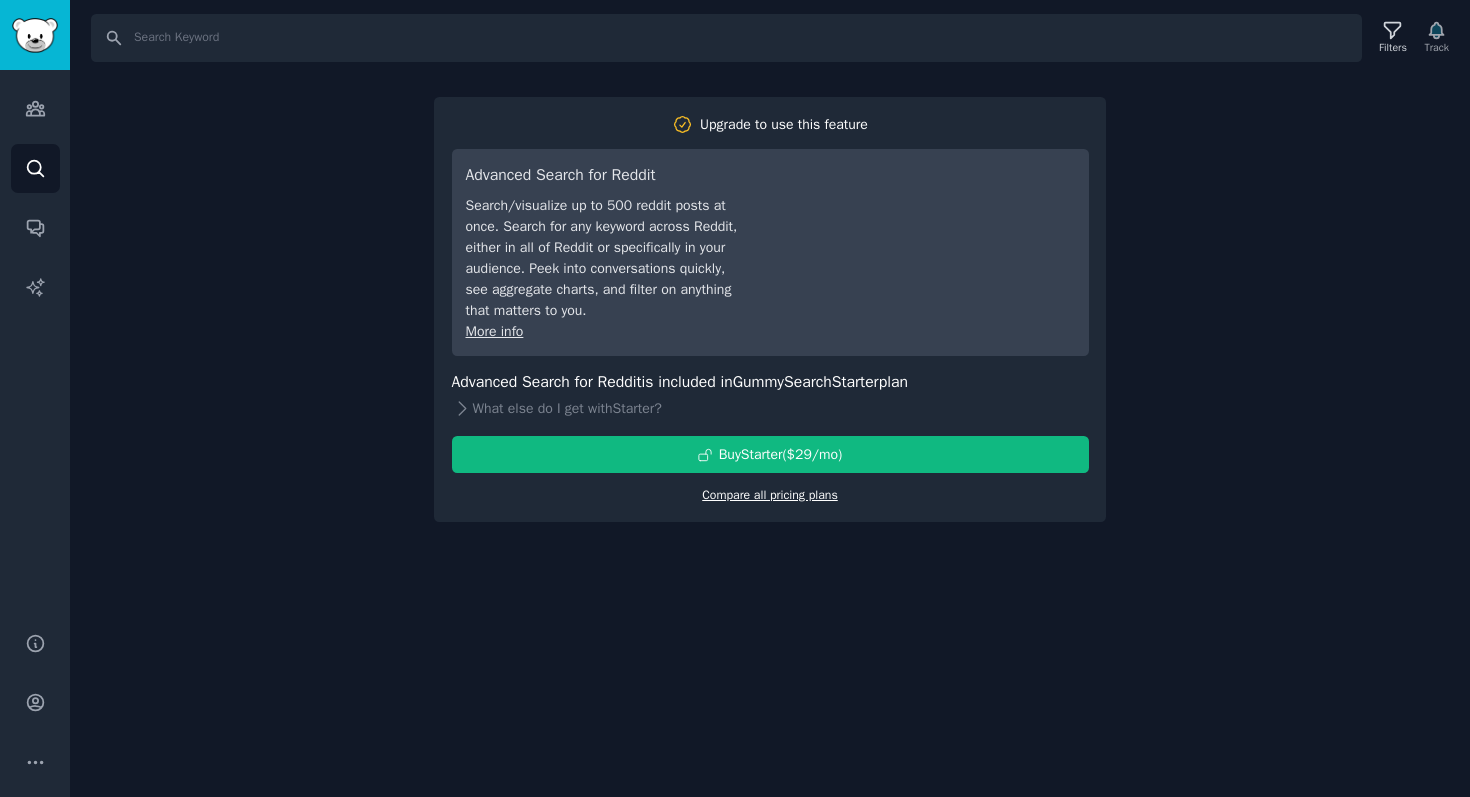 click on "Compare all pricing plans" at bounding box center (770, 495) 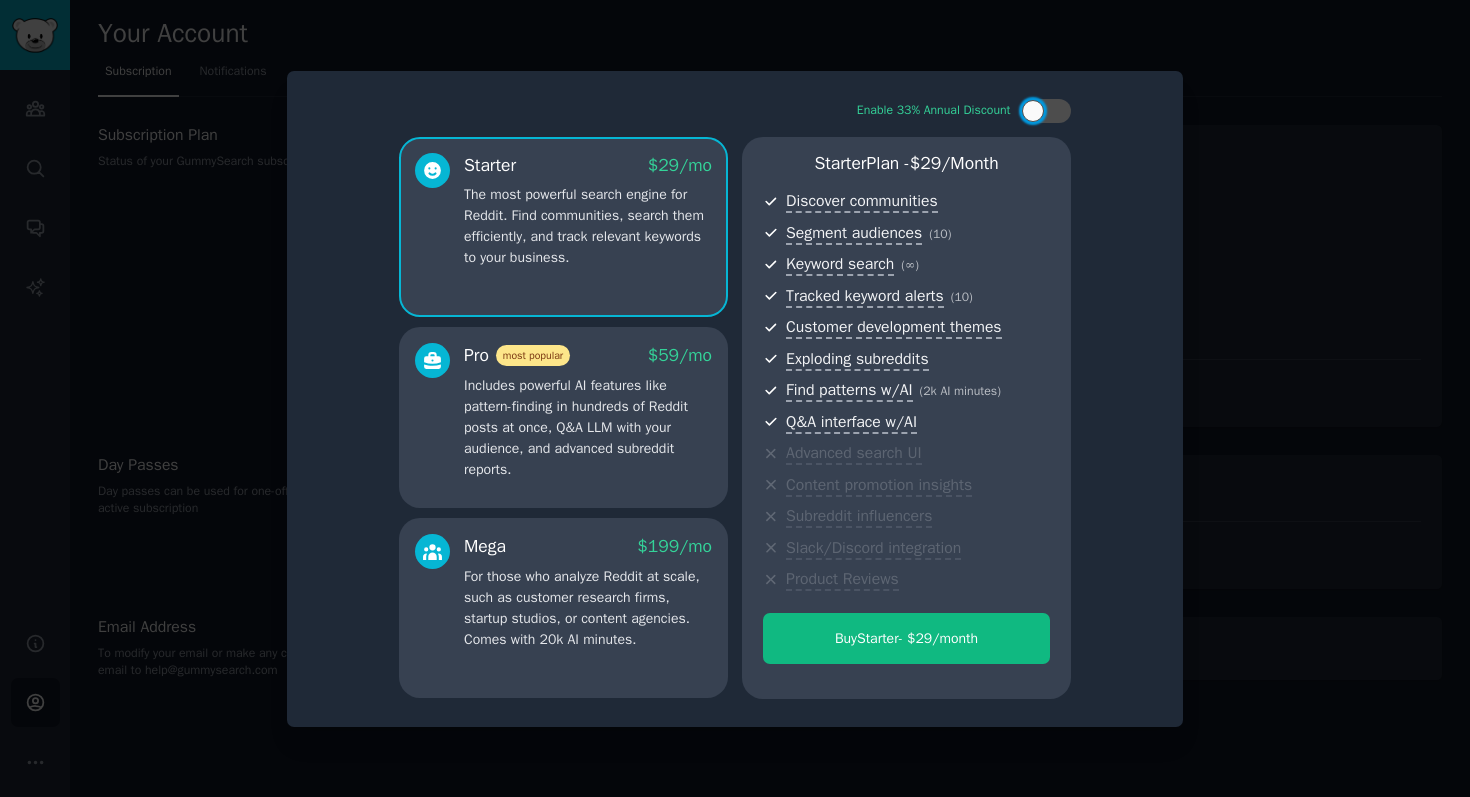 click on "Includes powerful AI features like pattern-finding in hundreds of Reddit posts at once, Q&A LLM with your audience, and advanced subreddit reports." at bounding box center (588, 427) 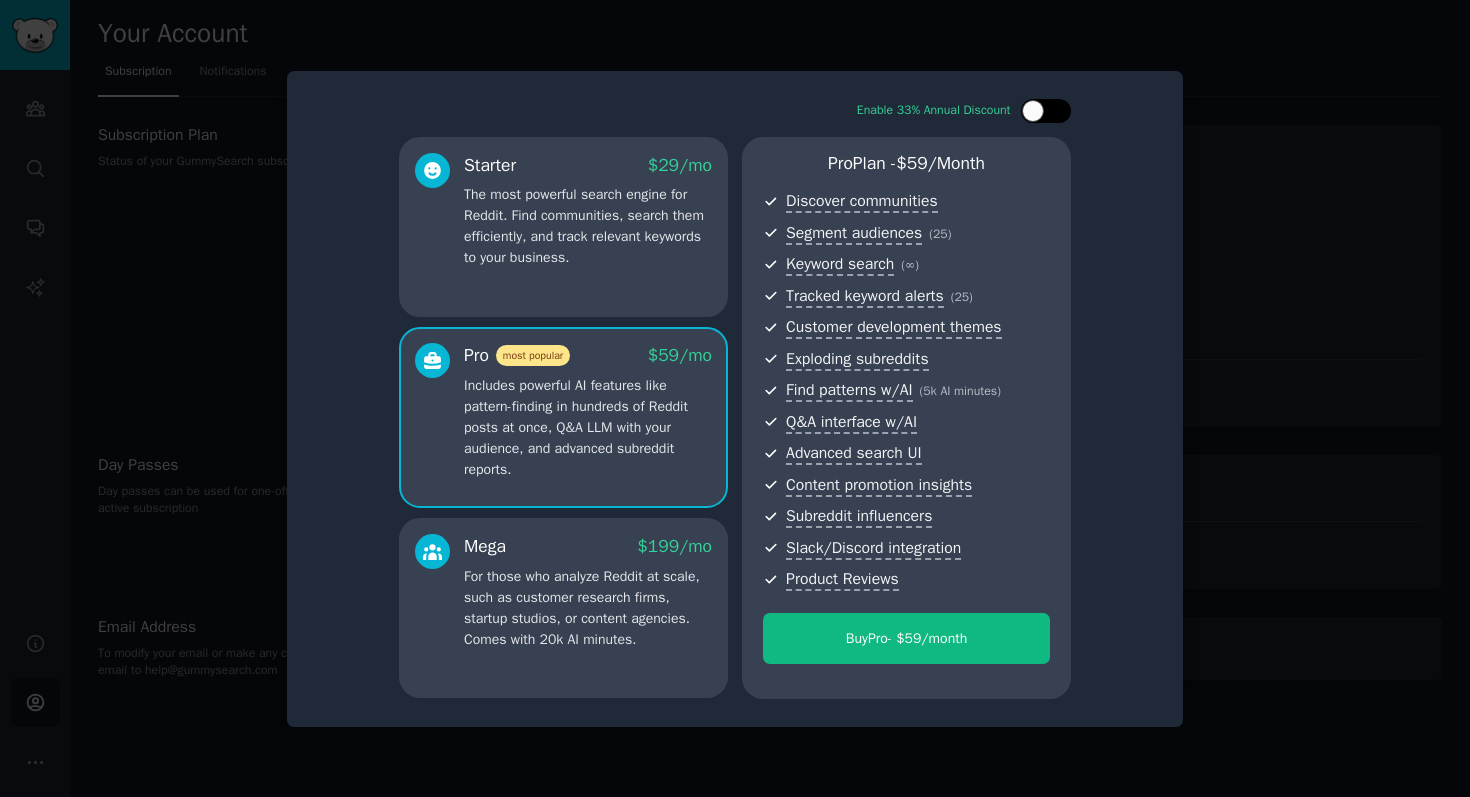 click at bounding box center [1046, 111] 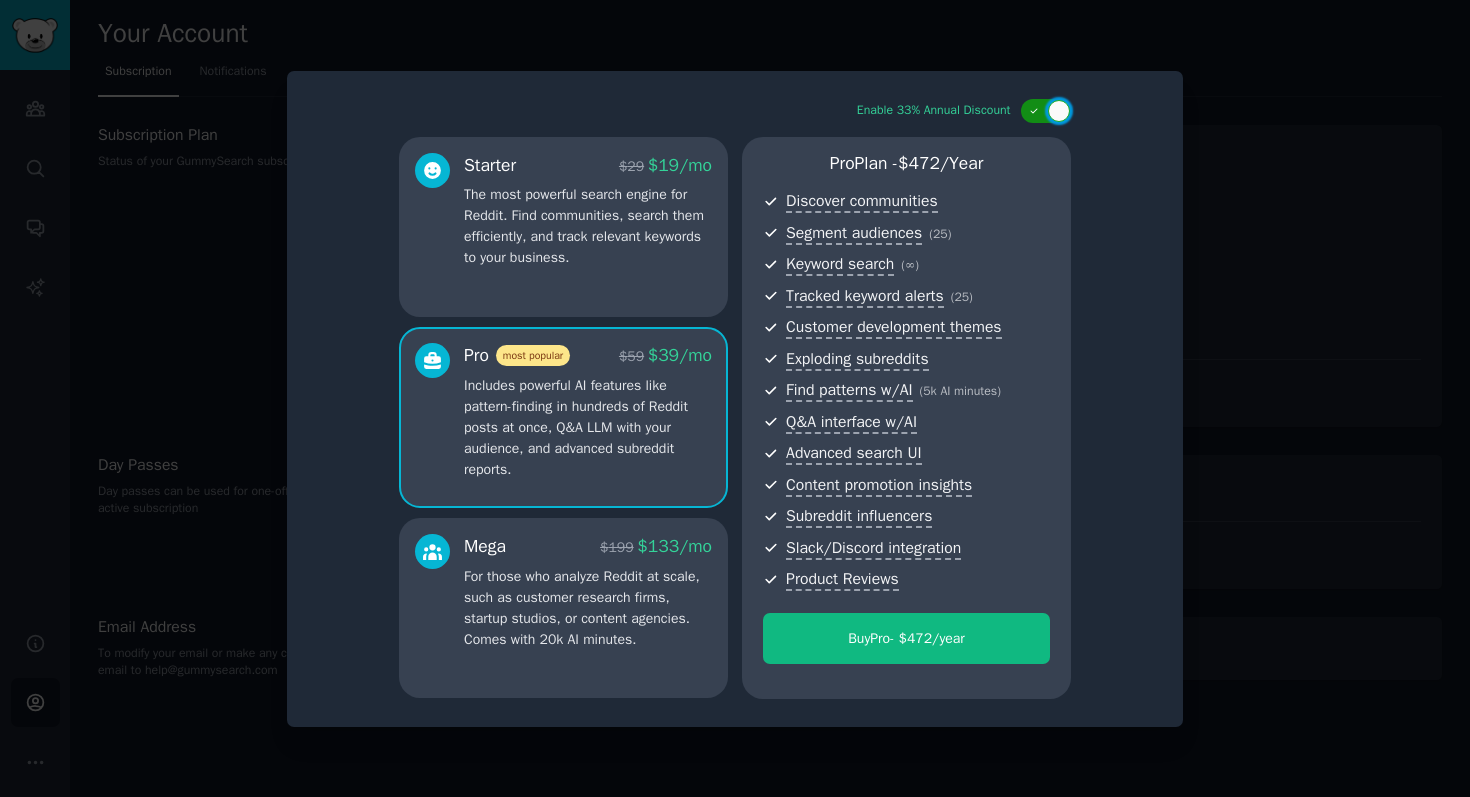 click at bounding box center (1046, 111) 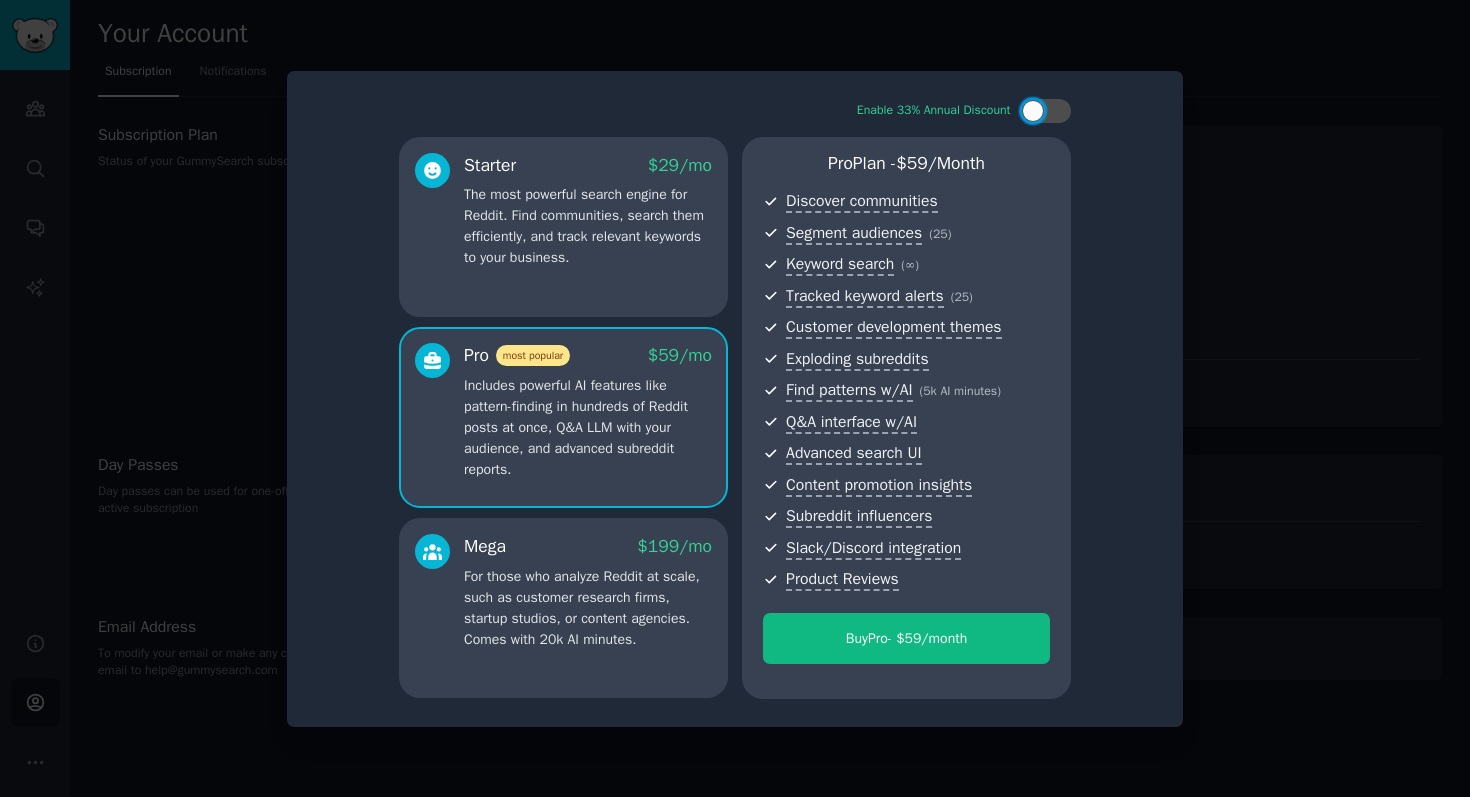 click at bounding box center (735, 398) 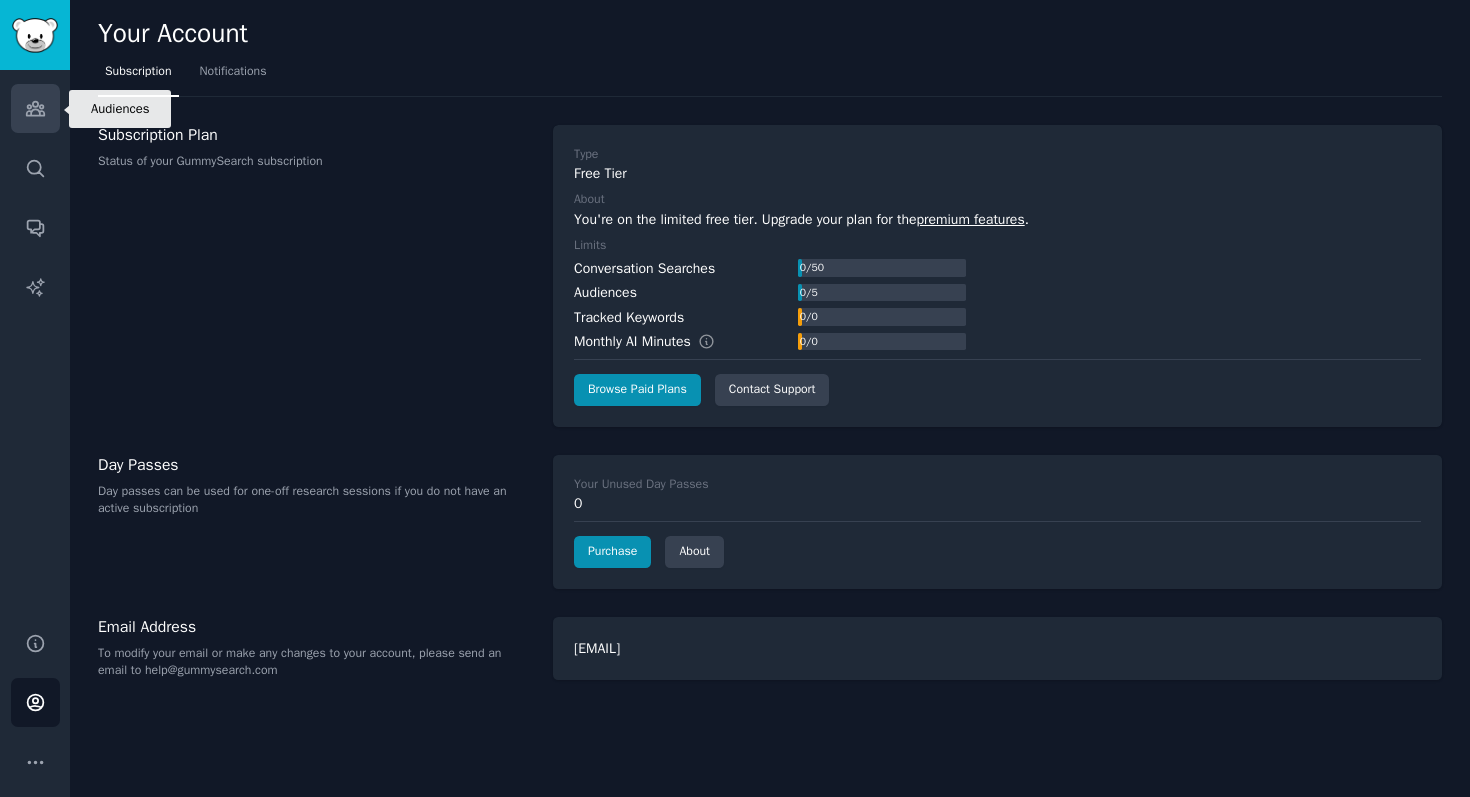 click on "Audiences" at bounding box center [35, 108] 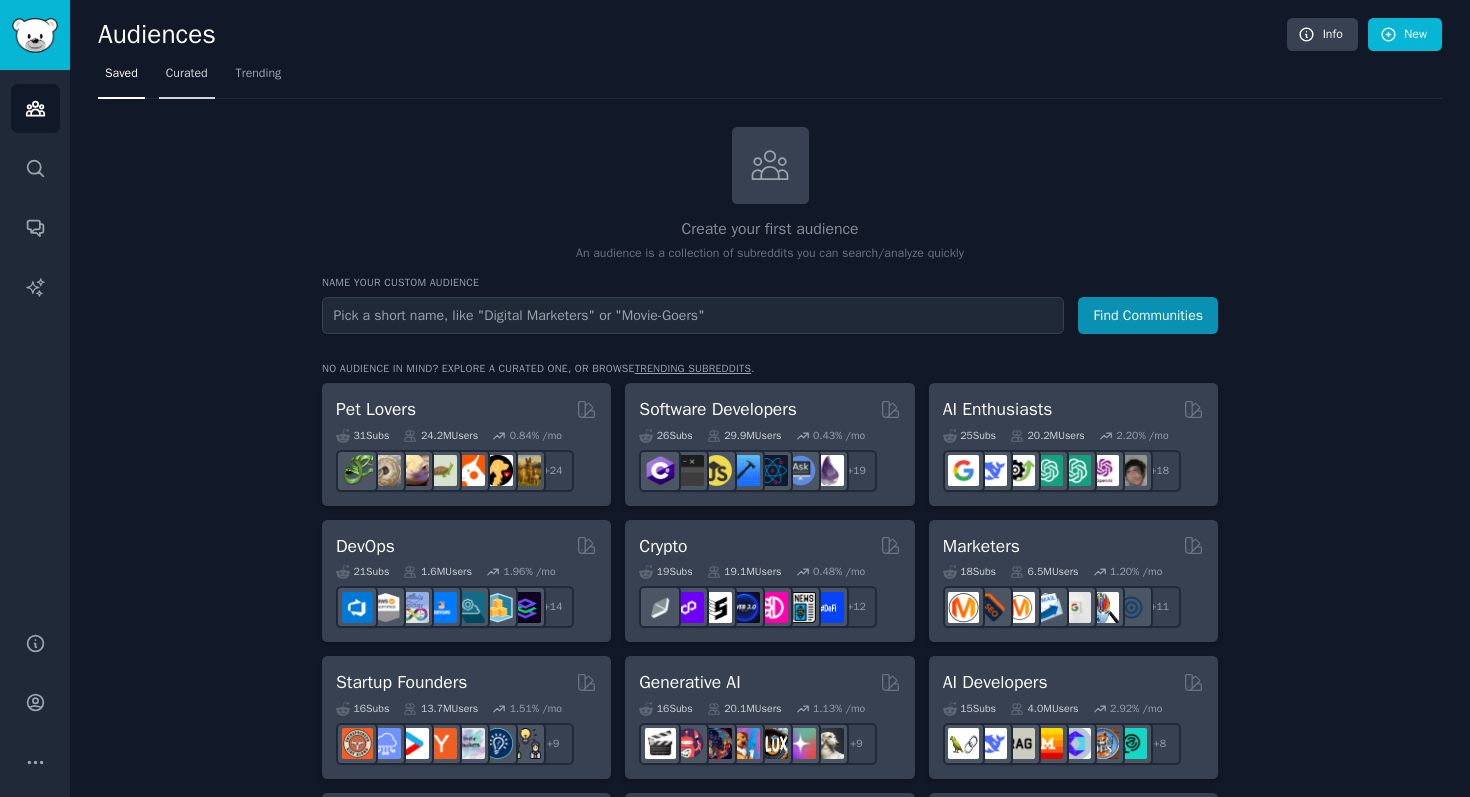 click on "Curated" at bounding box center [187, 74] 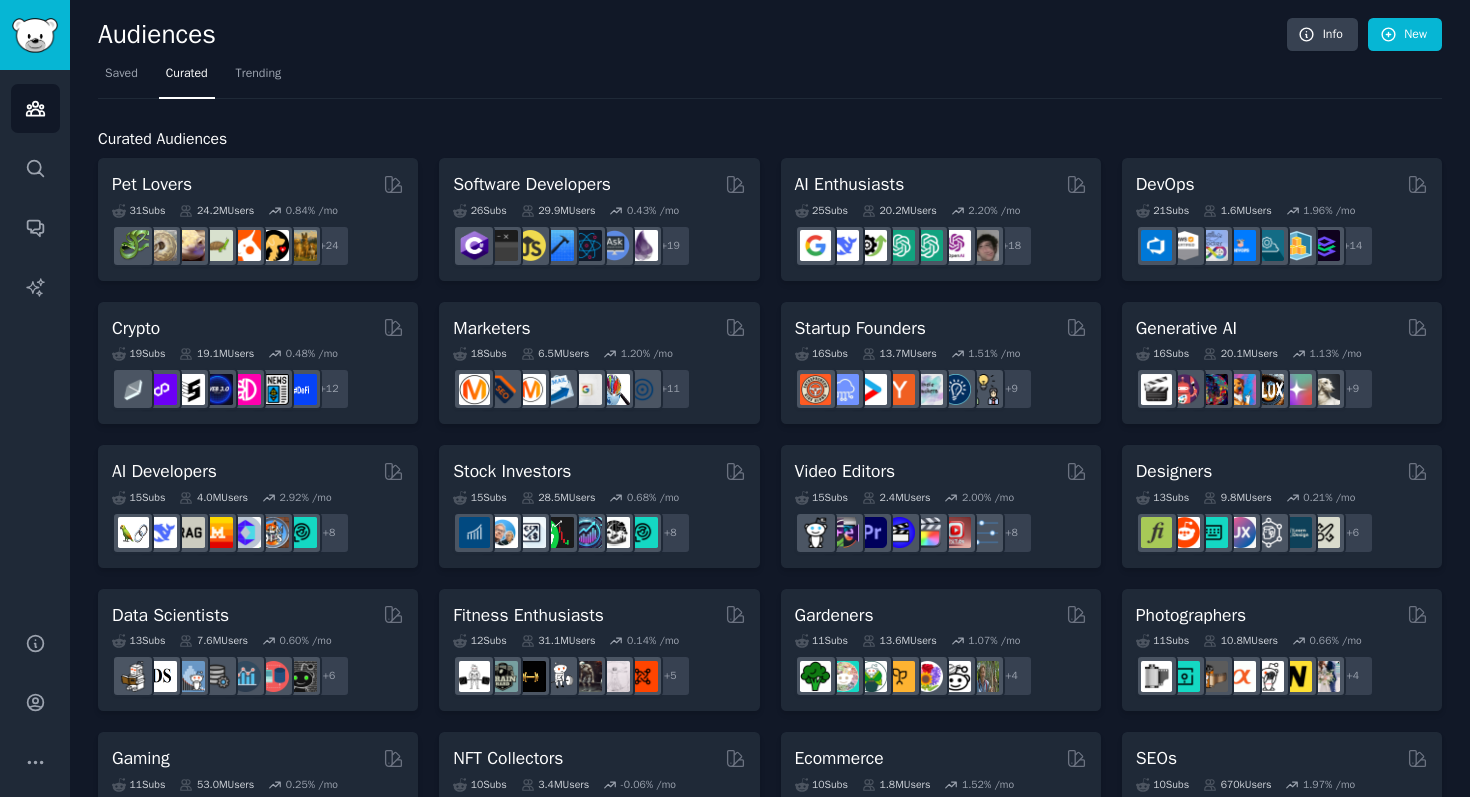 scroll, scrollTop: 803, scrollLeft: 0, axis: vertical 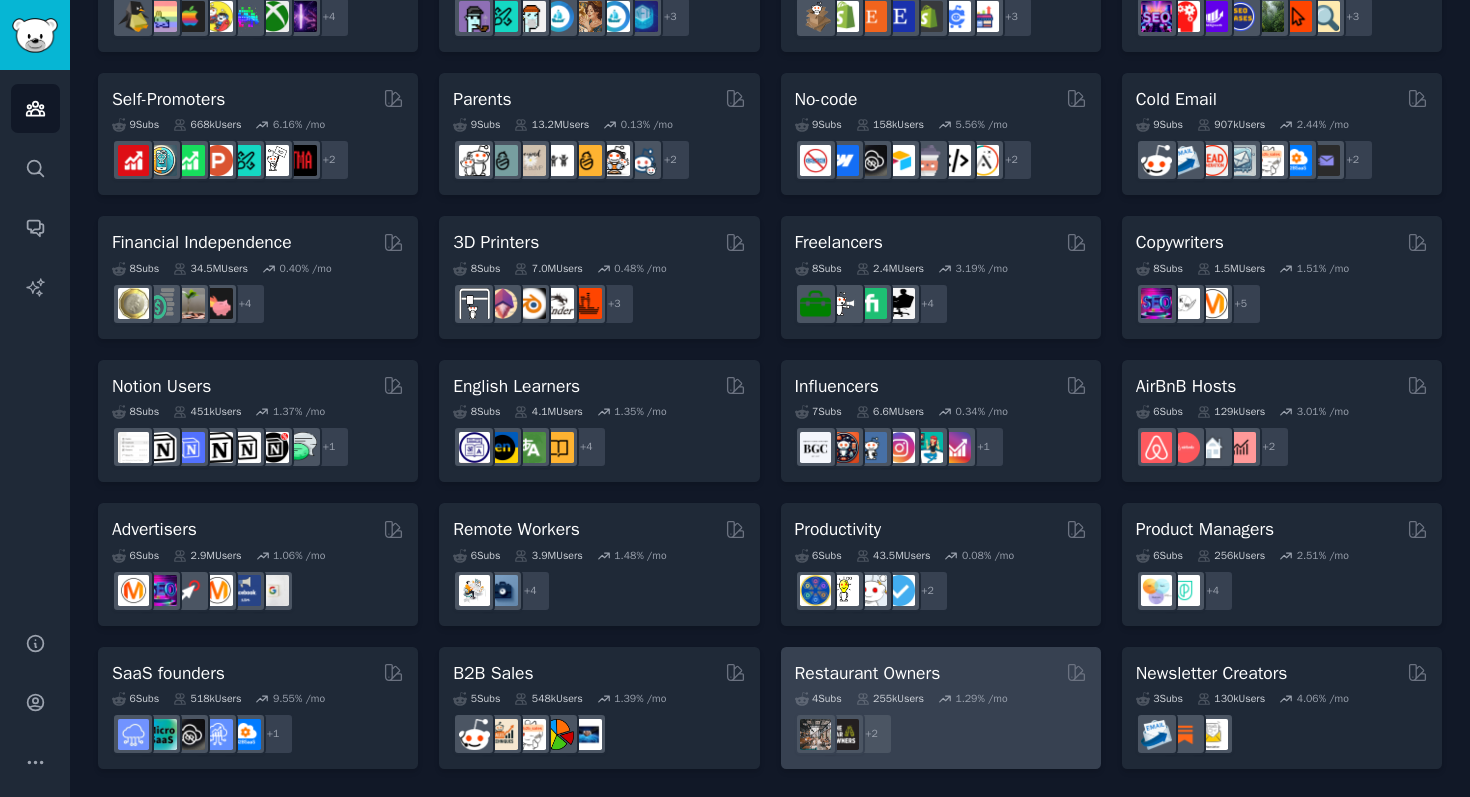 click on "Restaurant Owners" at bounding box center (941, 673) 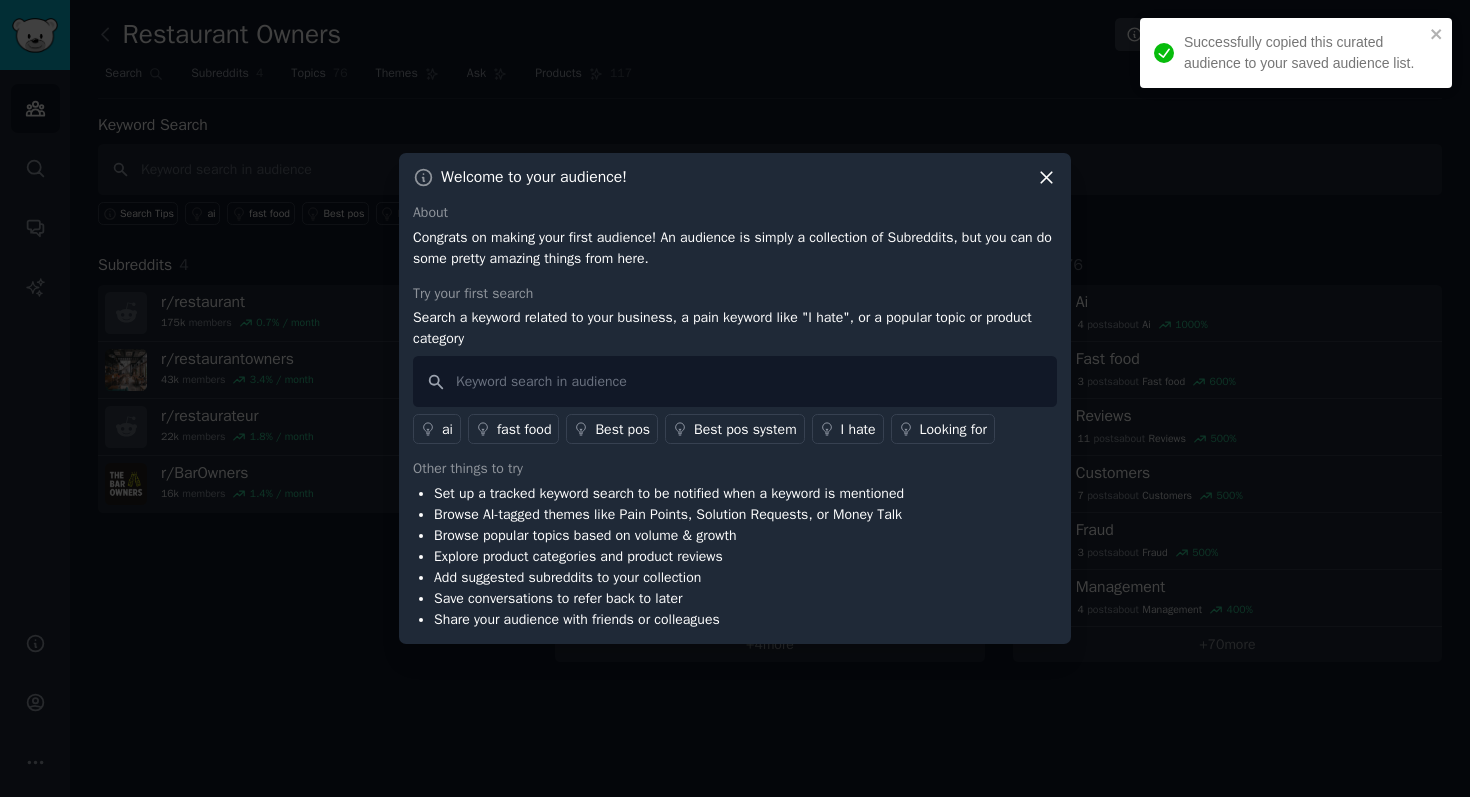 click 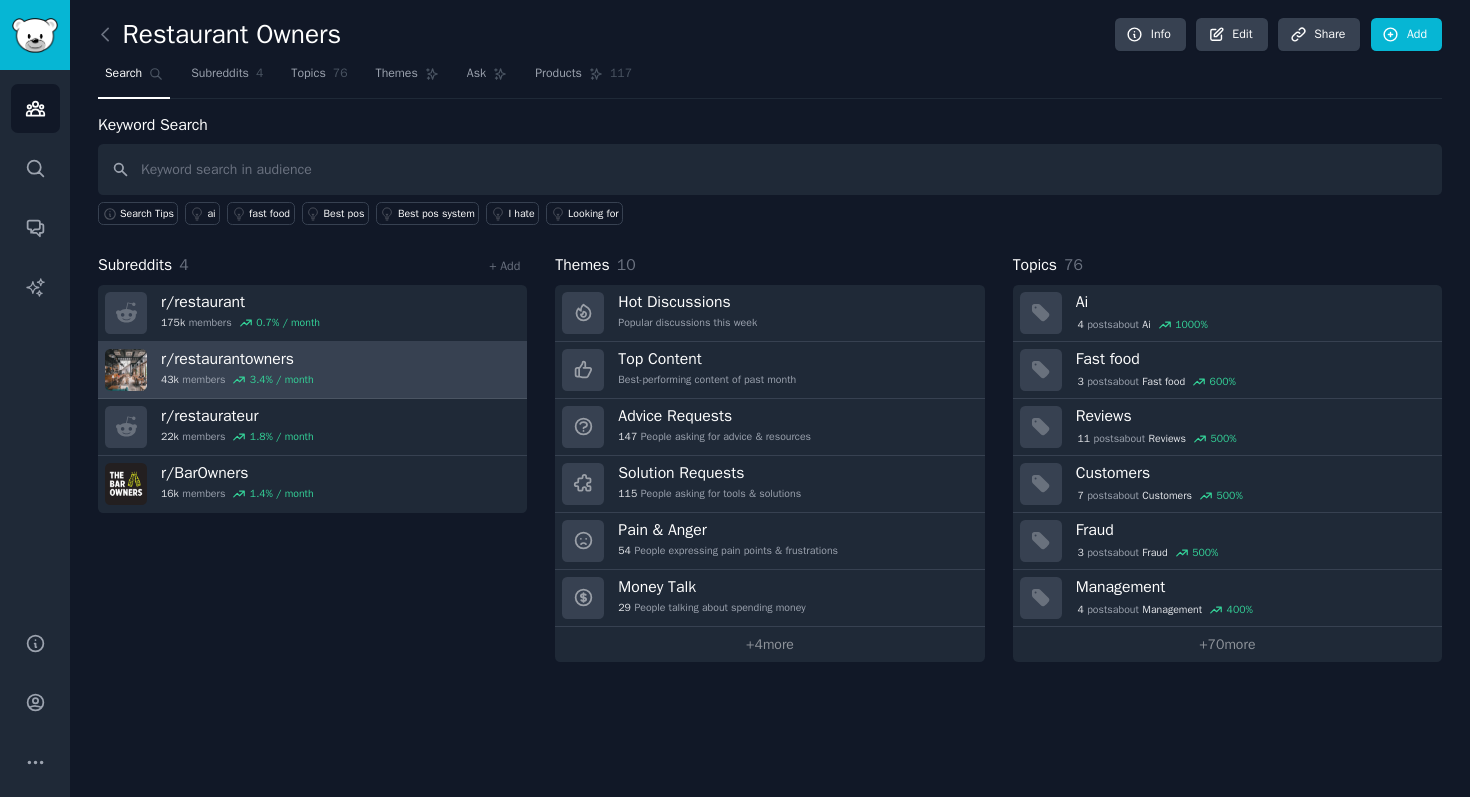 click on "r/ restaurantowners 43k members 3.4 % / month" at bounding box center [312, 370] 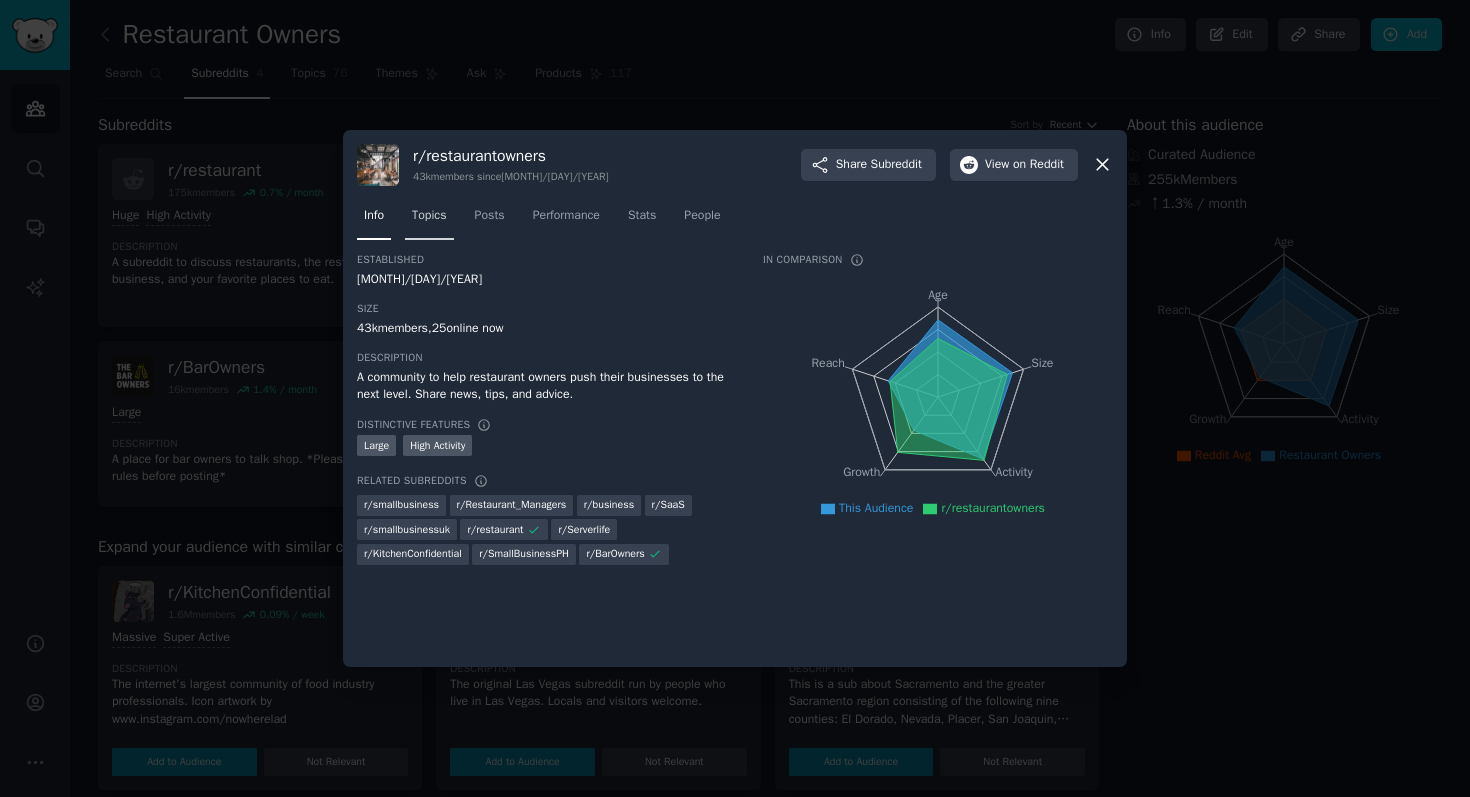 click on "Topics" at bounding box center [429, 216] 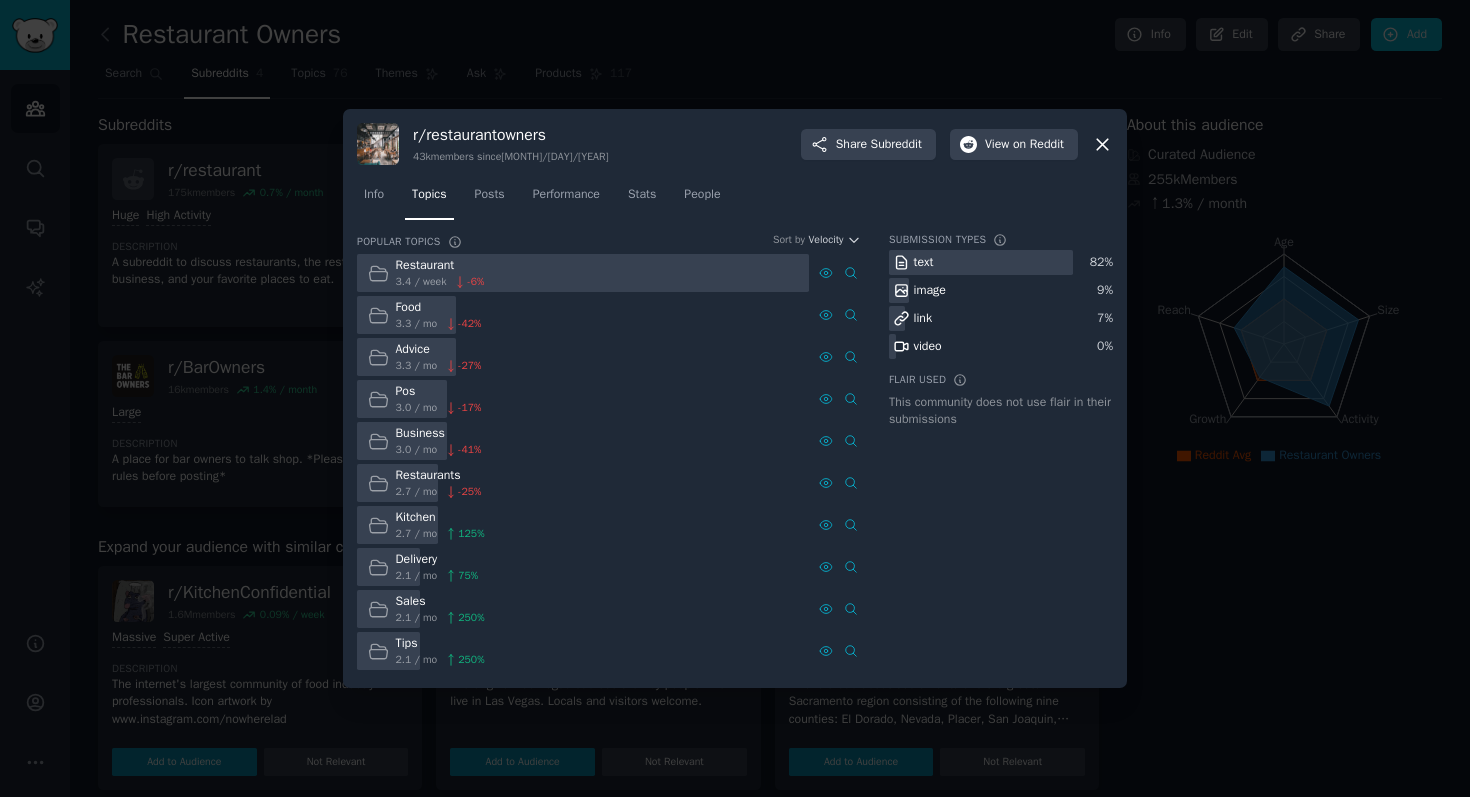 click 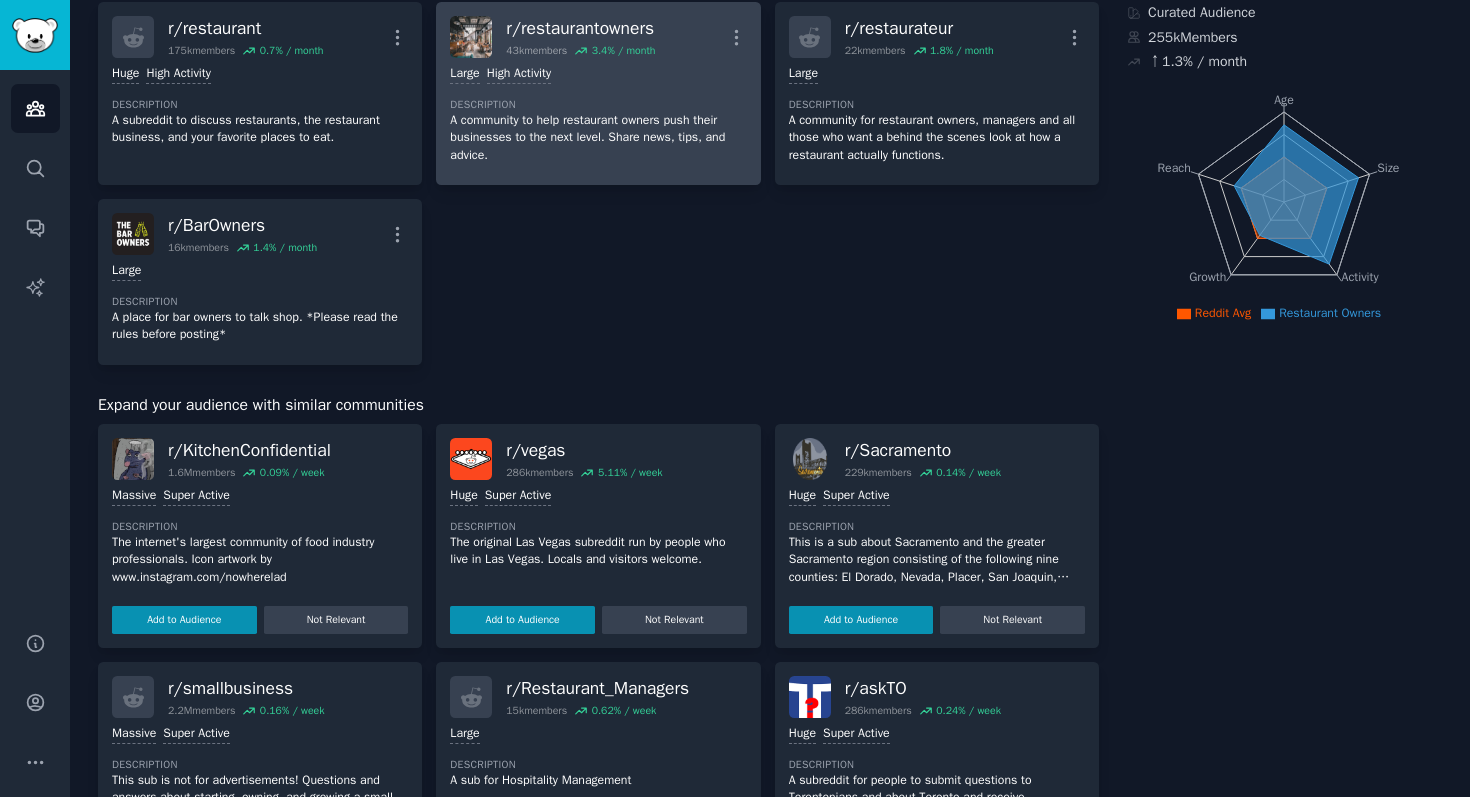 scroll, scrollTop: 0, scrollLeft: 0, axis: both 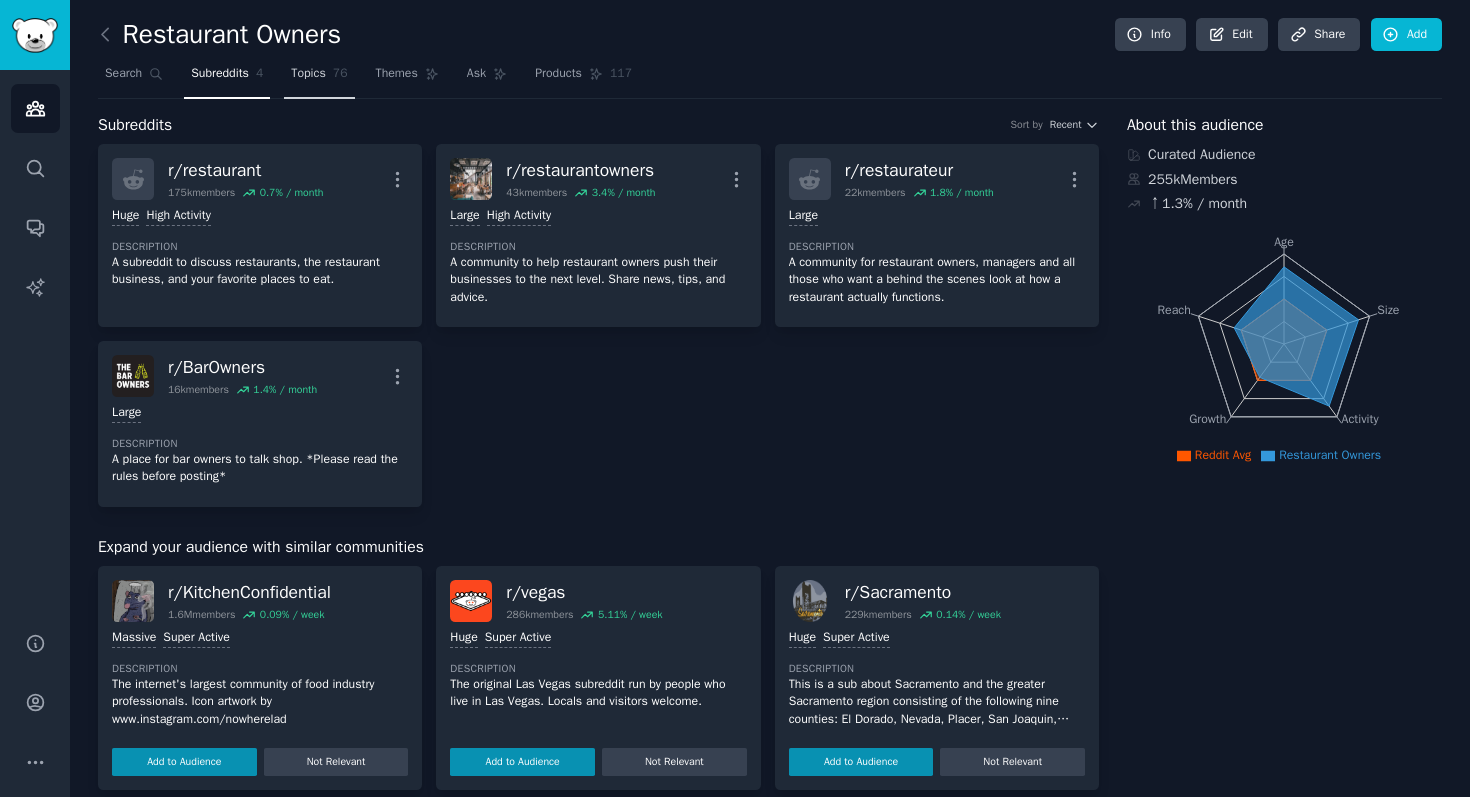 click on "Topics 76" at bounding box center [319, 78] 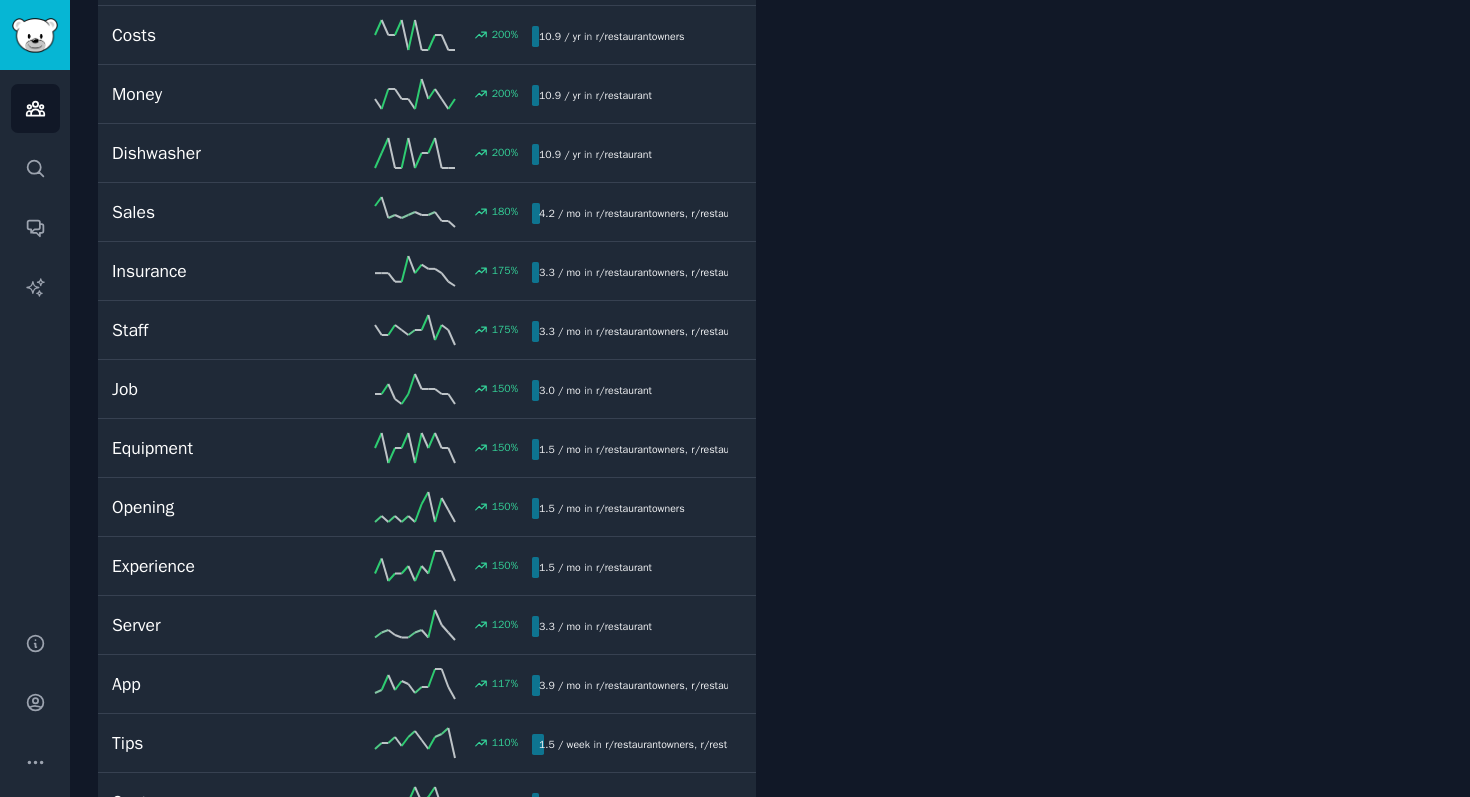 scroll, scrollTop: 1384, scrollLeft: 0, axis: vertical 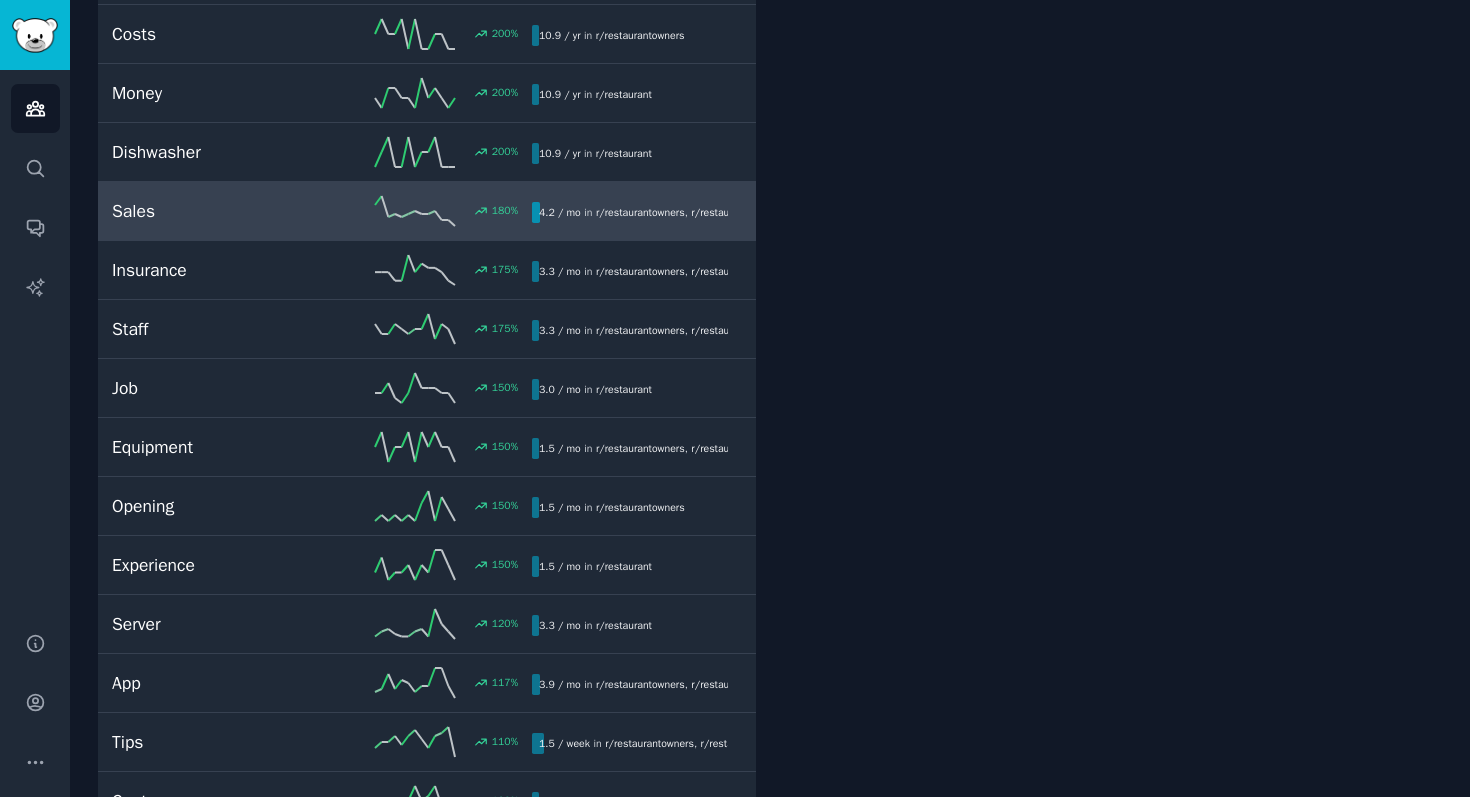 click on "Sales" at bounding box center [217, 211] 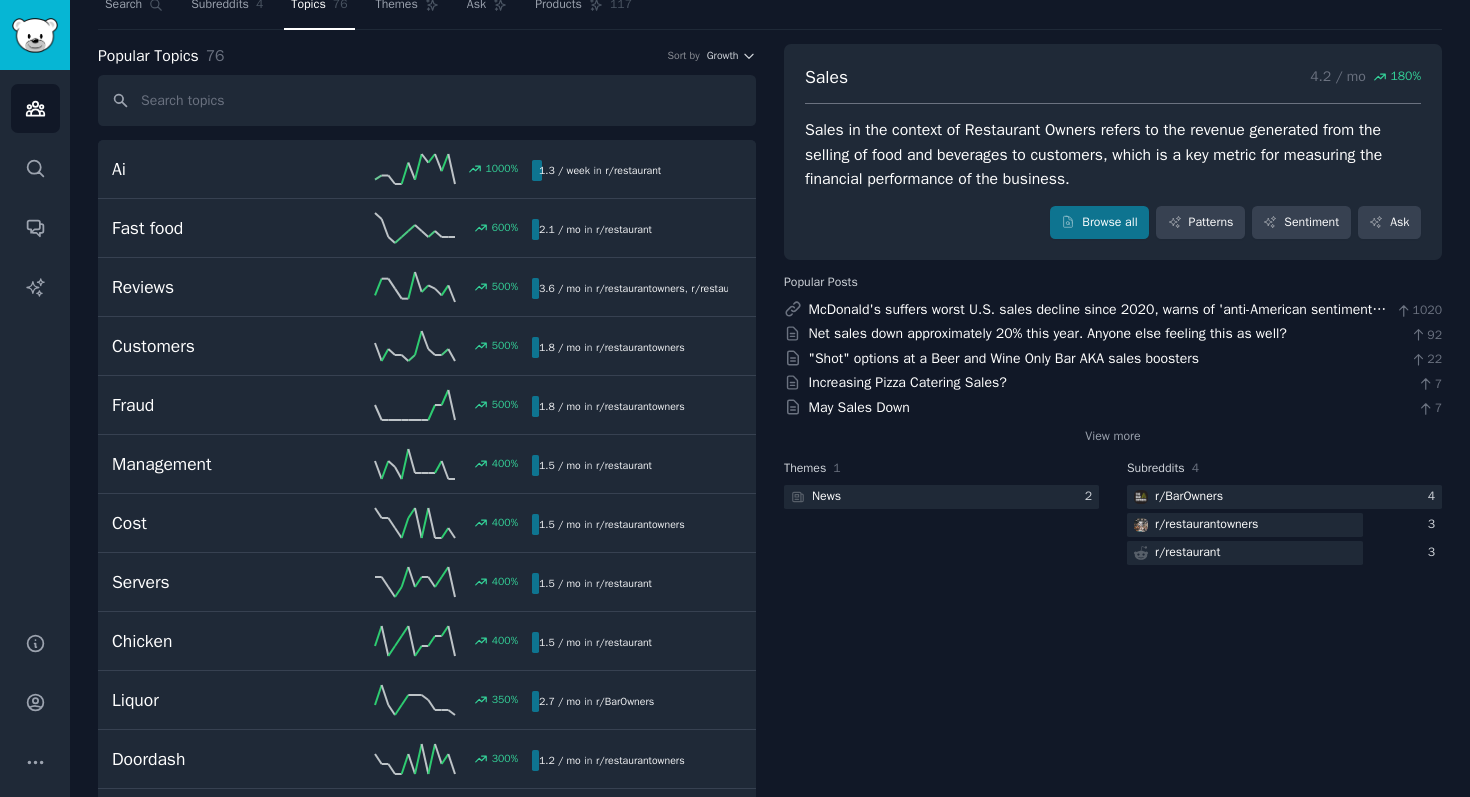 scroll, scrollTop: 0, scrollLeft: 0, axis: both 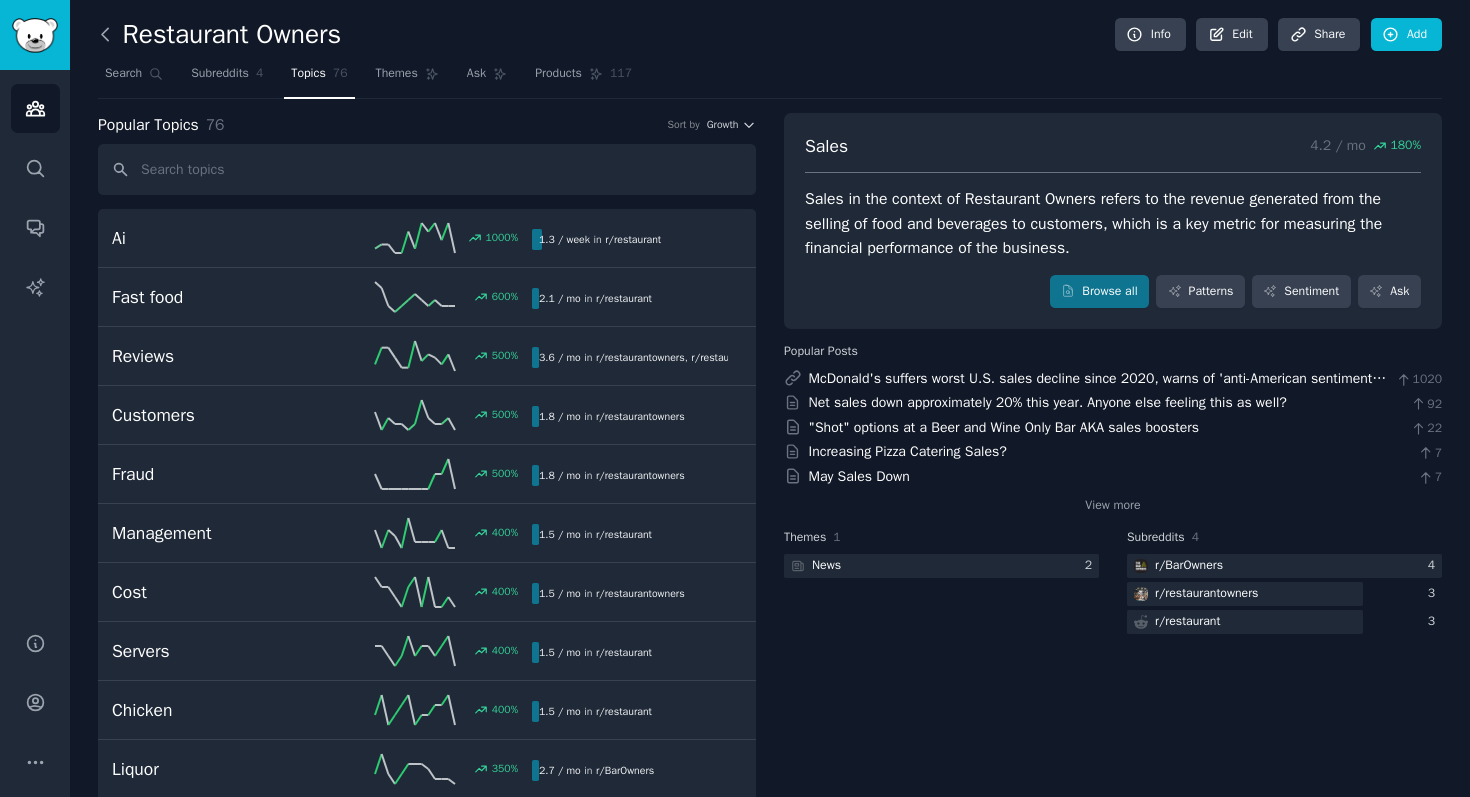click 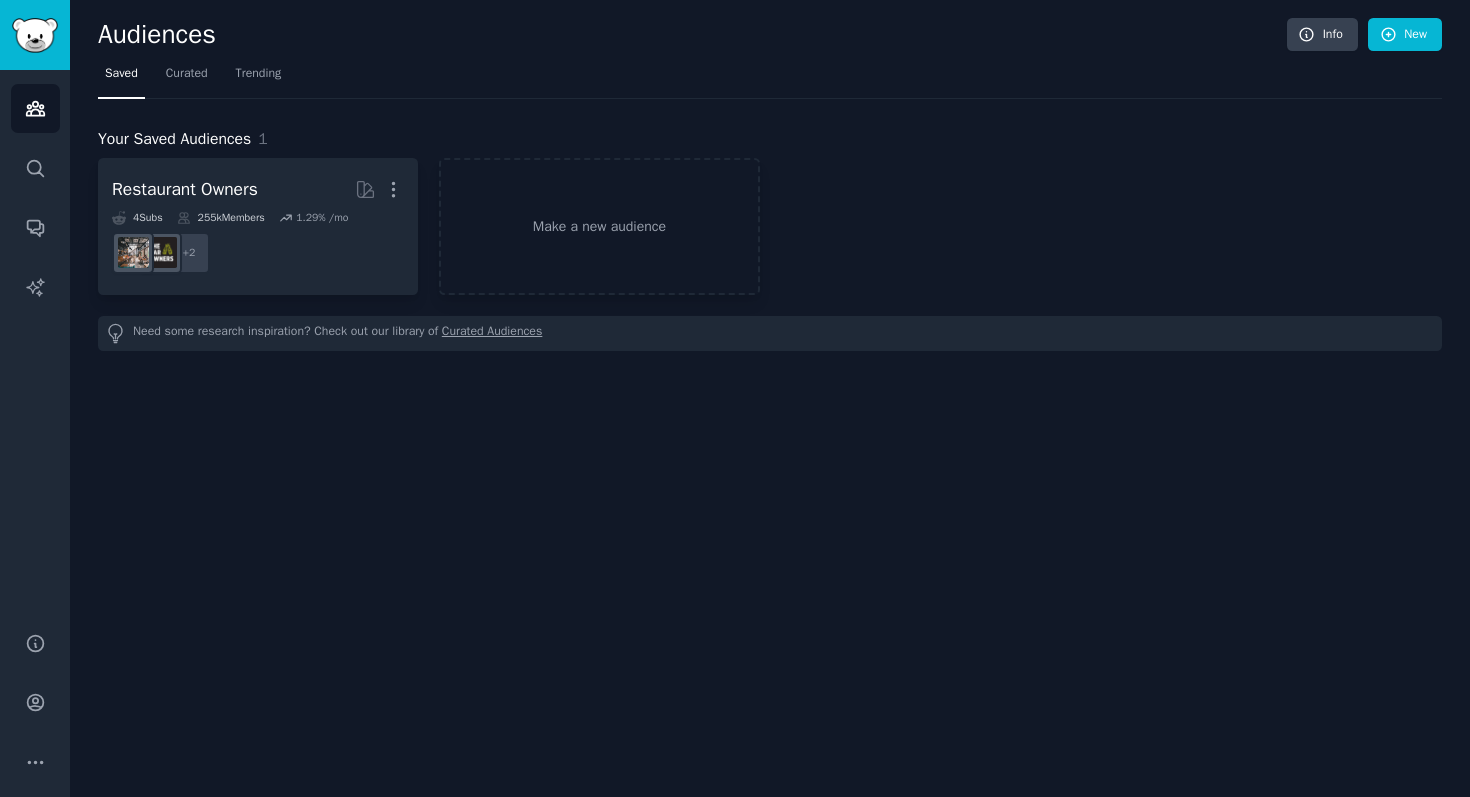 click on "Audiences" at bounding box center [692, 35] 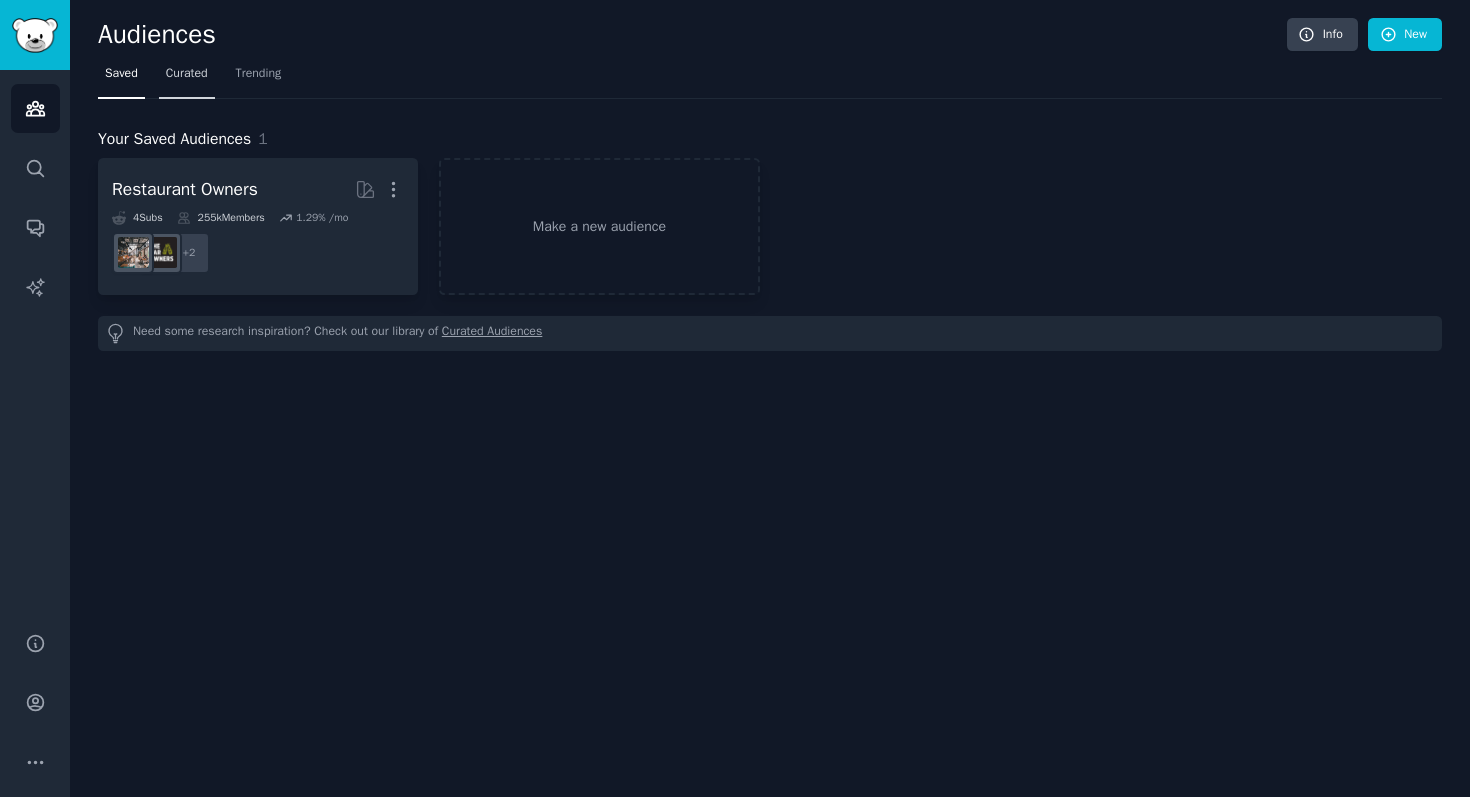 click on "Curated" at bounding box center [187, 74] 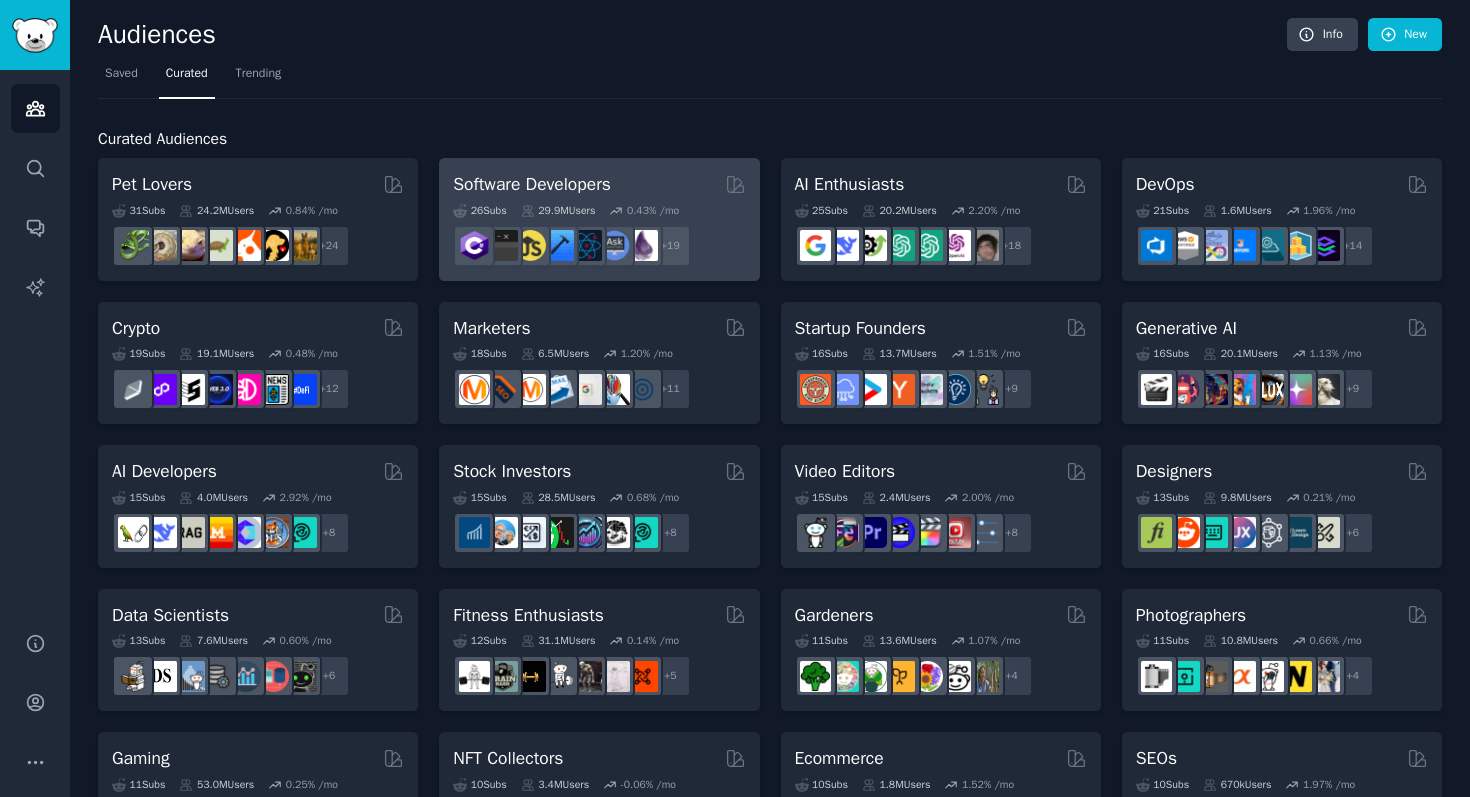 click on "Software Developers" at bounding box center [599, 184] 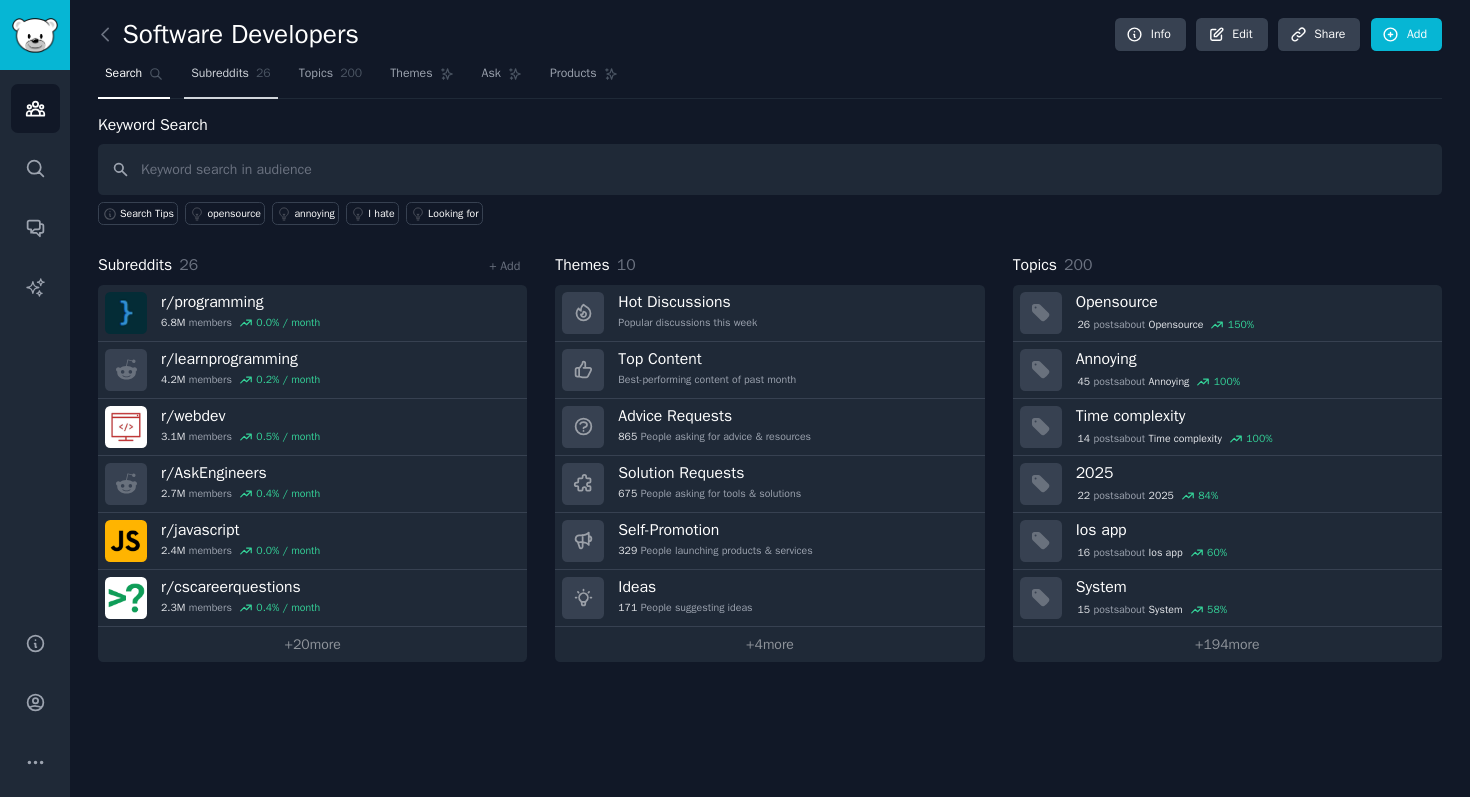 click on "Subreddits 26" at bounding box center [230, 78] 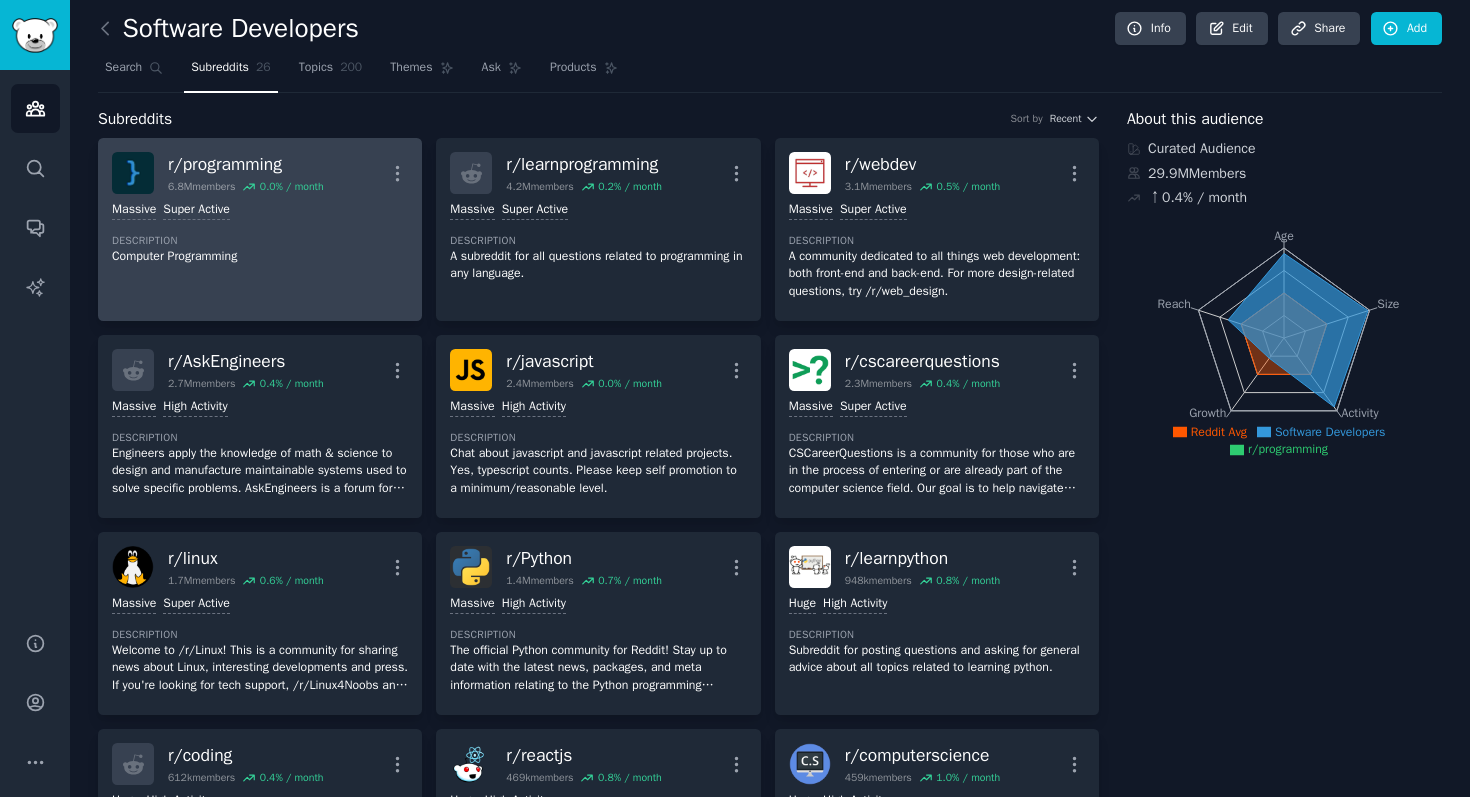scroll, scrollTop: 0, scrollLeft: 0, axis: both 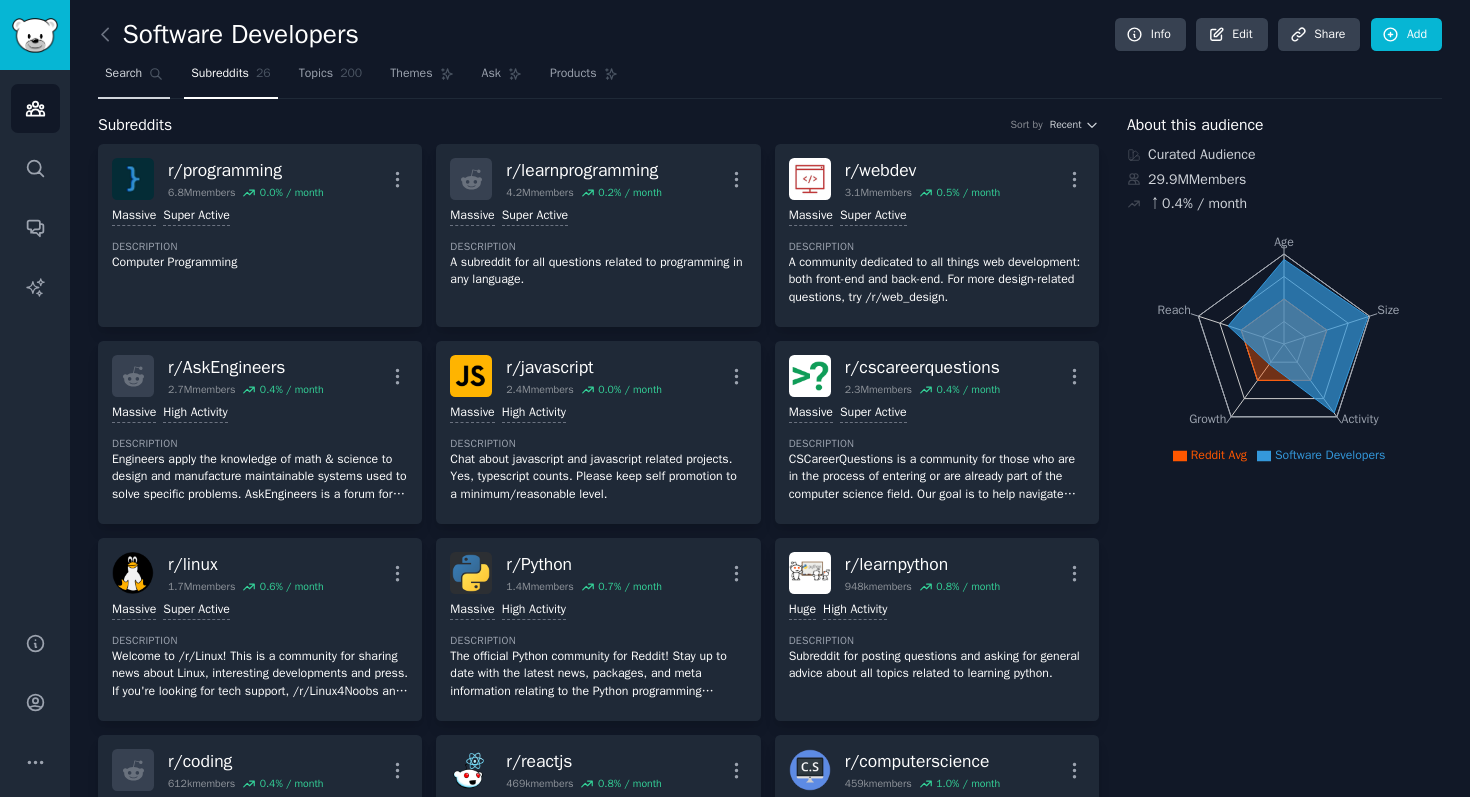 click on "Search" at bounding box center (134, 78) 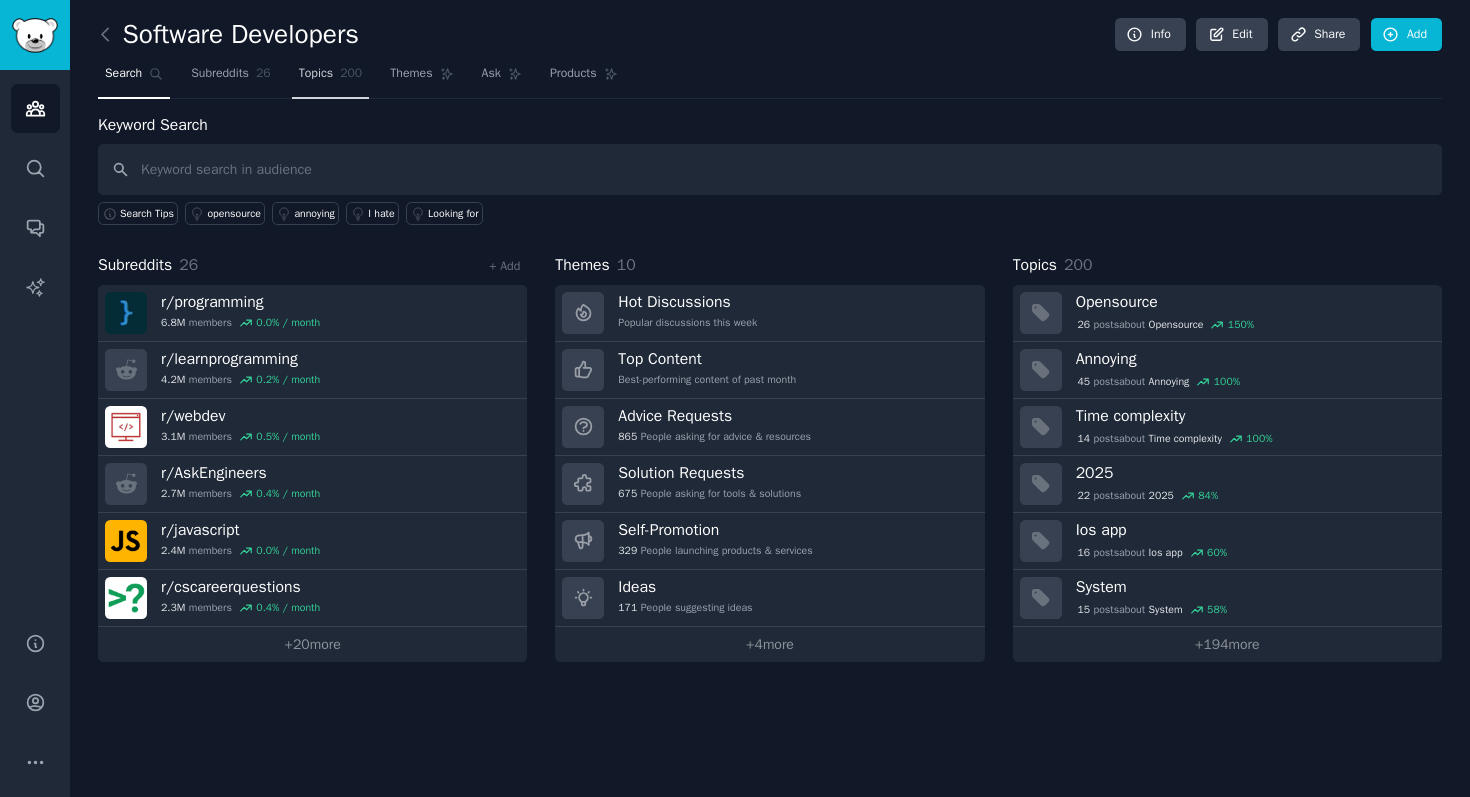 click on "Topics" at bounding box center (316, 74) 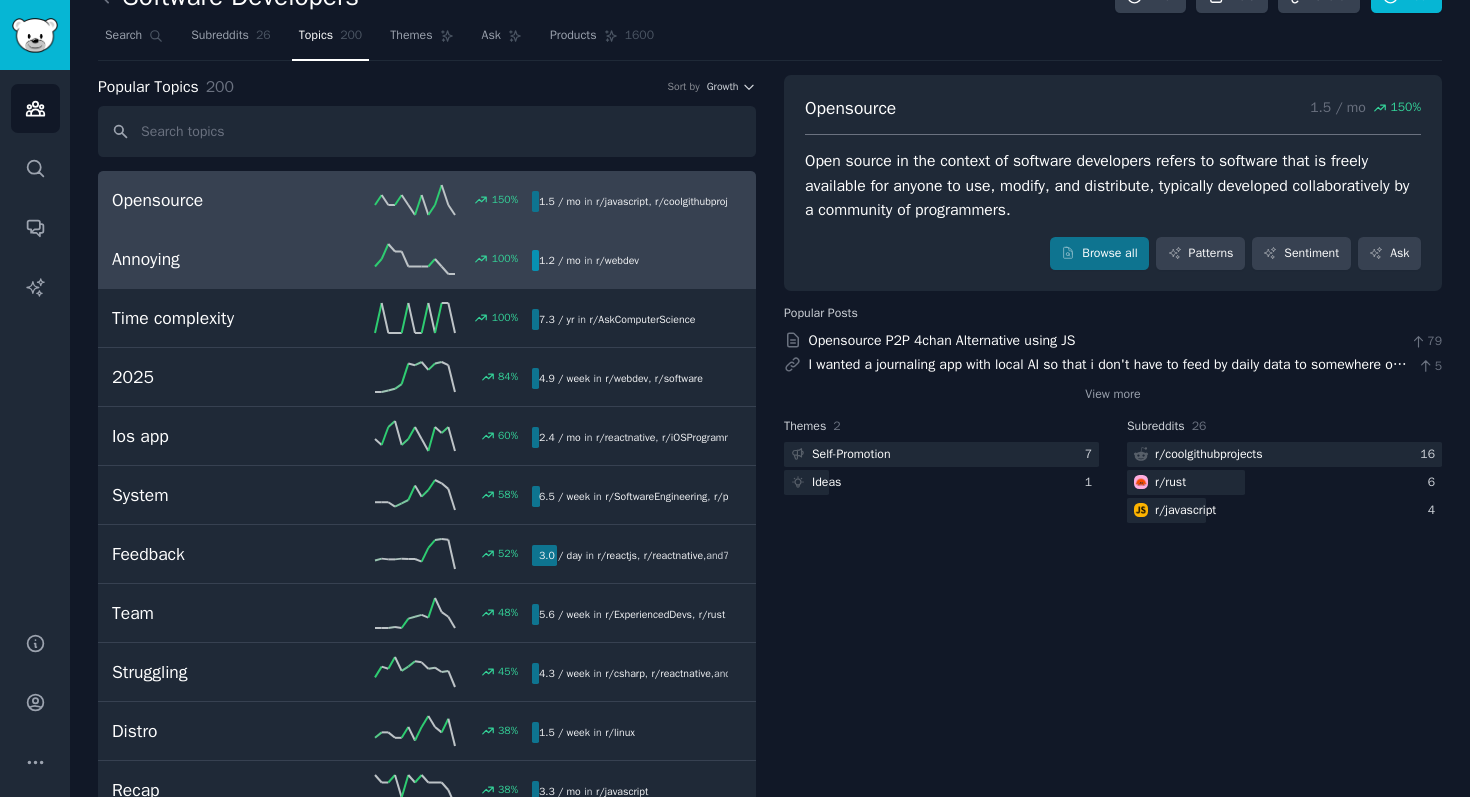 scroll, scrollTop: 46, scrollLeft: 0, axis: vertical 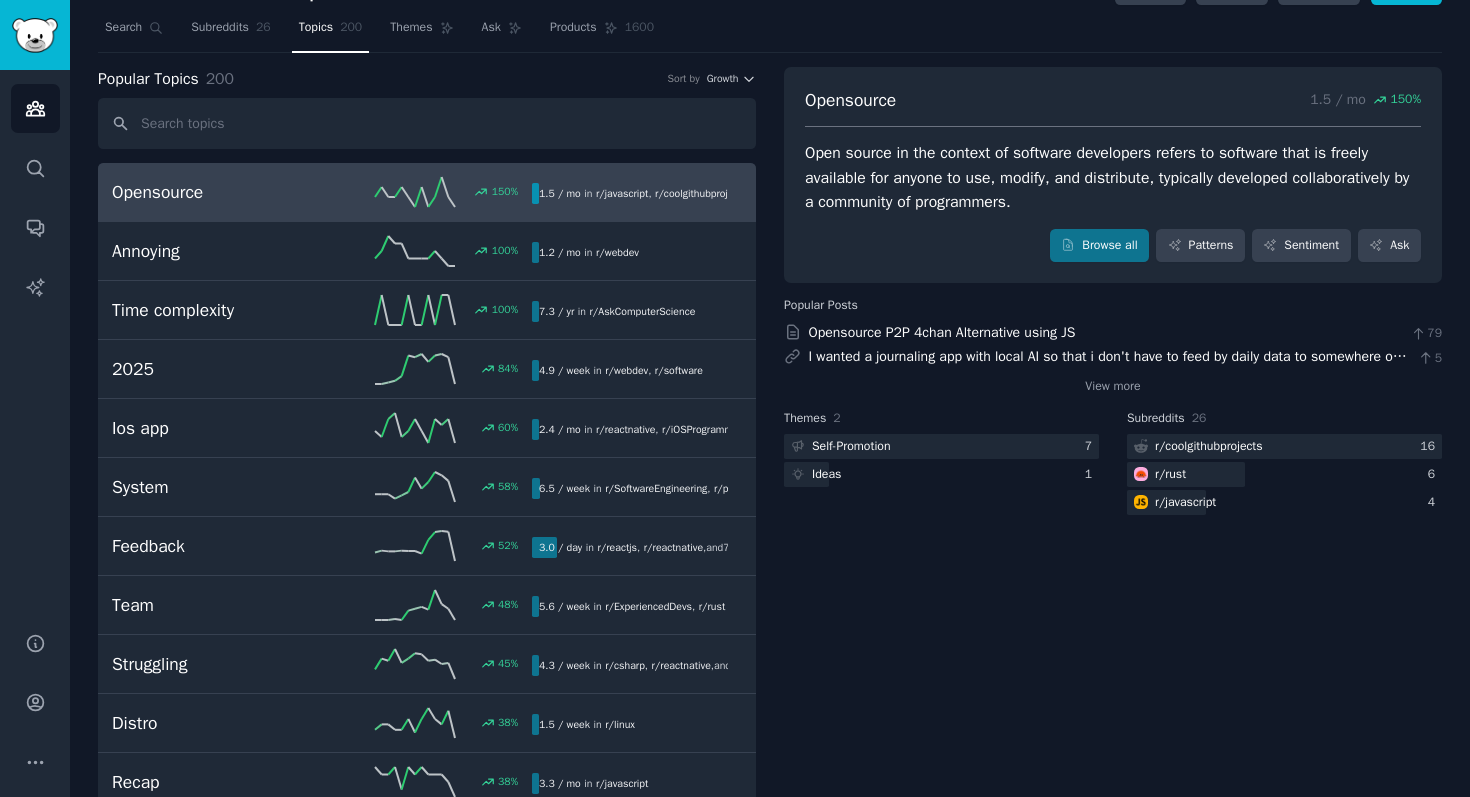 click on "Opensource" at bounding box center (217, 192) 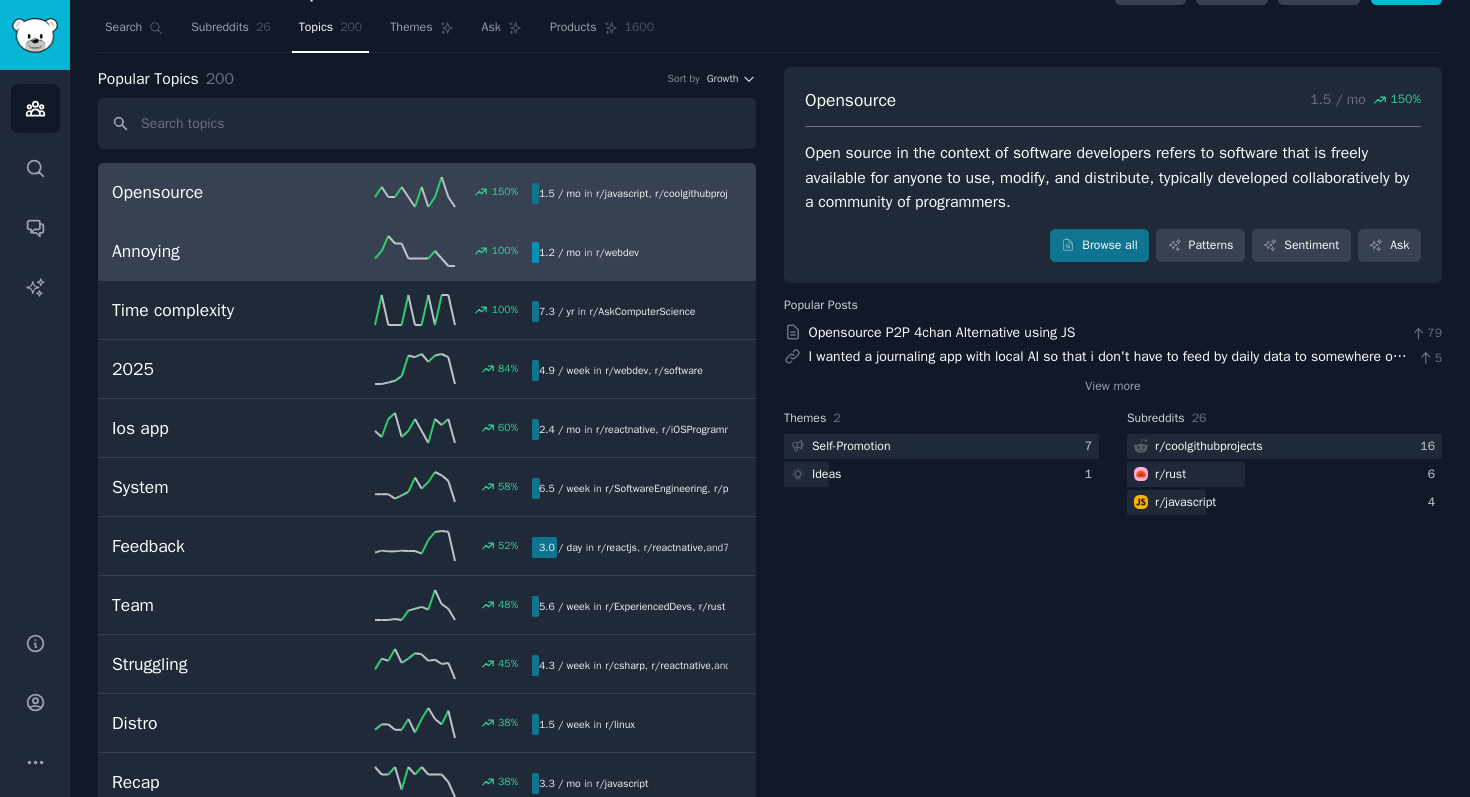 click on "Annoying" at bounding box center [217, 251] 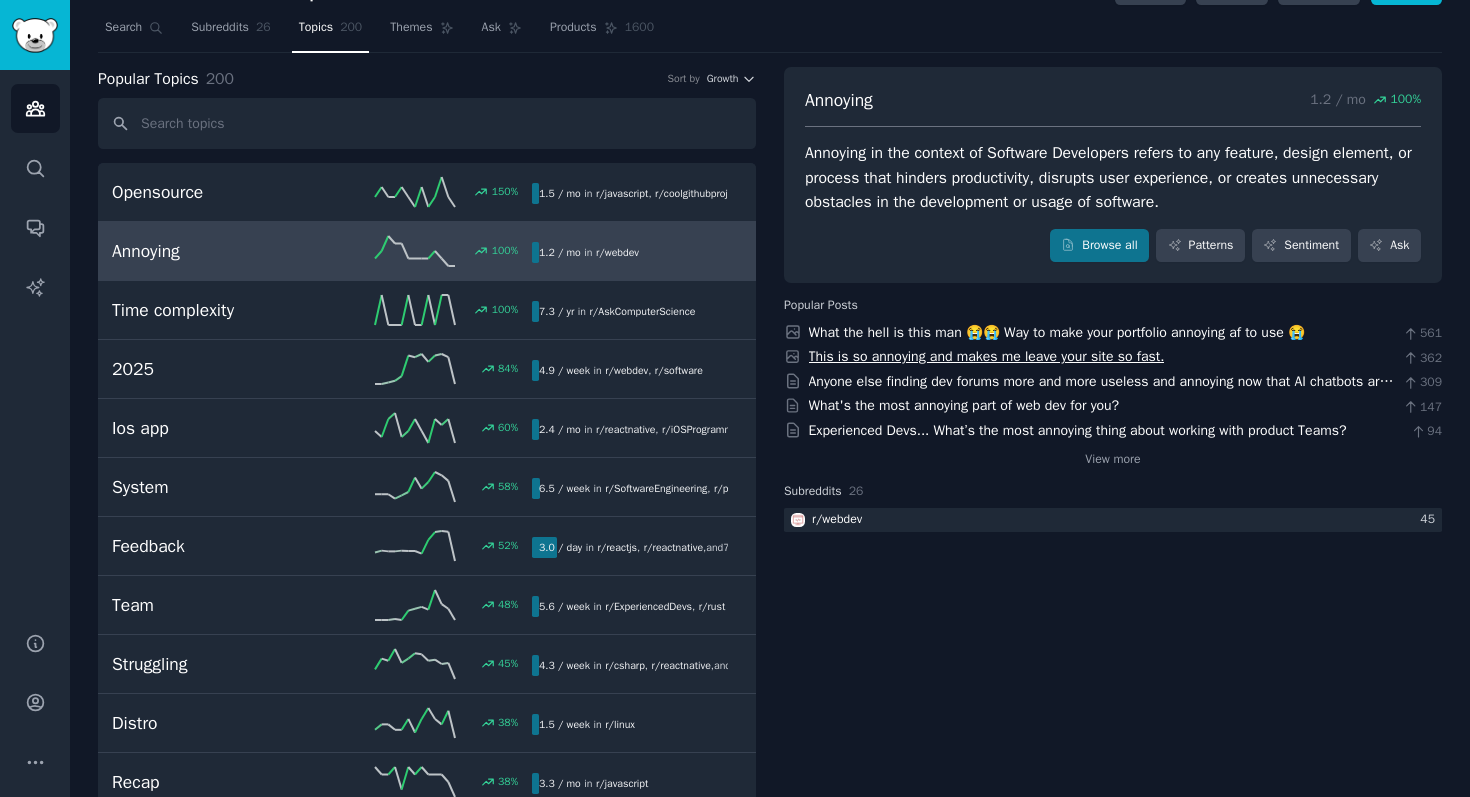 click on "This is so annoying and makes me leave your site so fast." at bounding box center [987, 356] 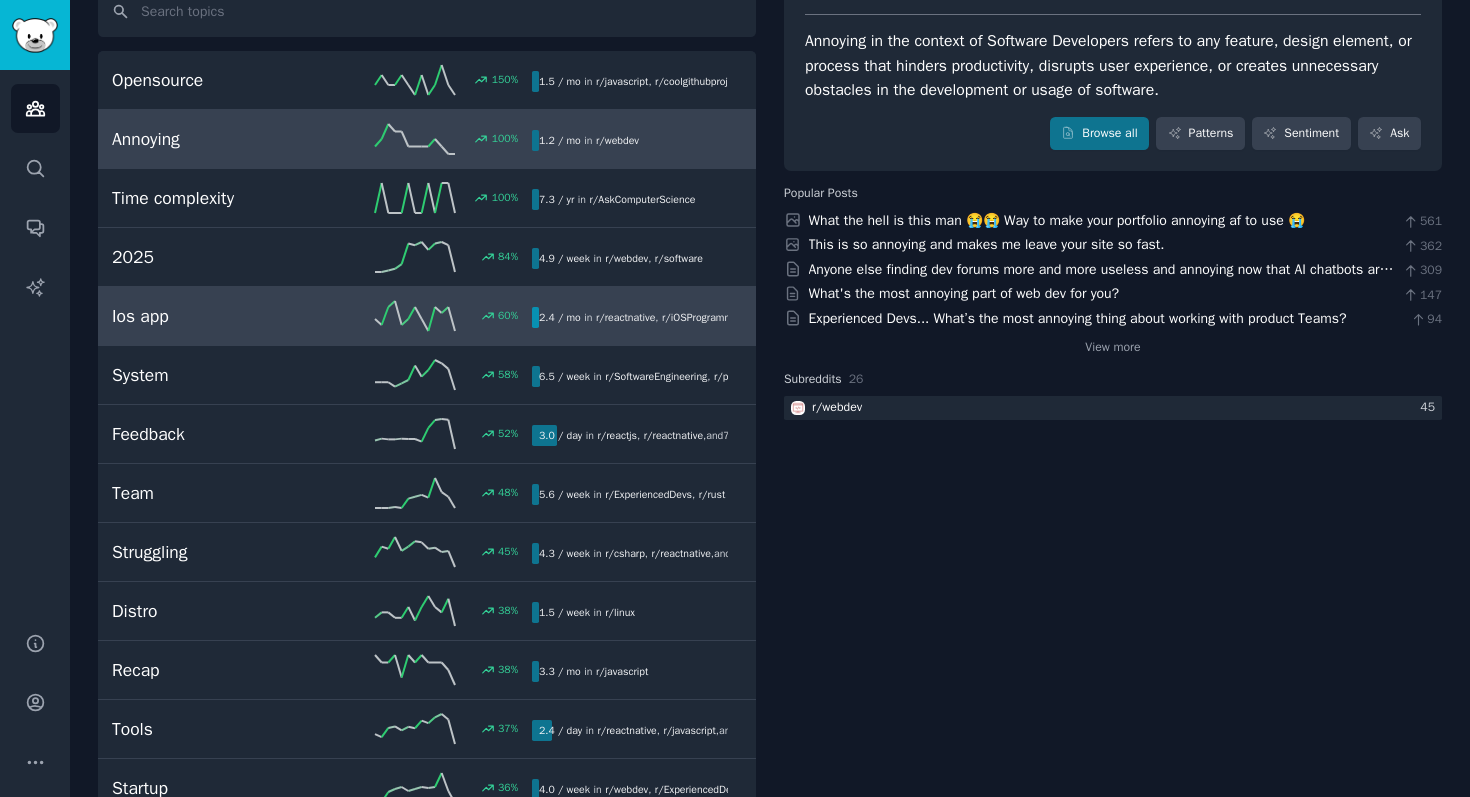 scroll, scrollTop: 192, scrollLeft: 0, axis: vertical 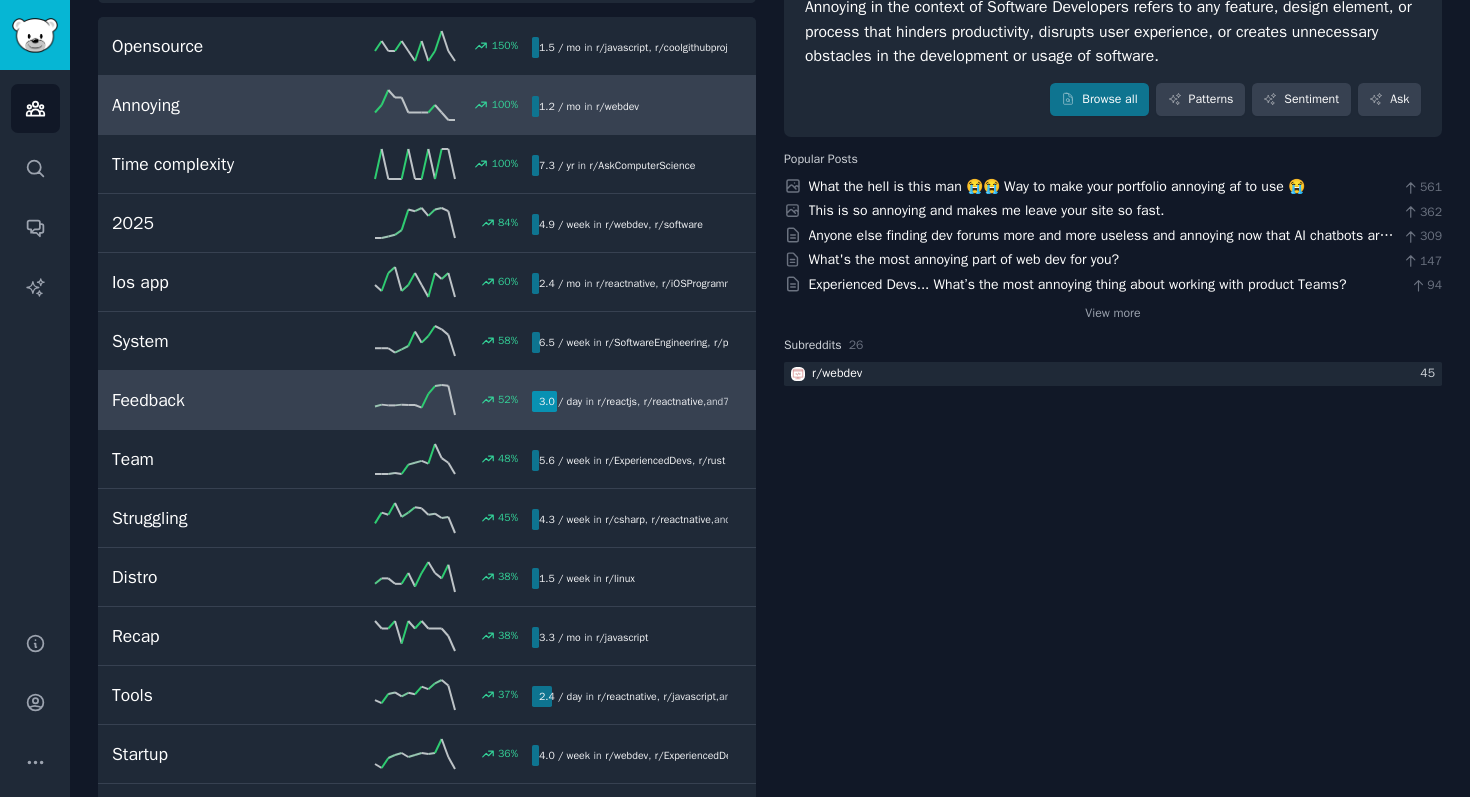 click on "52 %" at bounding box center [427, 400] 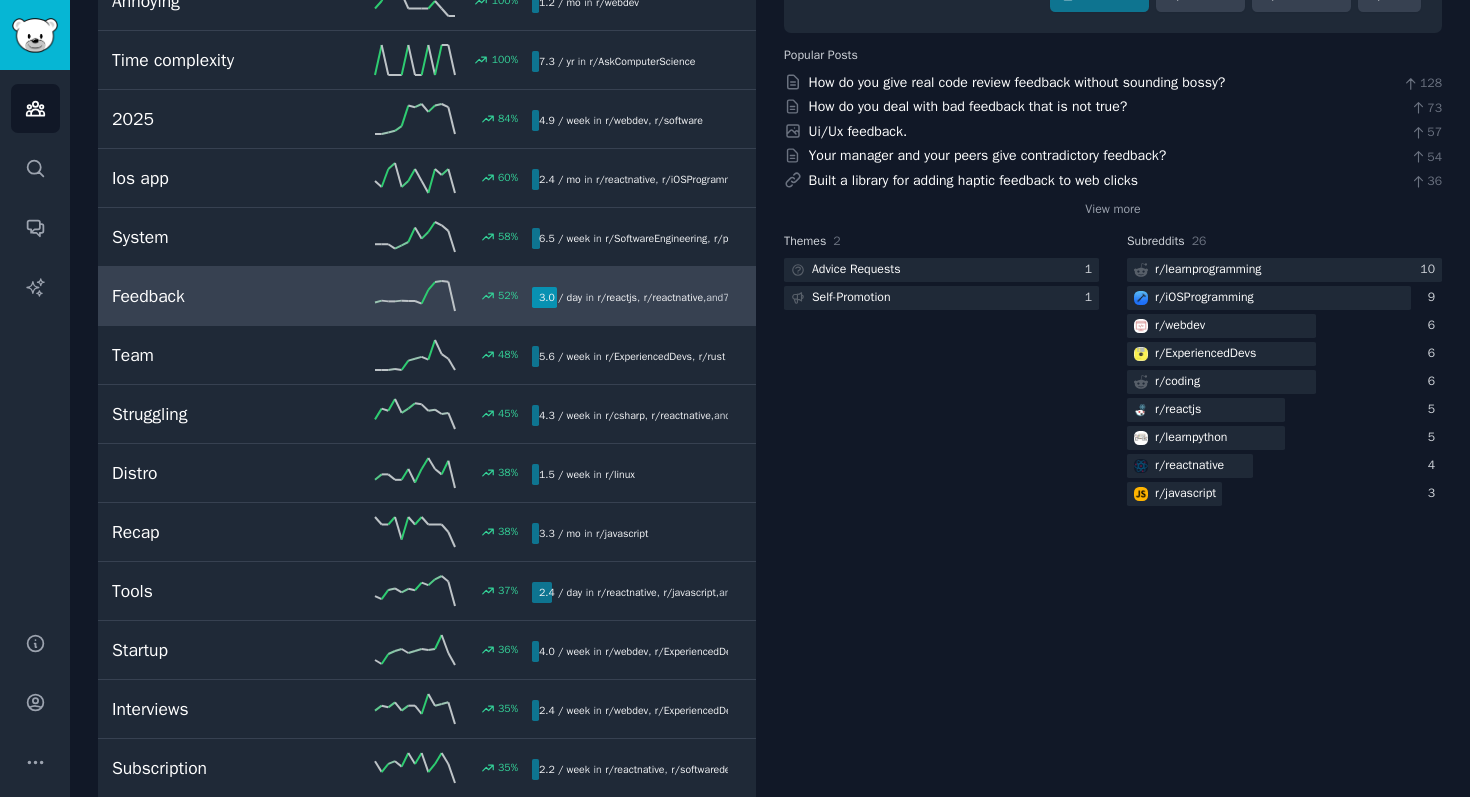 scroll, scrollTop: 327, scrollLeft: 0, axis: vertical 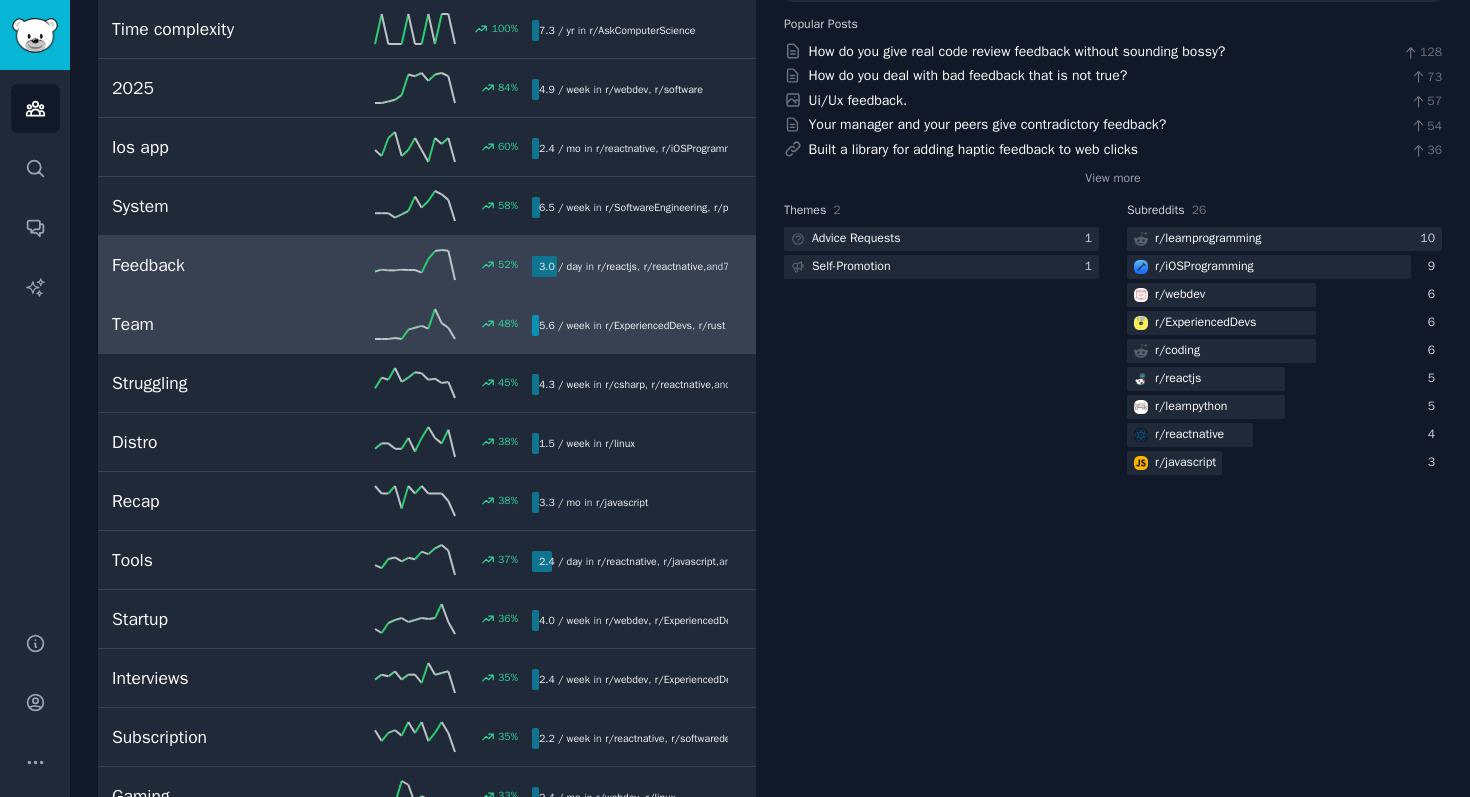 click on "Team" at bounding box center [217, 324] 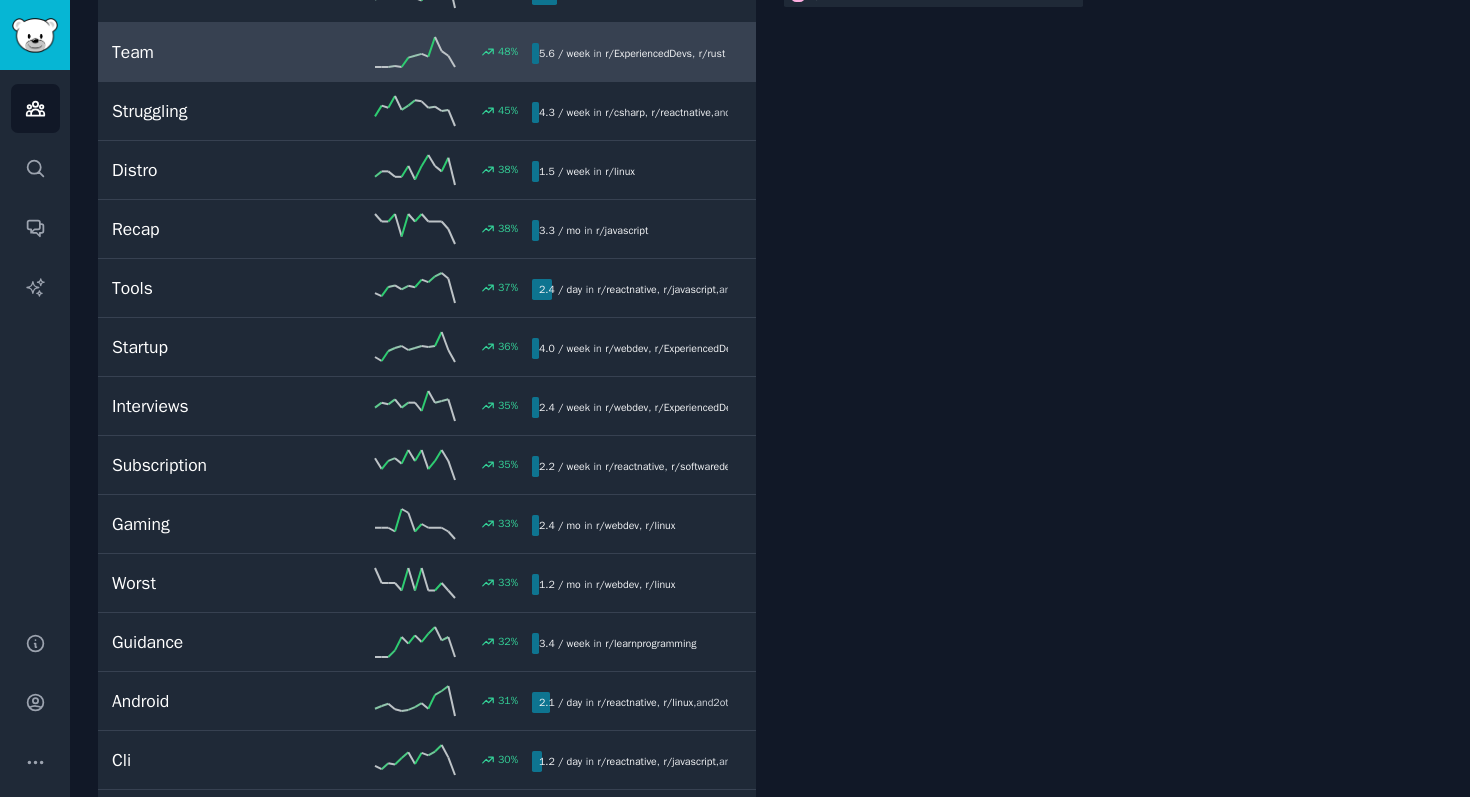 scroll, scrollTop: 615, scrollLeft: 0, axis: vertical 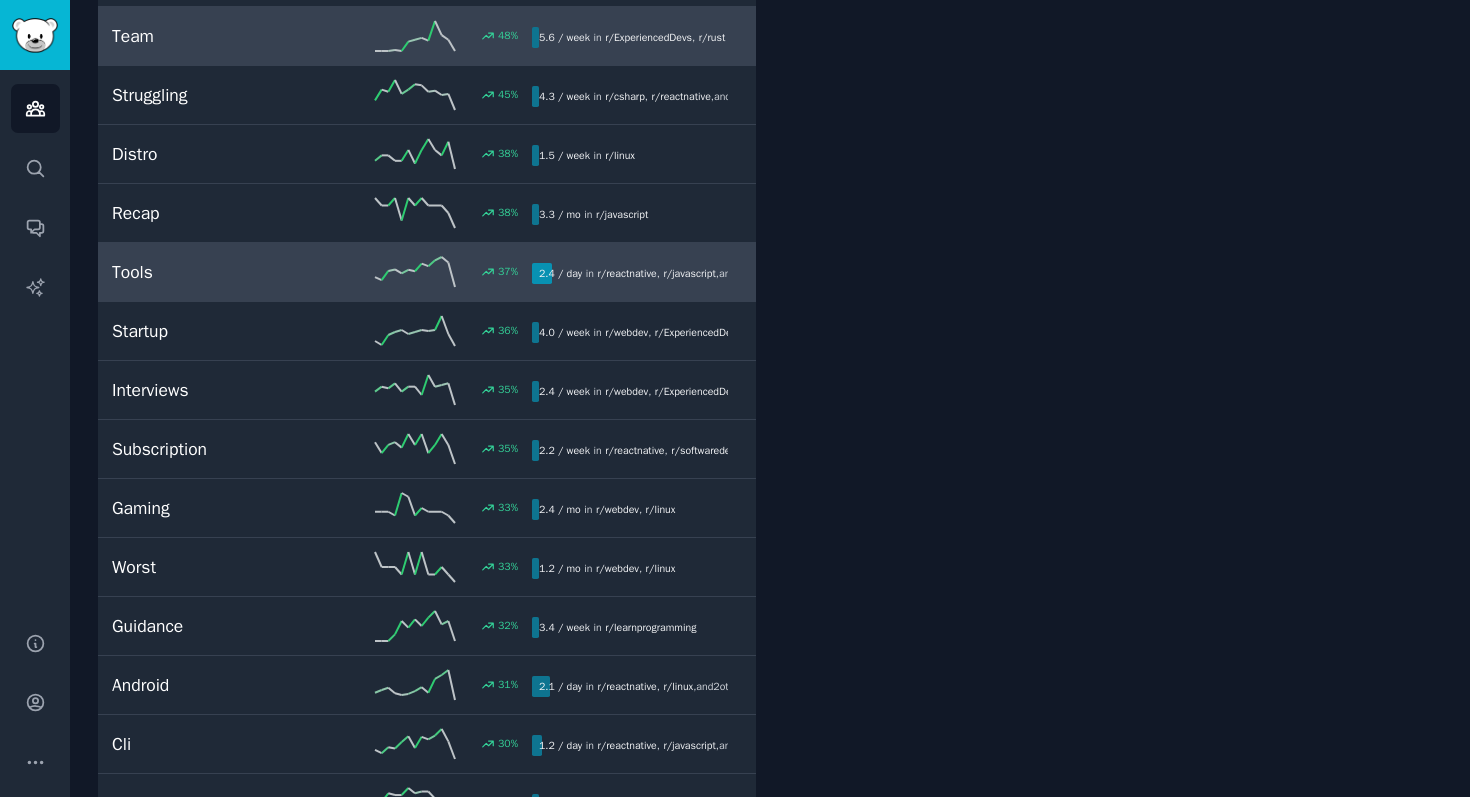 click on "37 %" at bounding box center [427, 272] 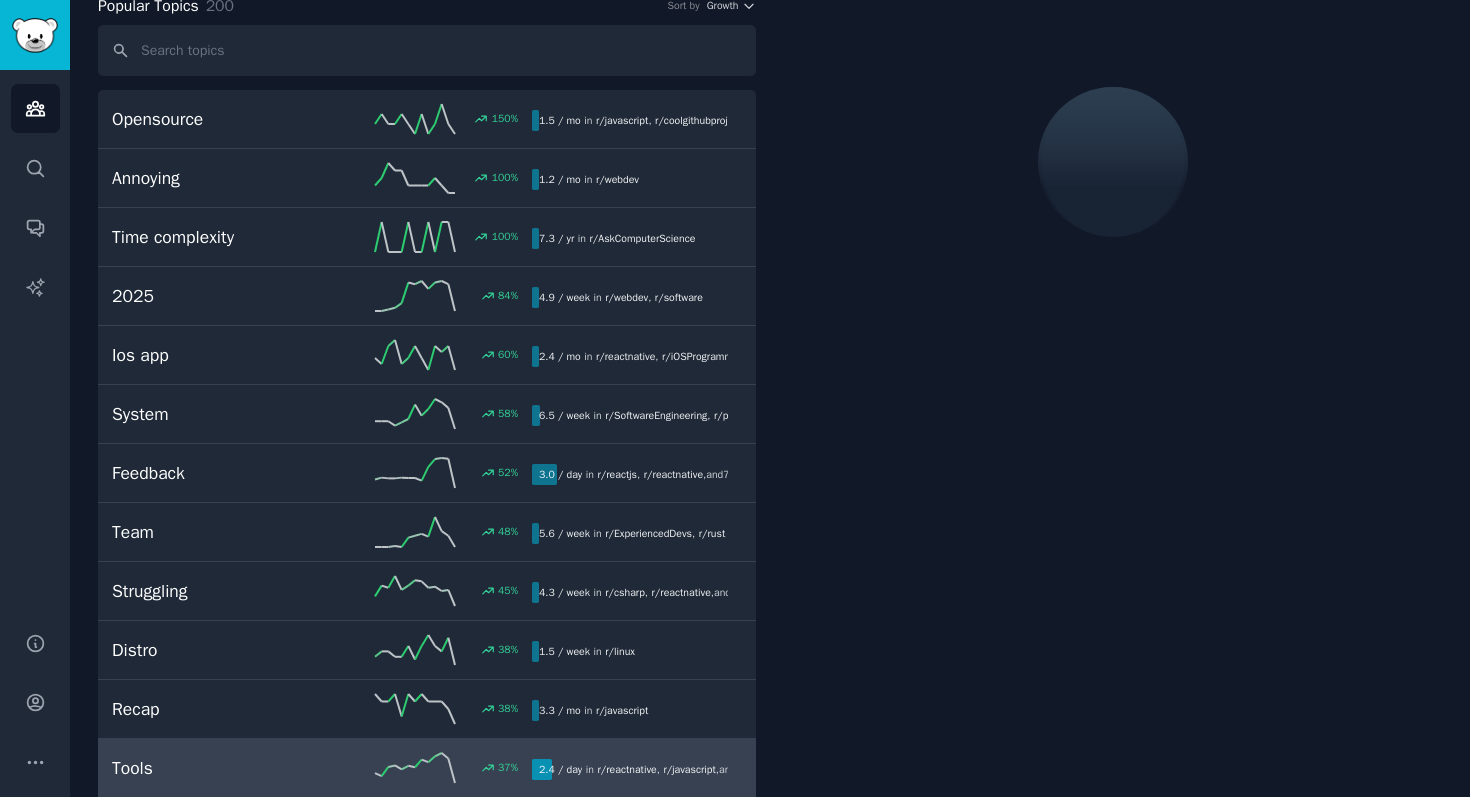 scroll, scrollTop: 112, scrollLeft: 0, axis: vertical 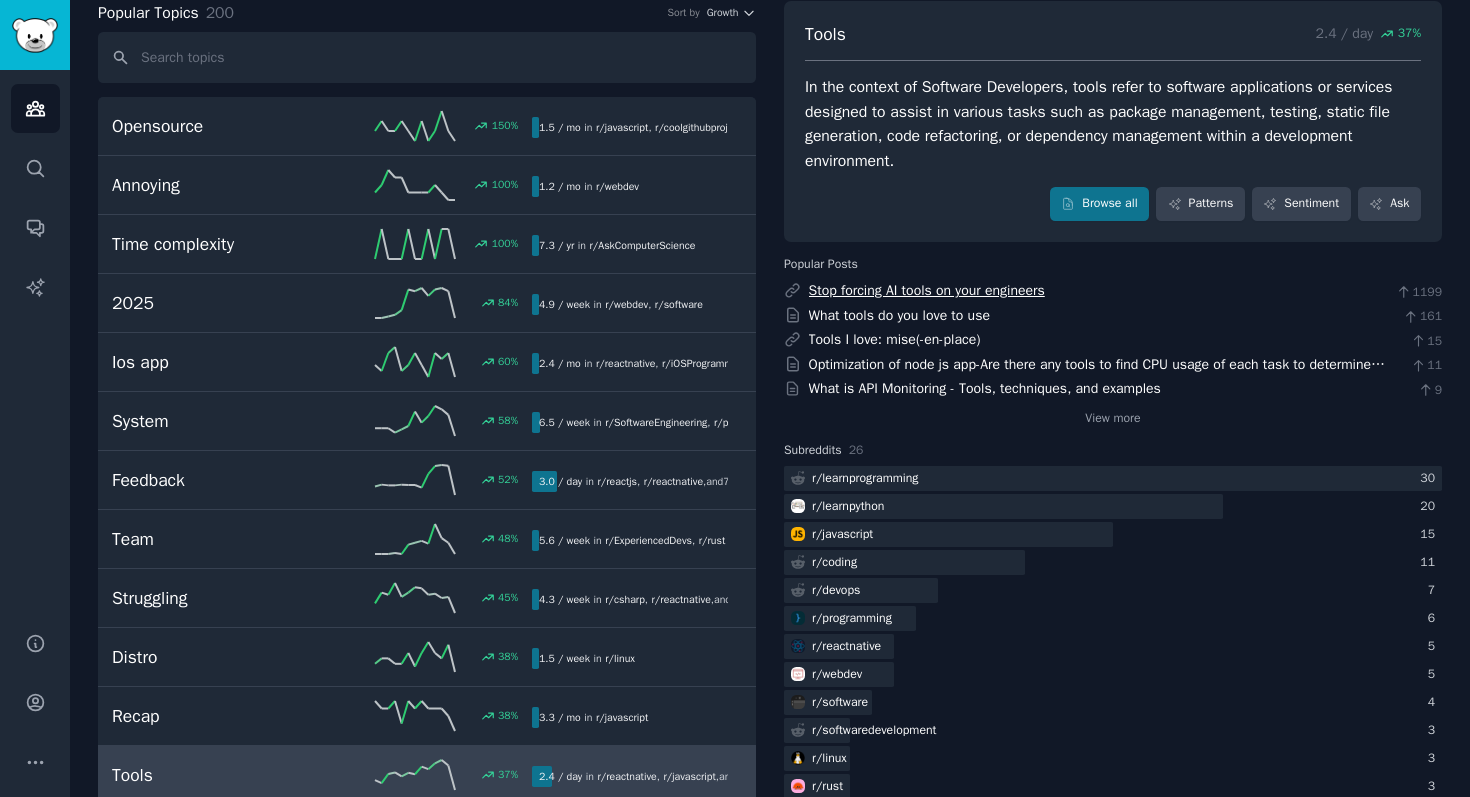 click on "Stop forcing AI tools on your engineers" at bounding box center (927, 290) 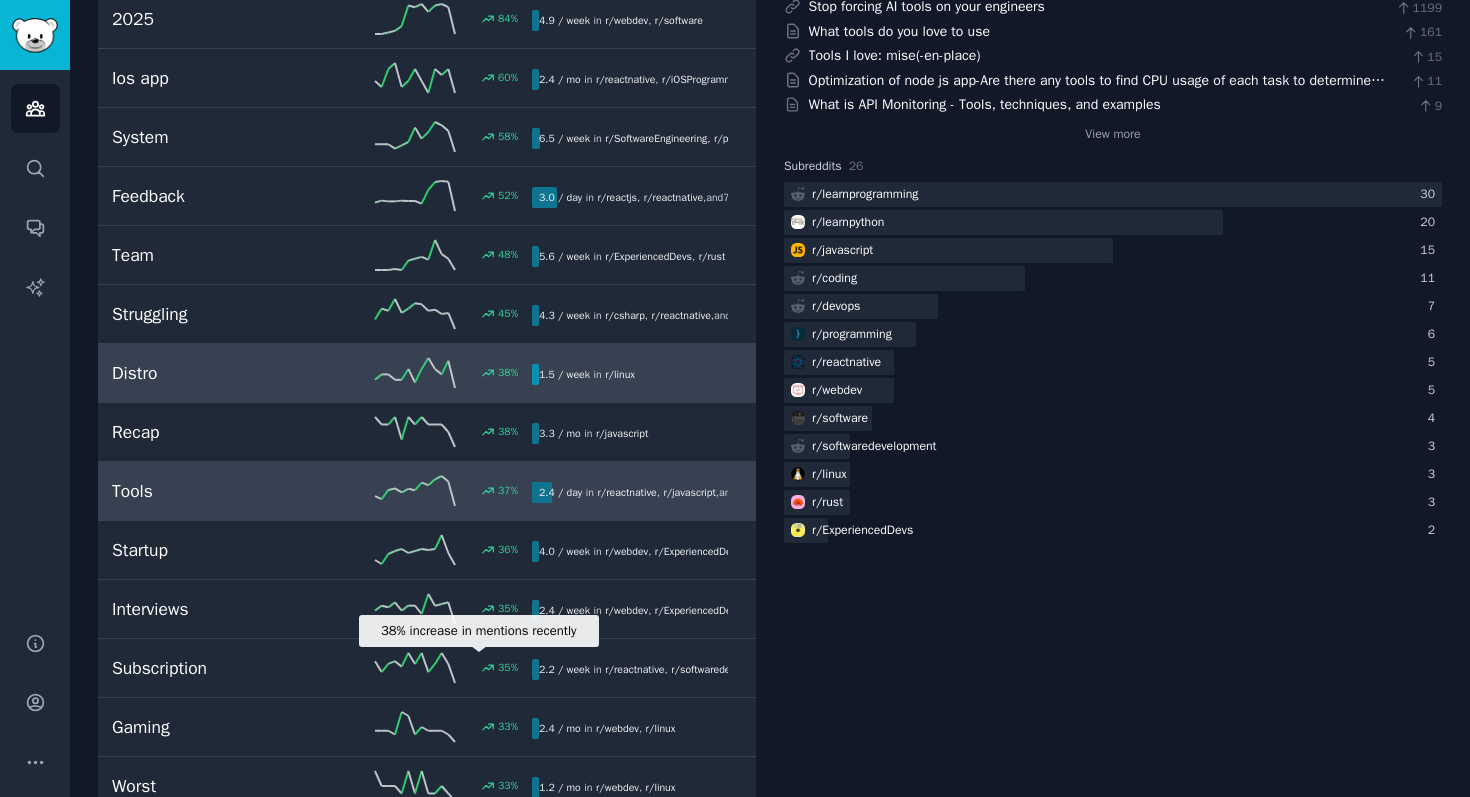 scroll, scrollTop: 540, scrollLeft: 0, axis: vertical 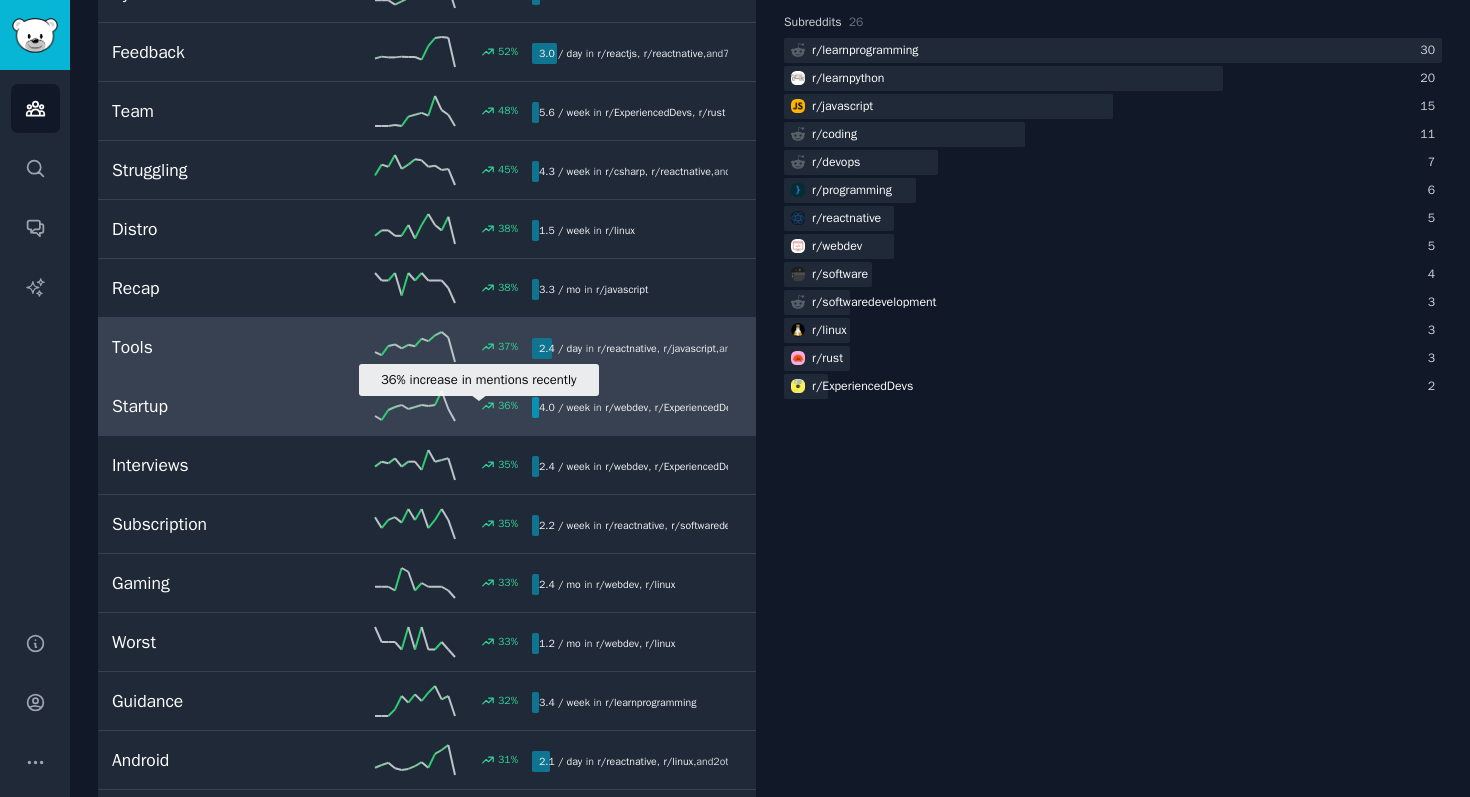 click on "36 %" at bounding box center (490, 406) 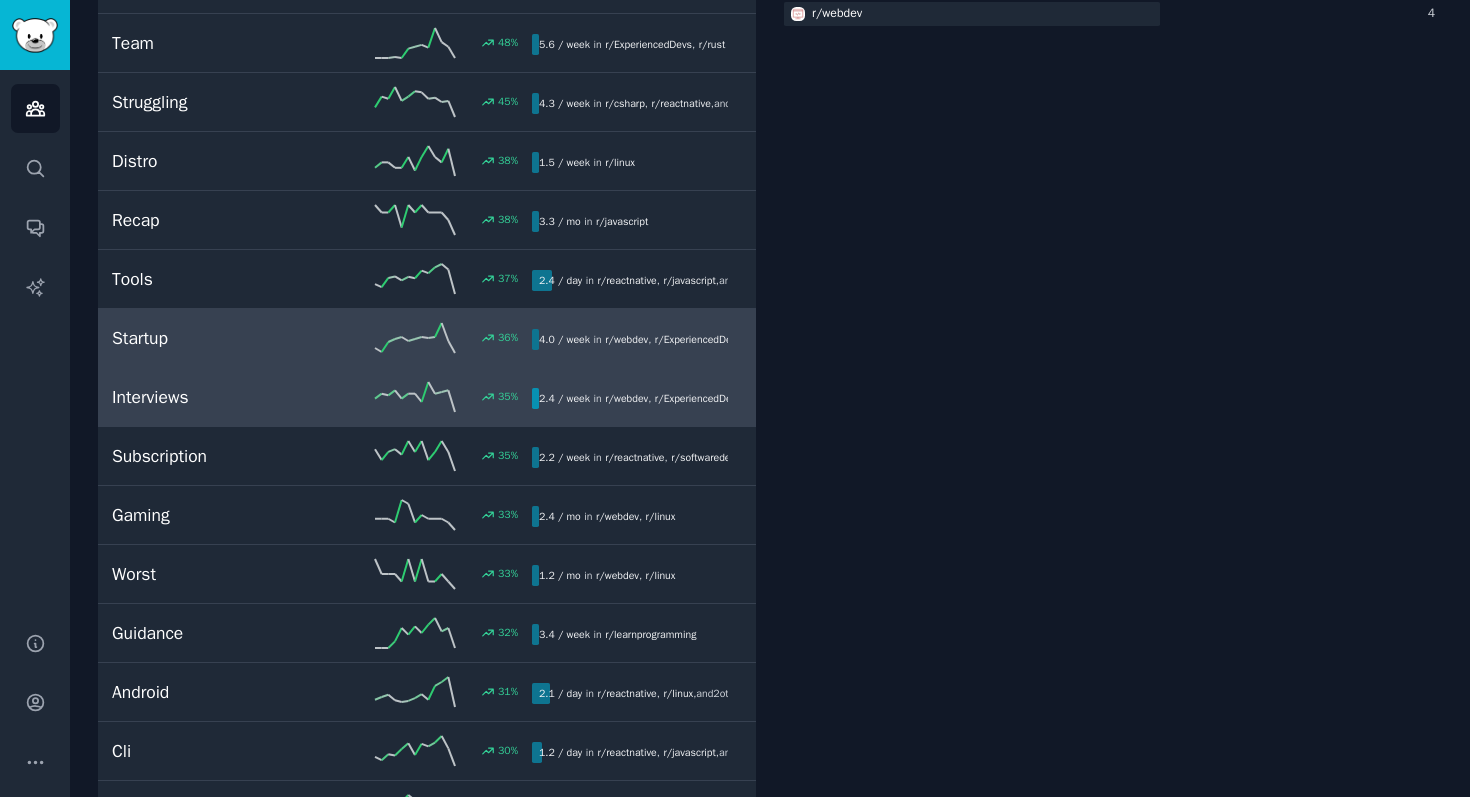 scroll, scrollTop: 0, scrollLeft: 0, axis: both 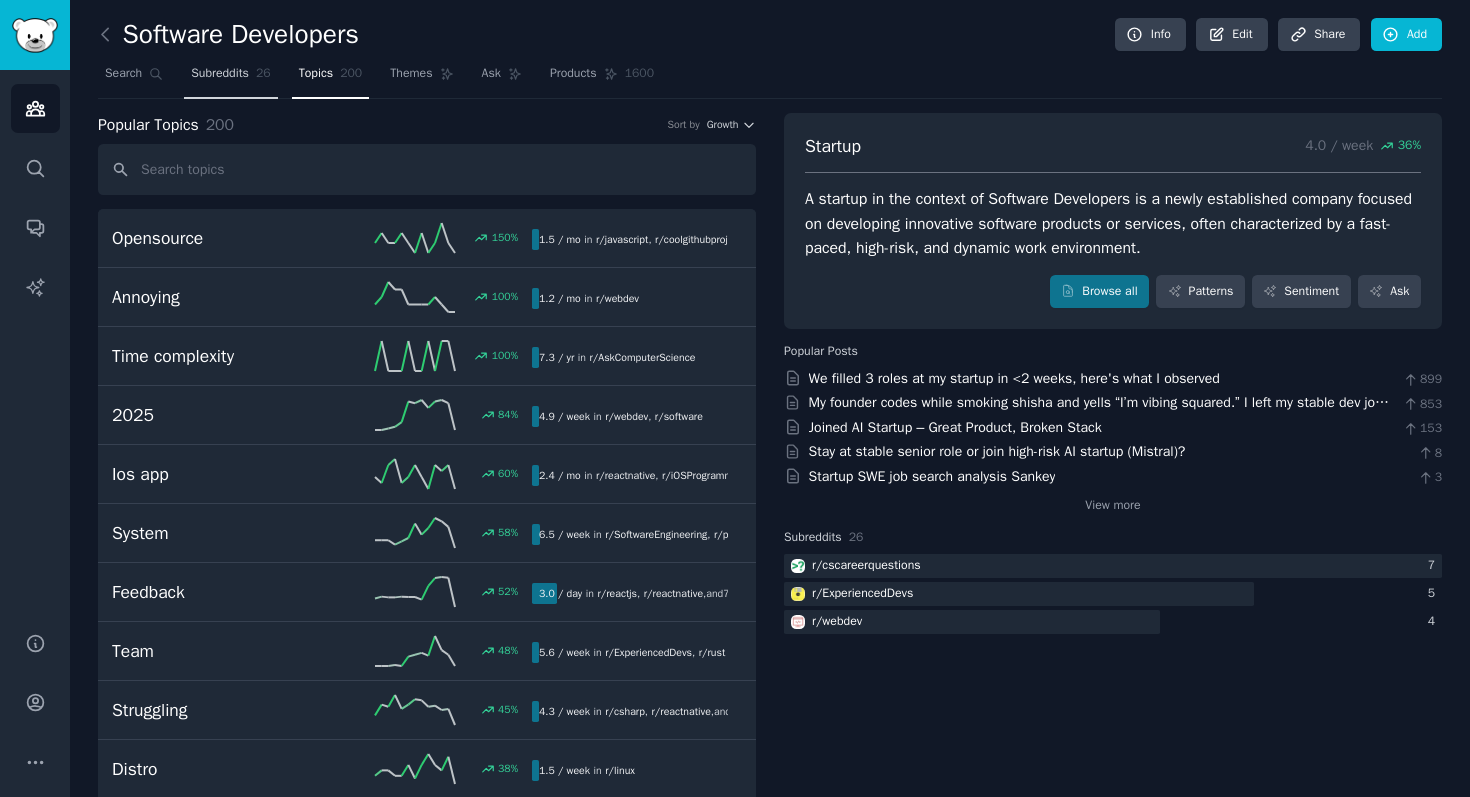 click on "Subreddits 26" at bounding box center (230, 78) 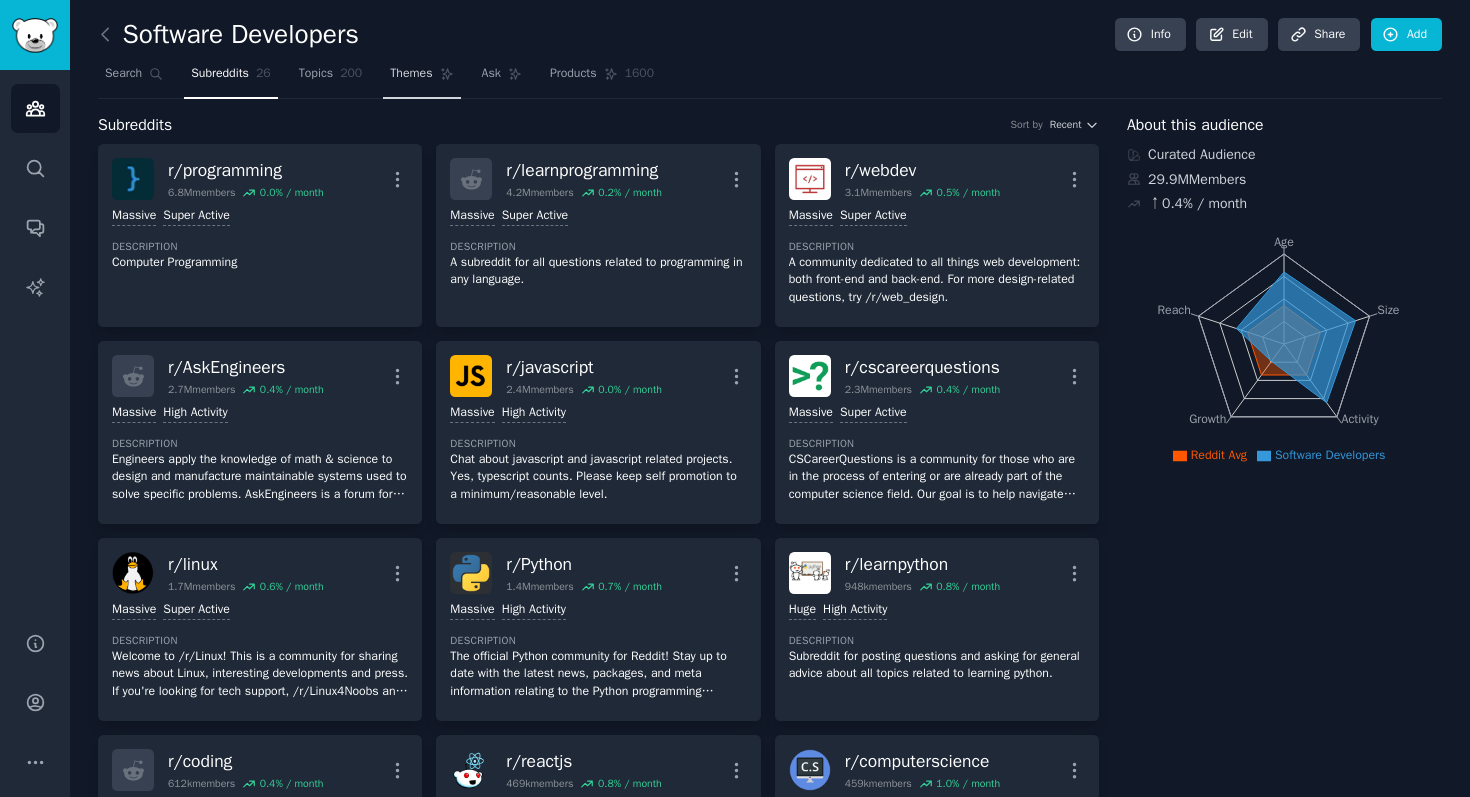 click on "Themes" at bounding box center [411, 74] 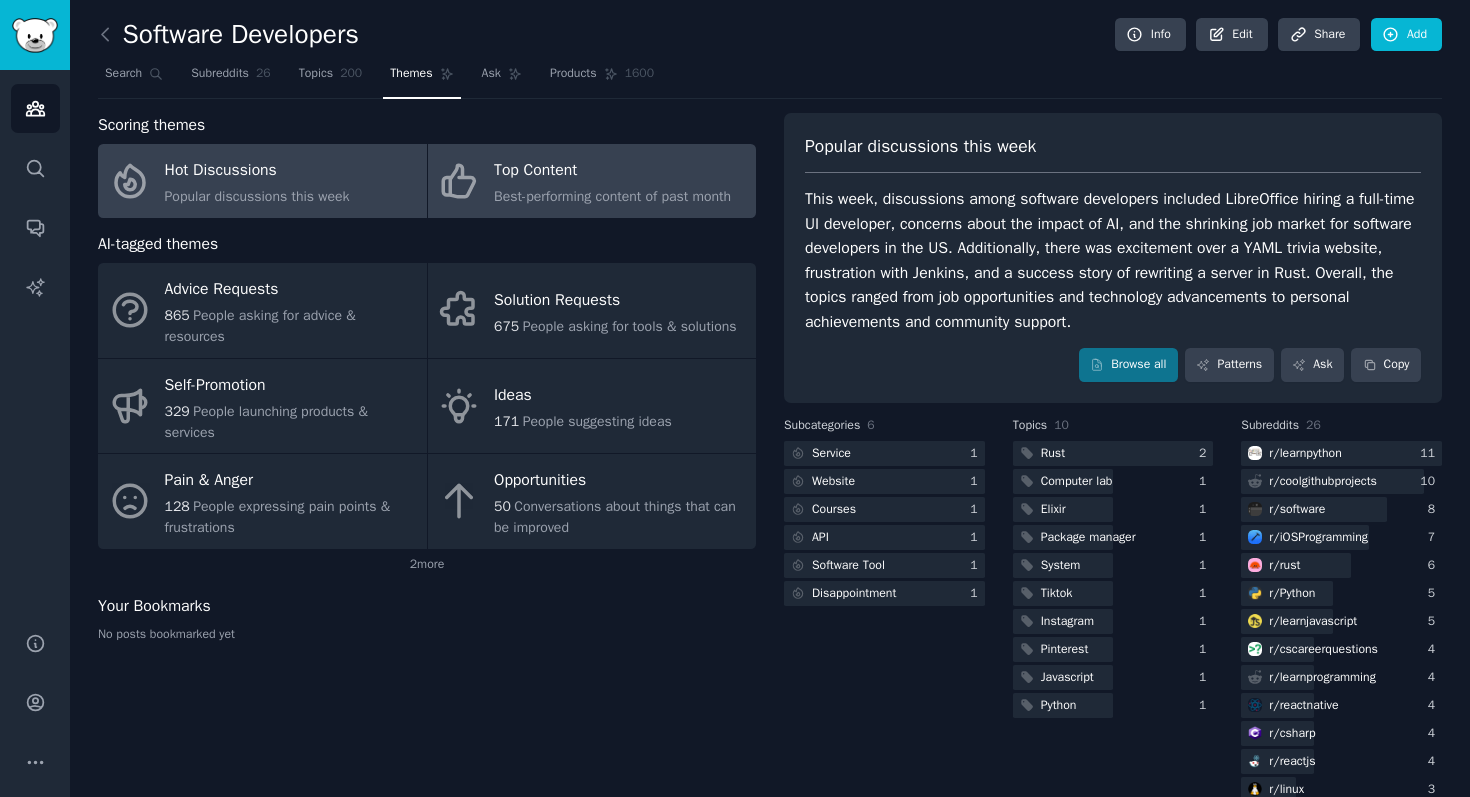 click on "Top Content" at bounding box center [612, 171] 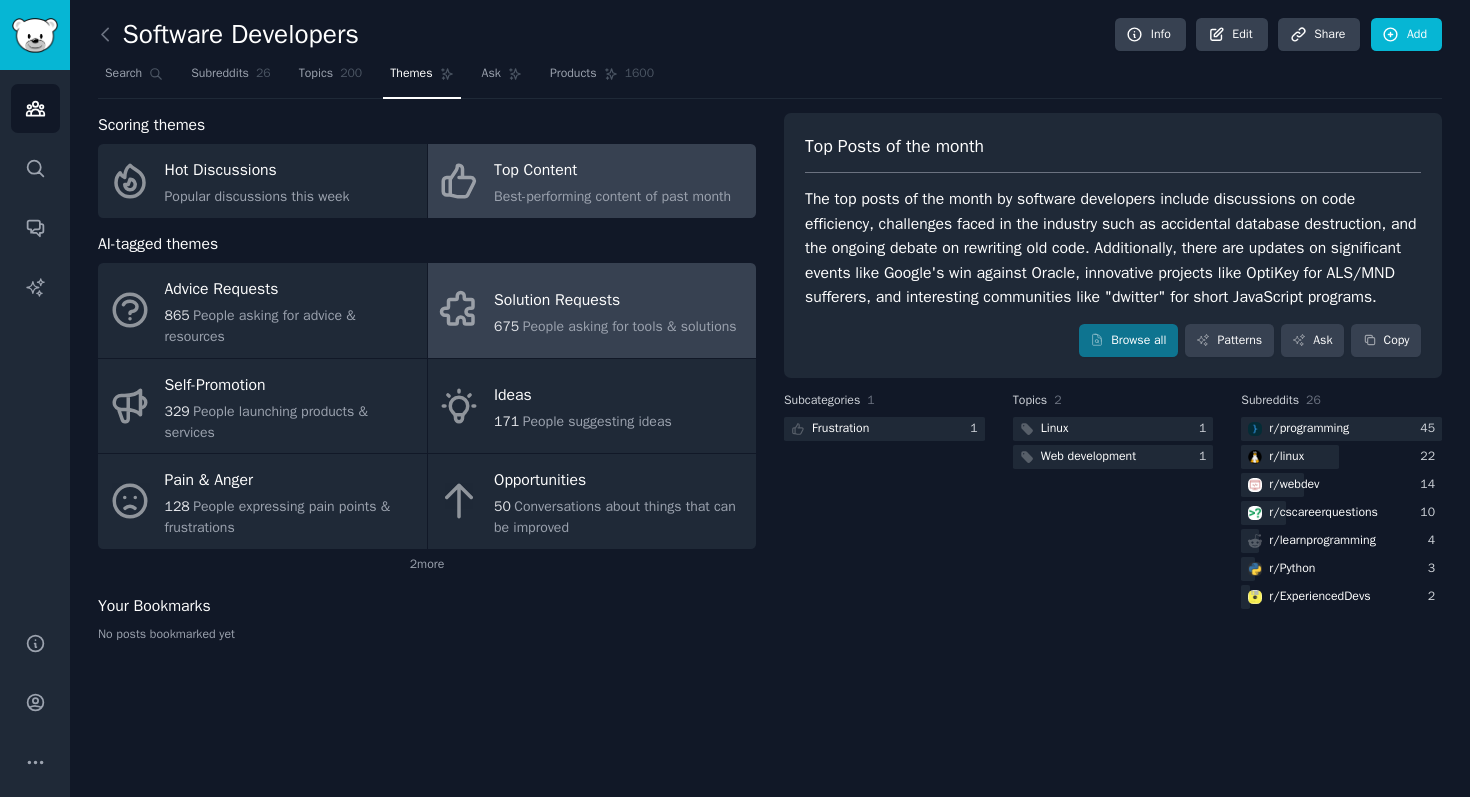 click on "675 People asking for tools & solutions" at bounding box center [615, 326] 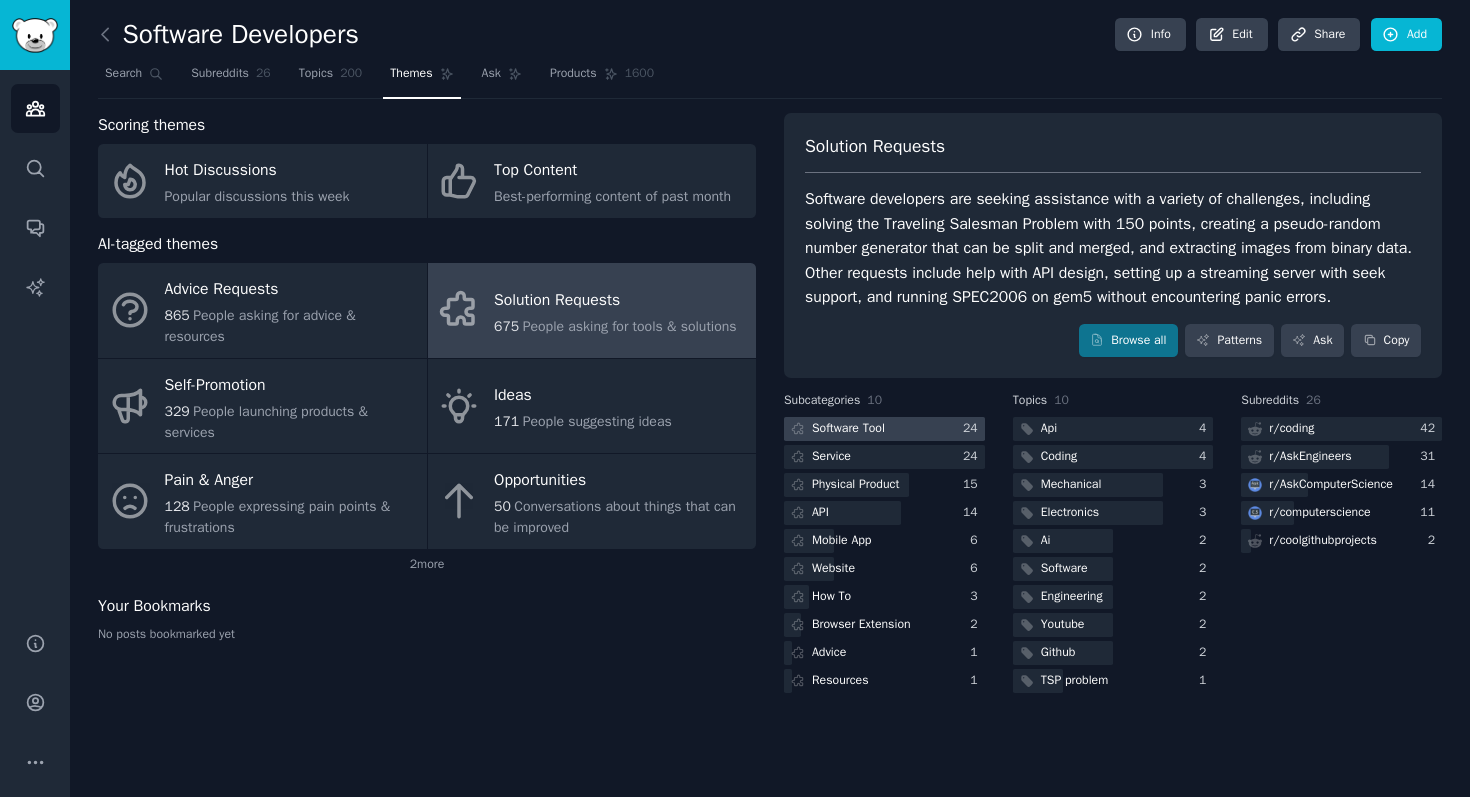 click at bounding box center (884, 429) 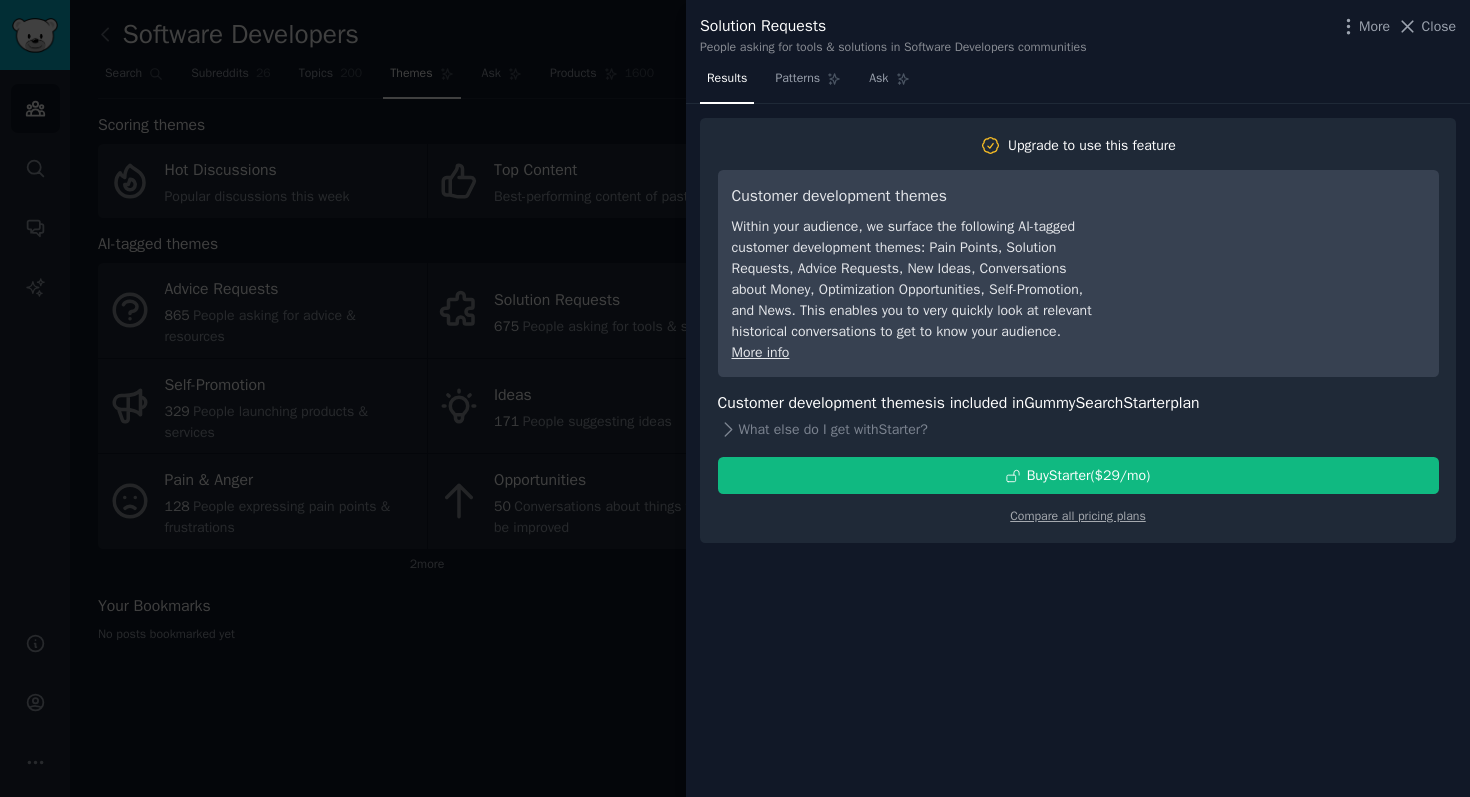 click at bounding box center (735, 398) 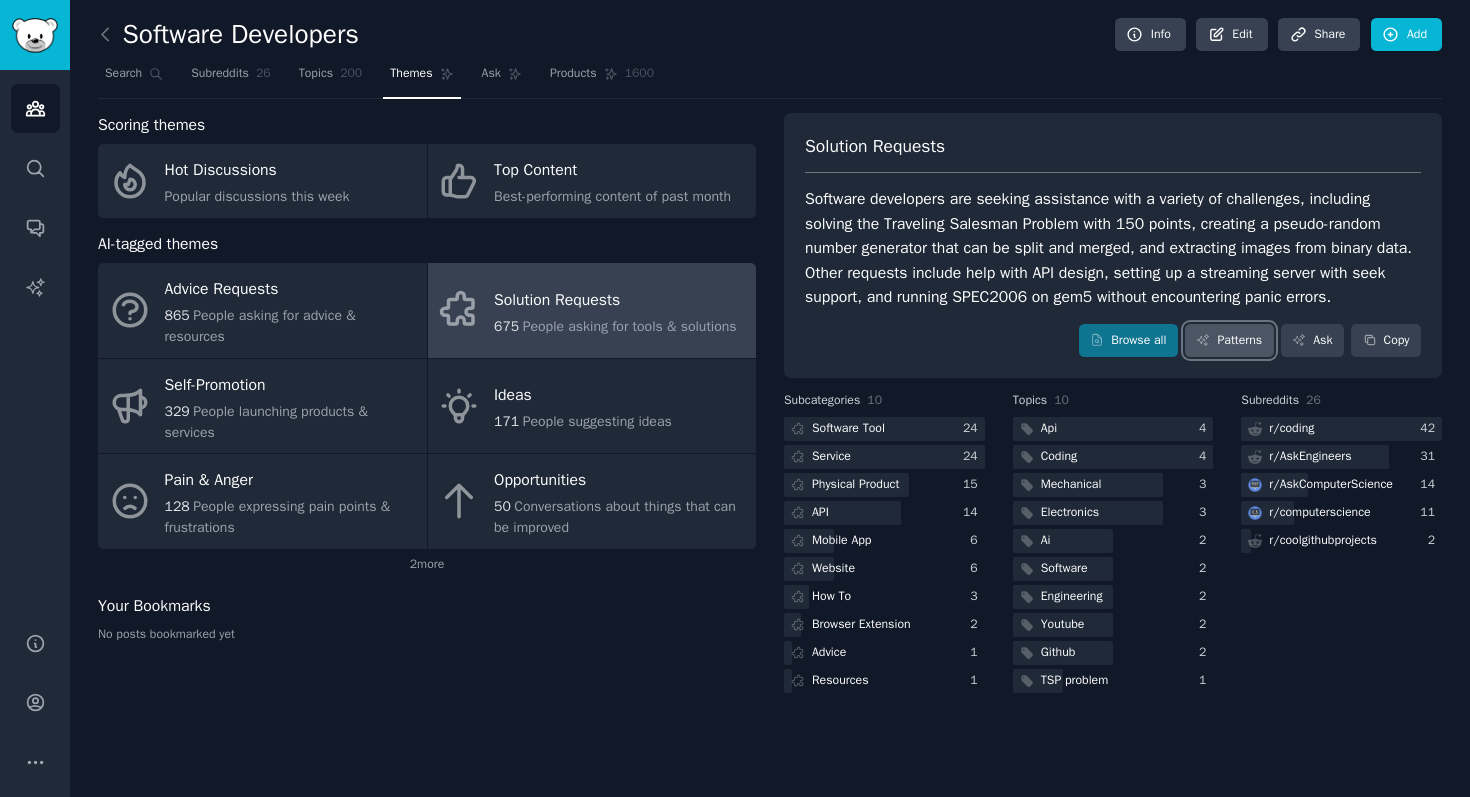 click on "Patterns" at bounding box center [1229, 341] 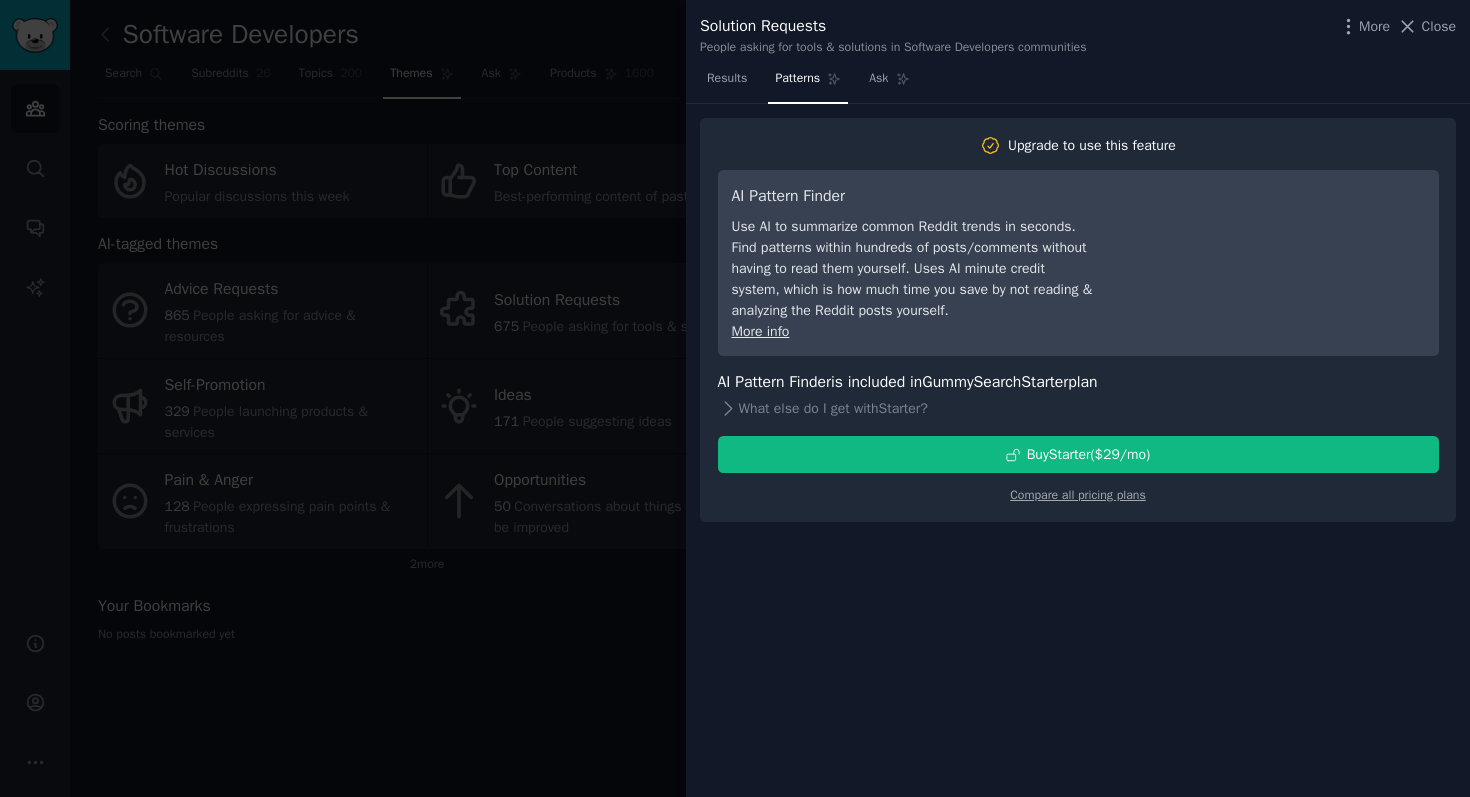 click at bounding box center [735, 398] 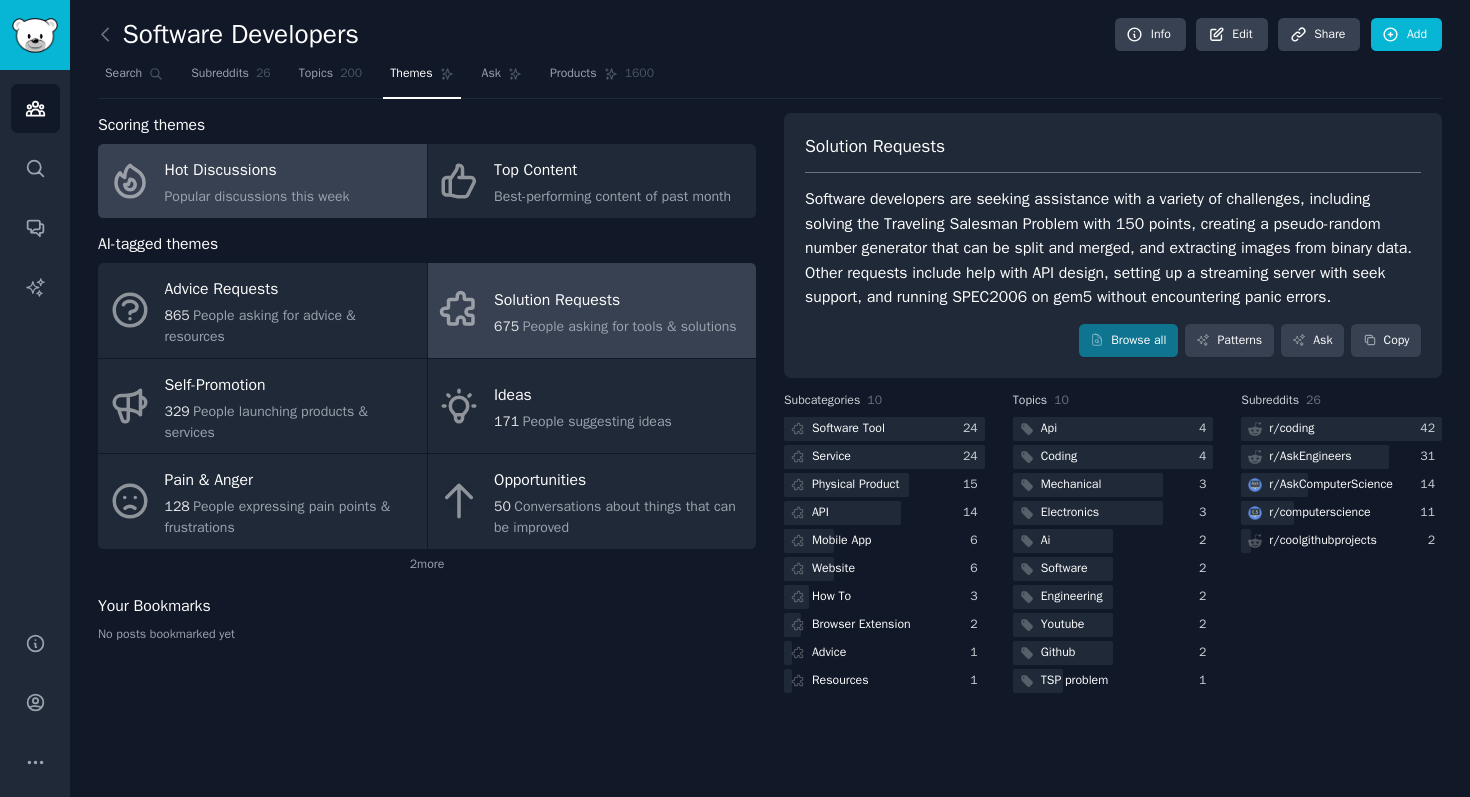 click on "Hot Discussions Popular discussions this week" at bounding box center (262, 181) 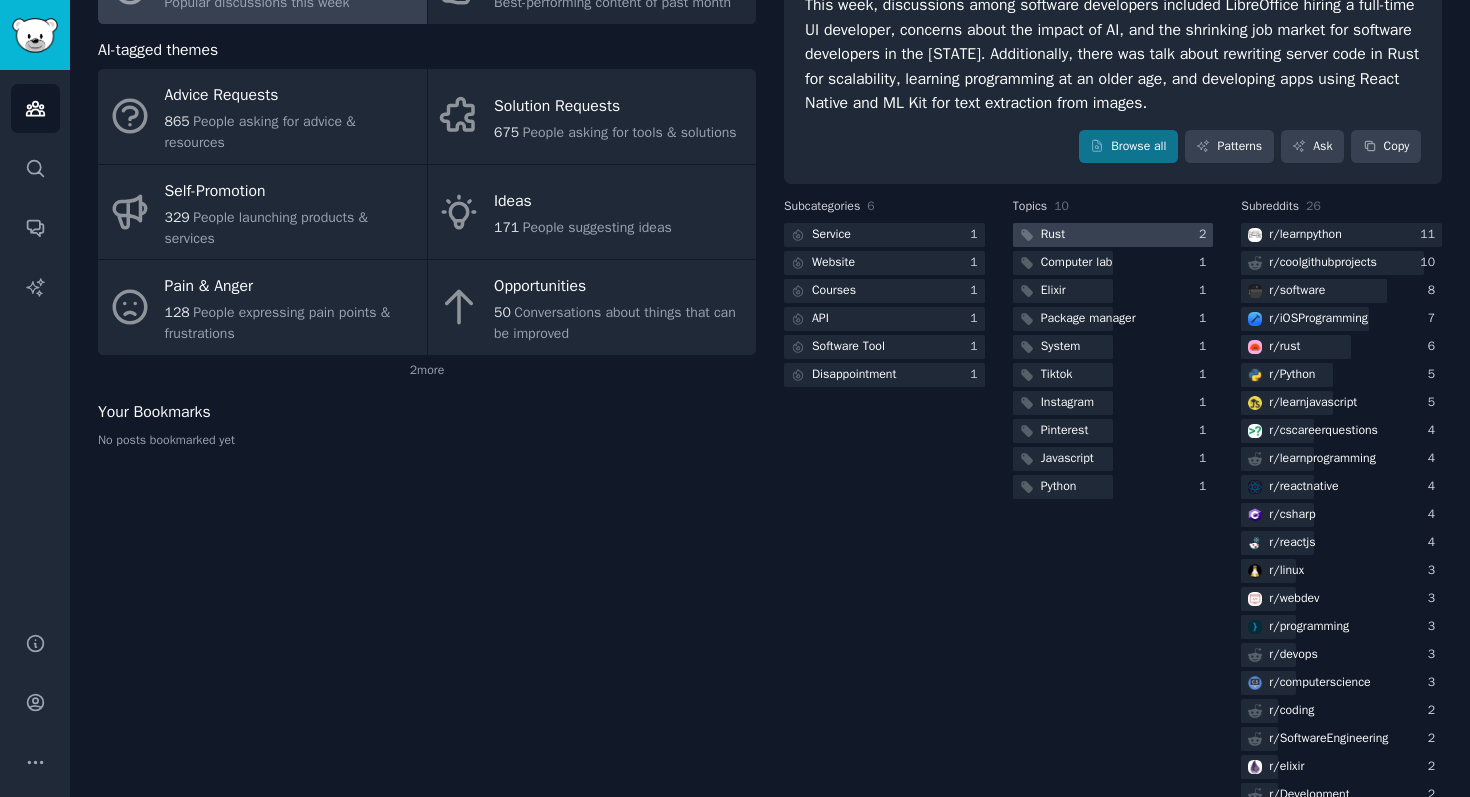 scroll, scrollTop: 199, scrollLeft: 0, axis: vertical 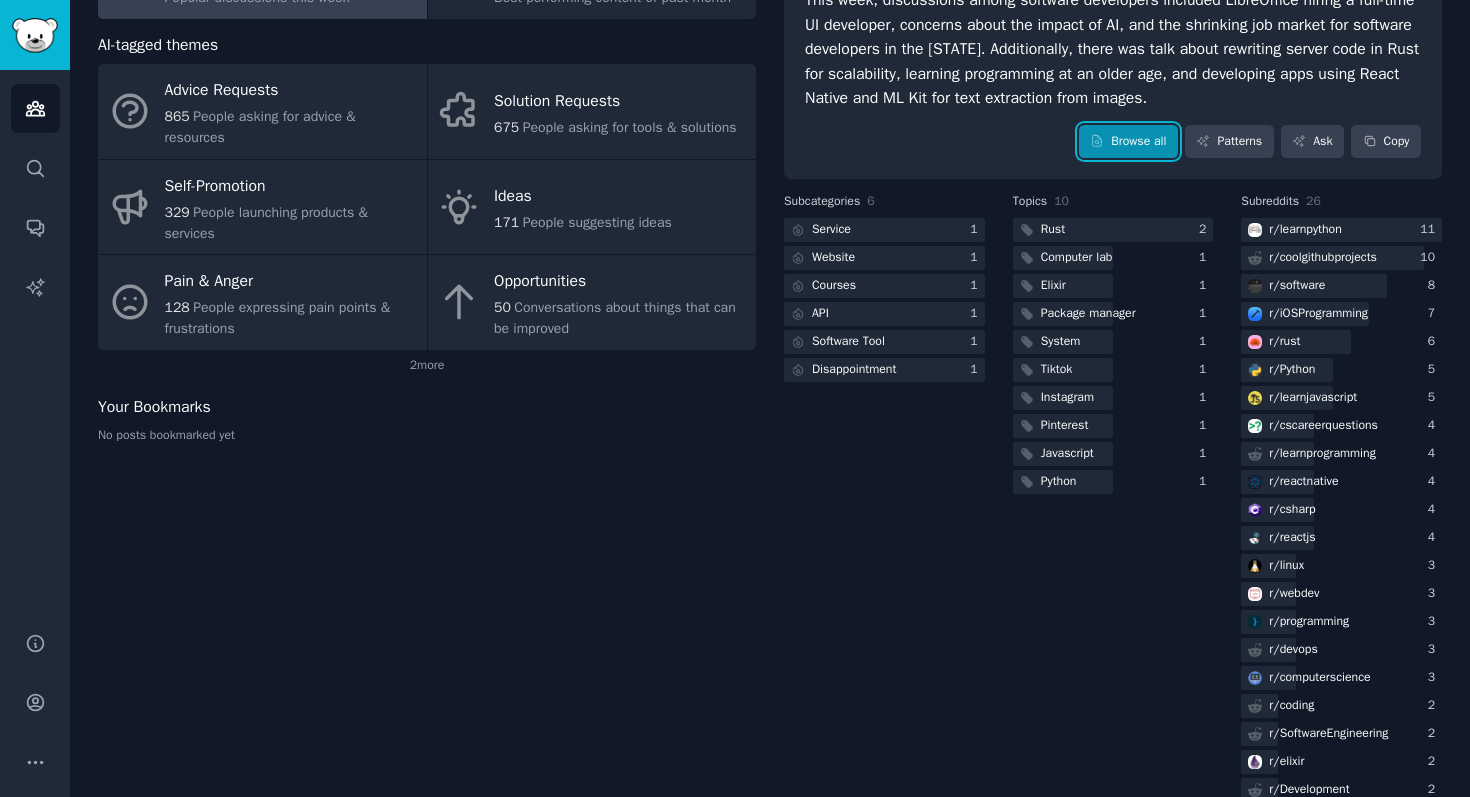 click on "Browse all" at bounding box center (1128, 142) 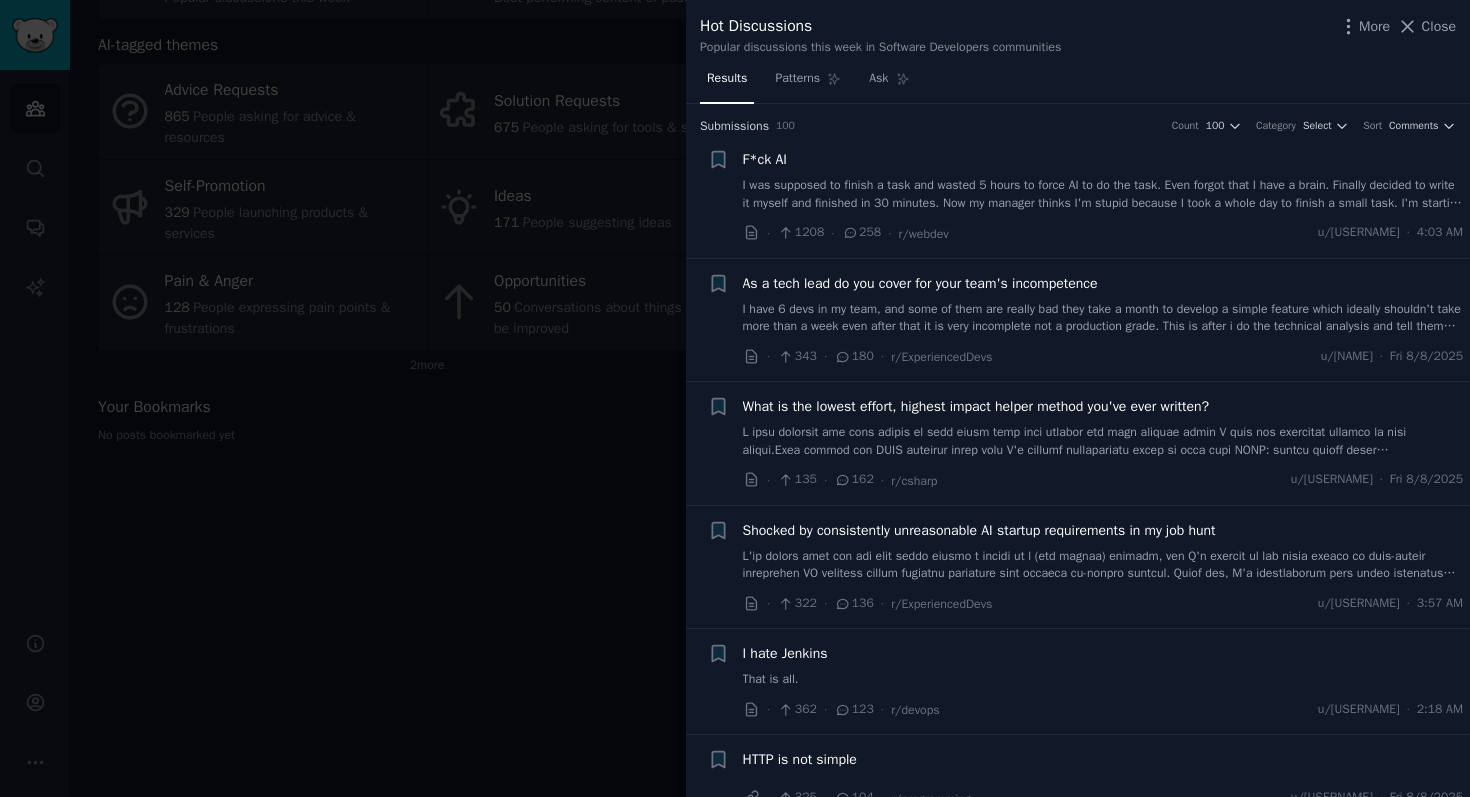 click on "I was supposed to finish a task and wasted 5 hours to force AI to do the task. Even forgot that I have a brain. Finally decided to write it myself and finished in 30 minutes. Now my manager thinks I'm stupid because I took a whole day to finish a small task. I'm starting to question whether AI actually benefits my work or not. It feels like I'm spending more time instead of less time." at bounding box center (1103, 194) 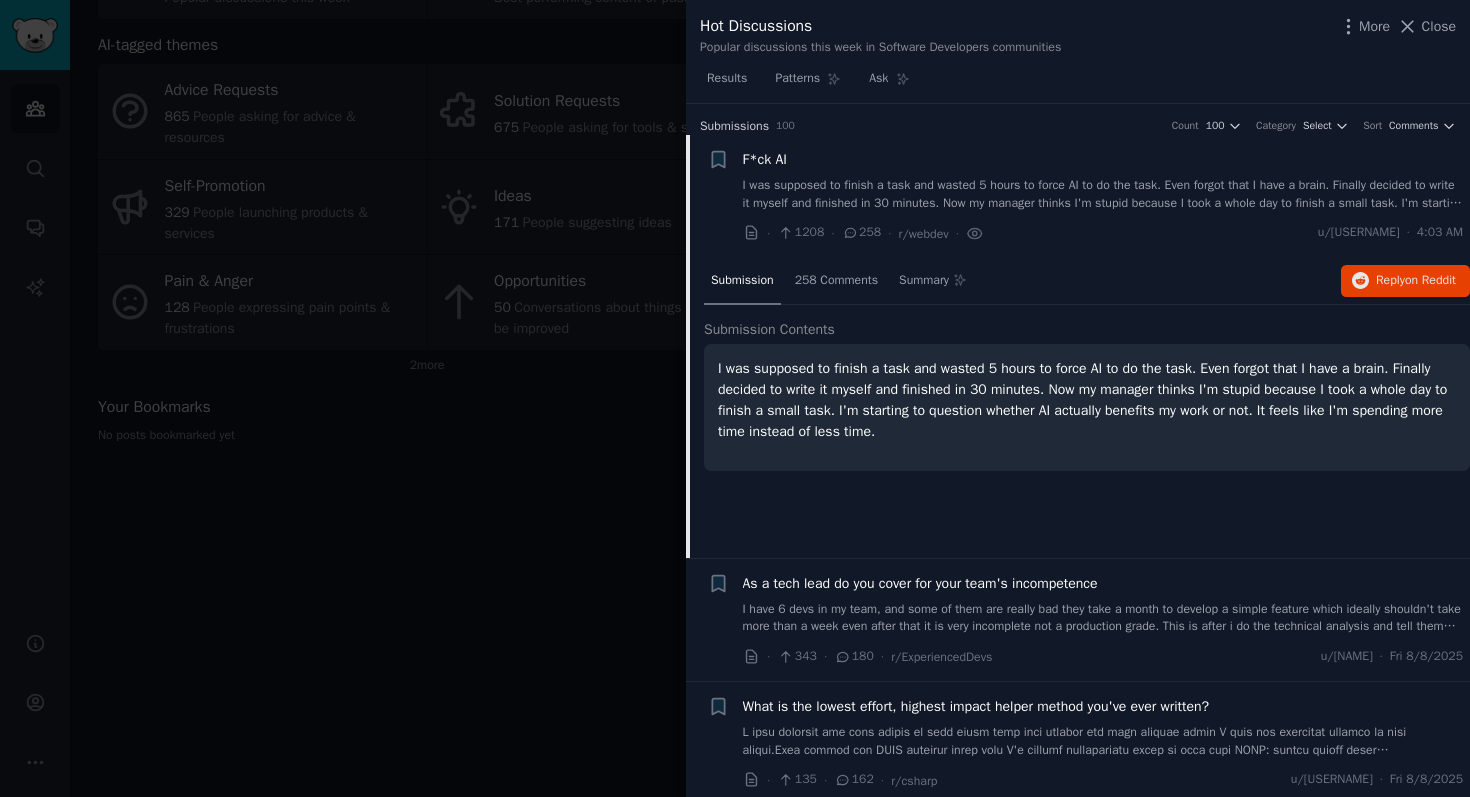 scroll, scrollTop: 31, scrollLeft: 0, axis: vertical 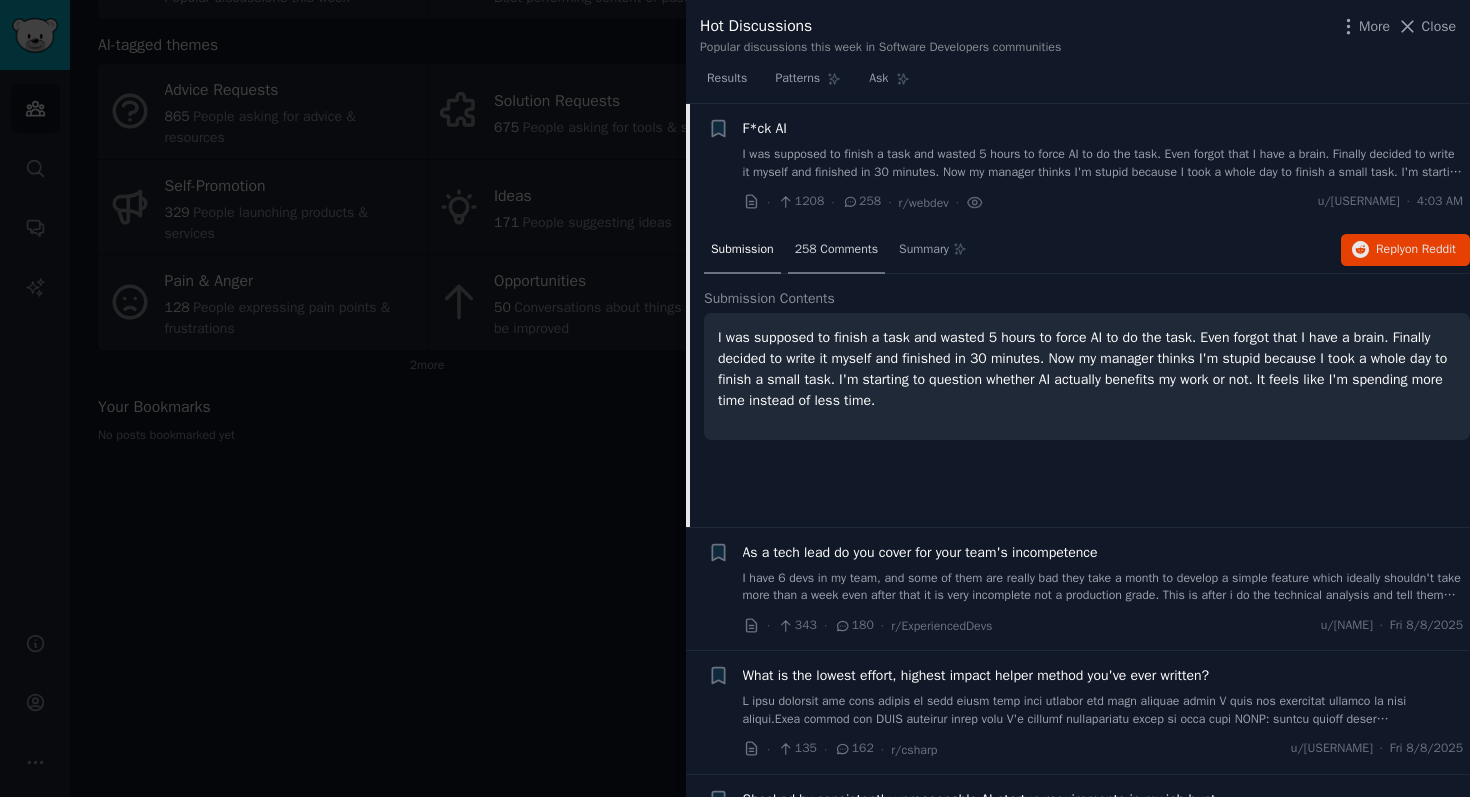 click on "258 Comments" at bounding box center [836, 251] 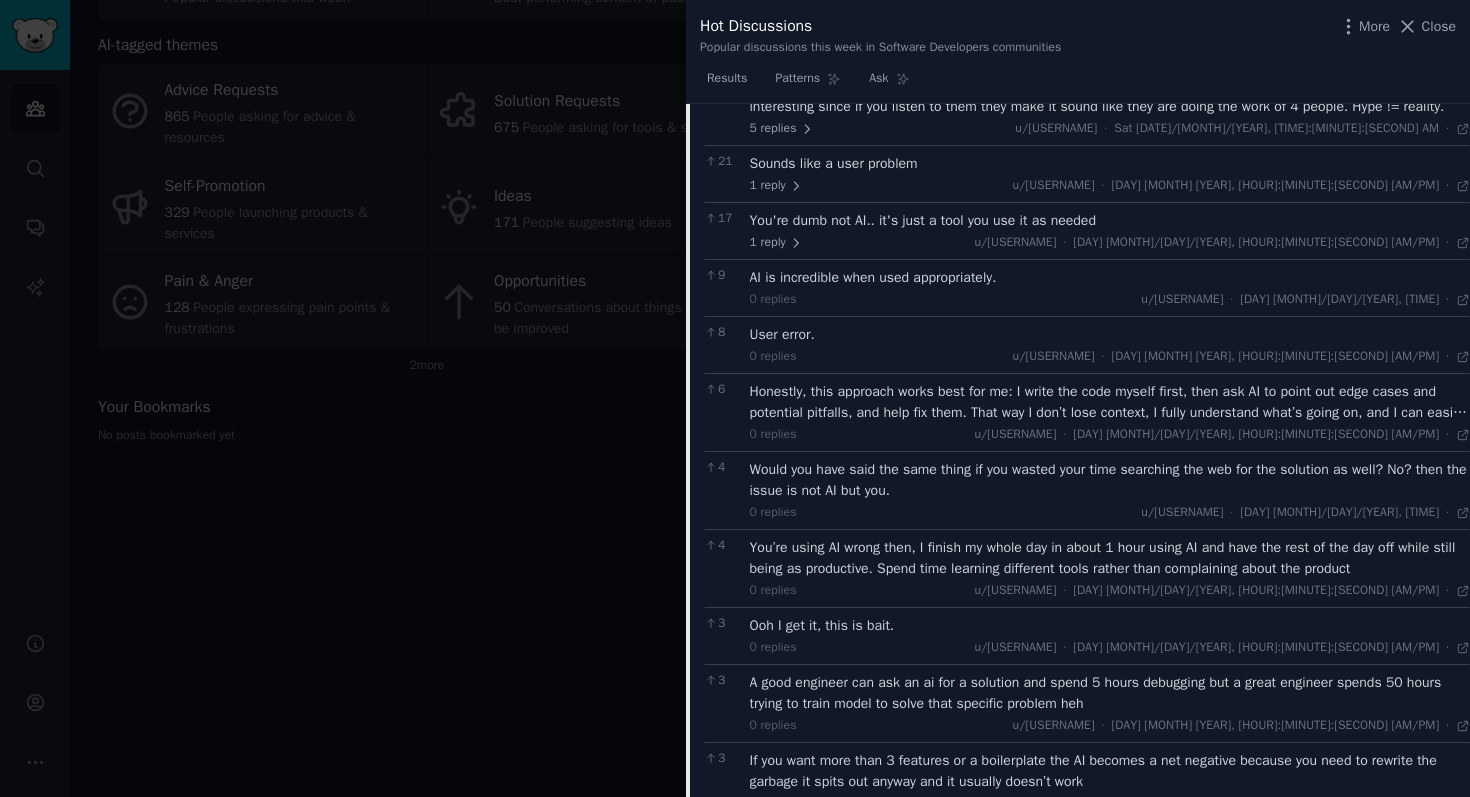 scroll, scrollTop: 10211, scrollLeft: 0, axis: vertical 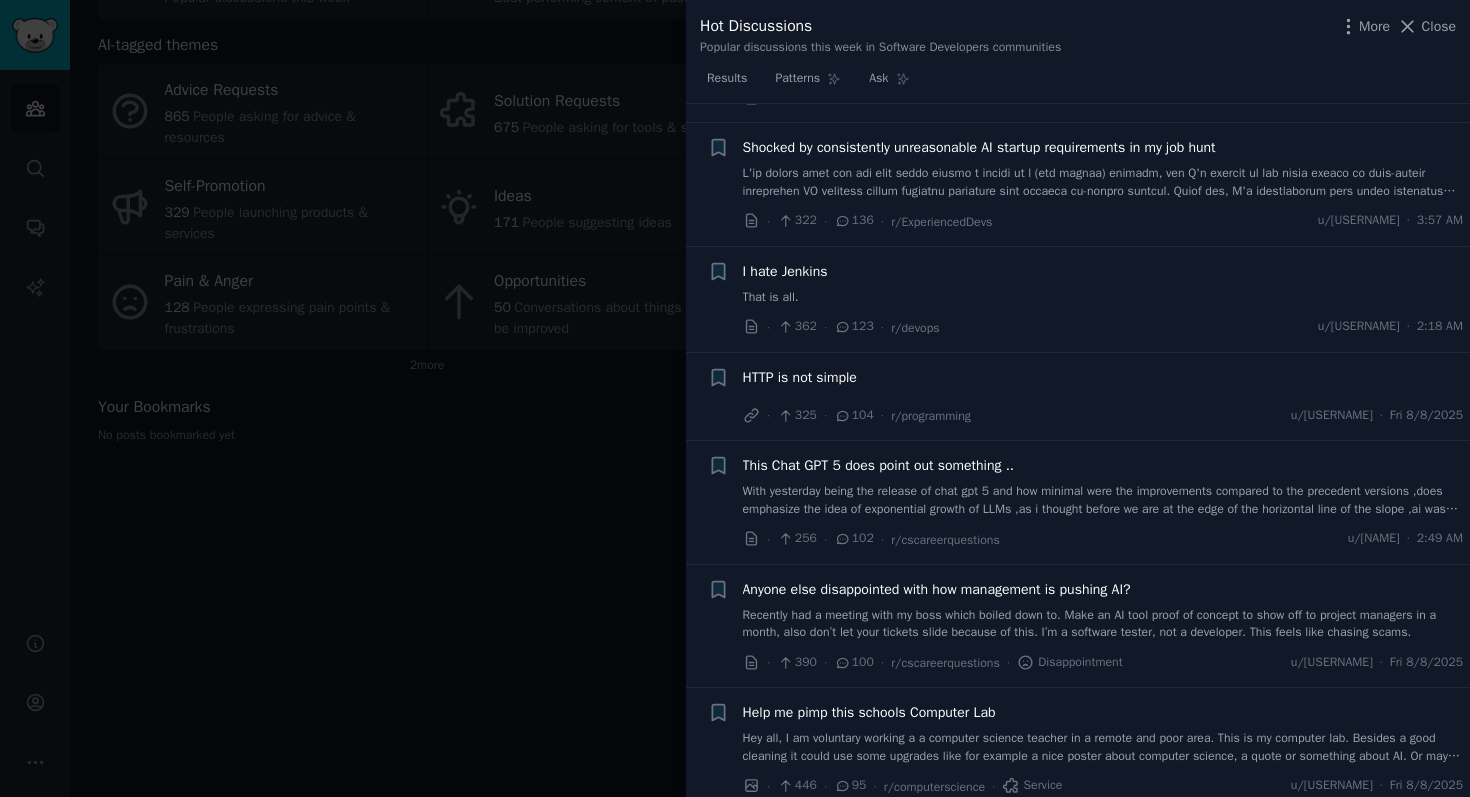 click at bounding box center [735, 398] 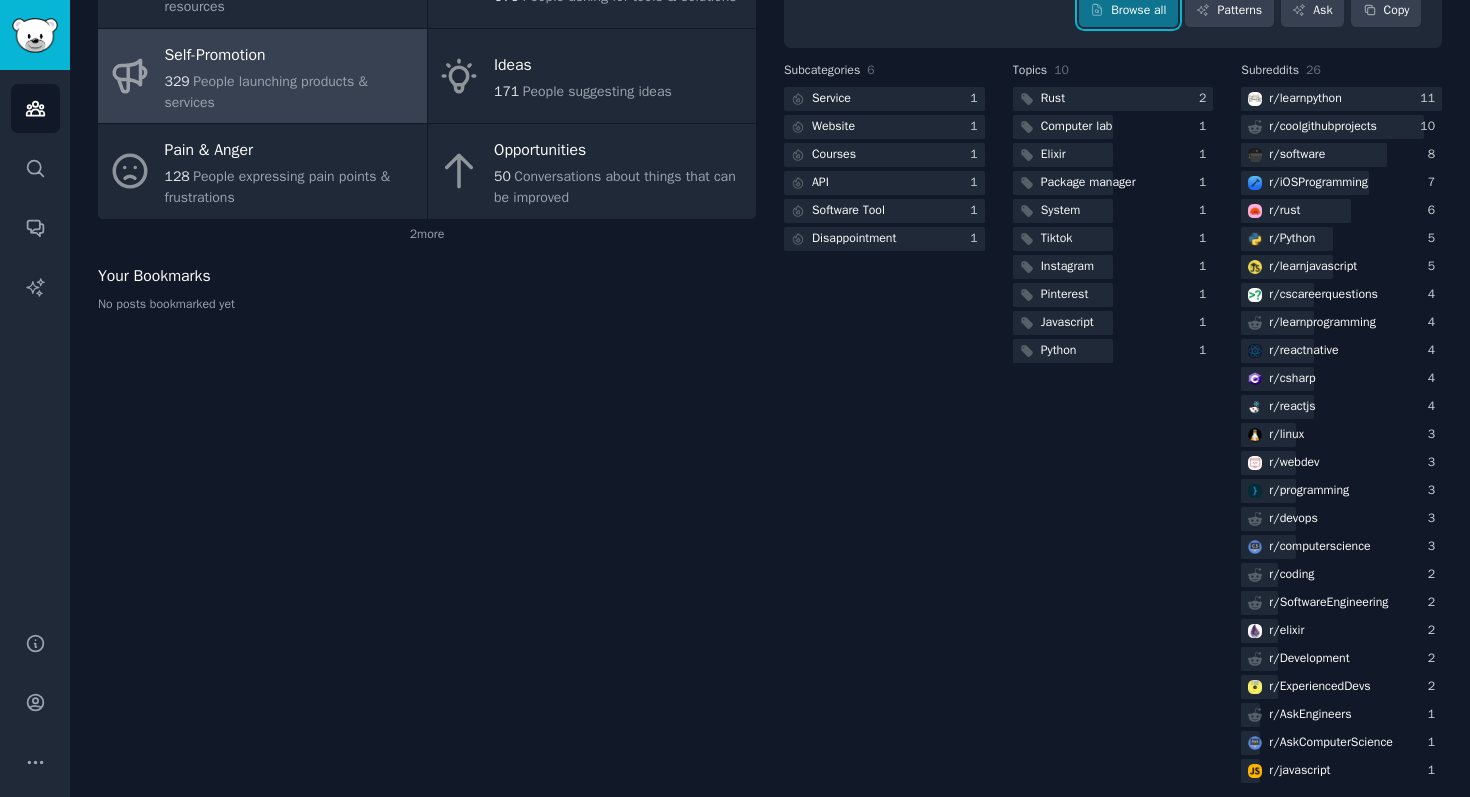 scroll, scrollTop: 347, scrollLeft: 0, axis: vertical 